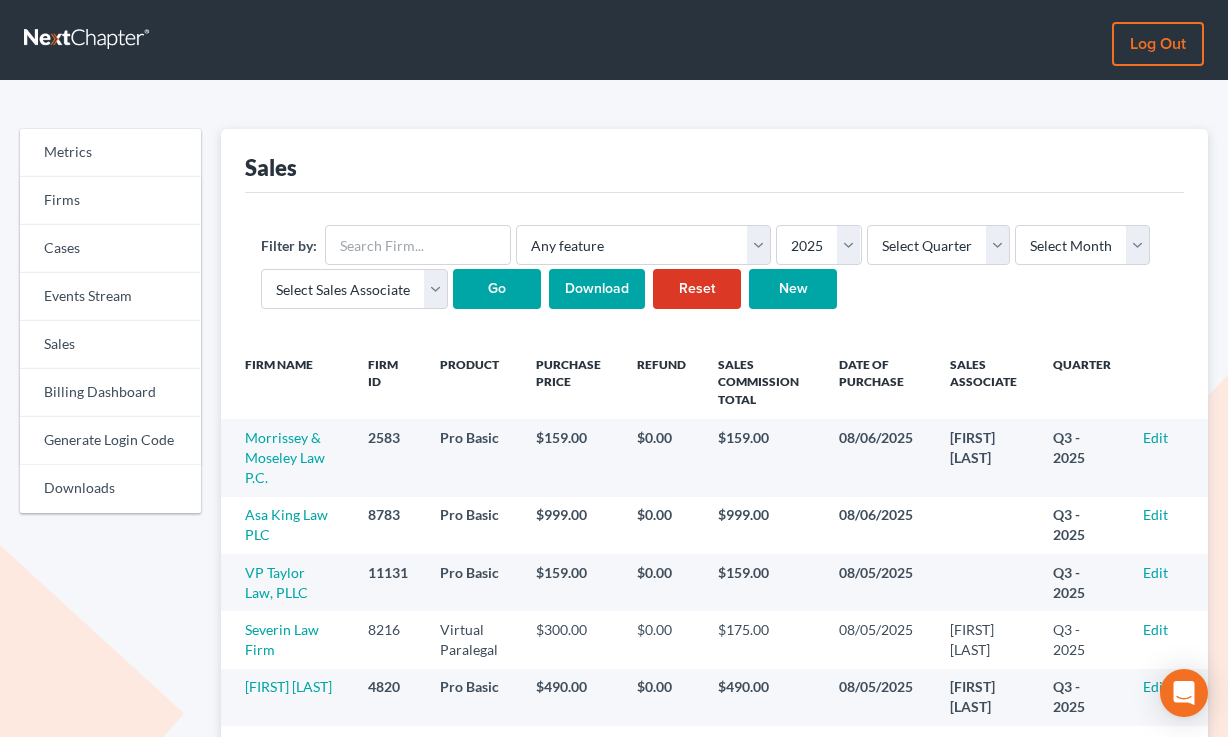 scroll, scrollTop: 0, scrollLeft: 0, axis: both 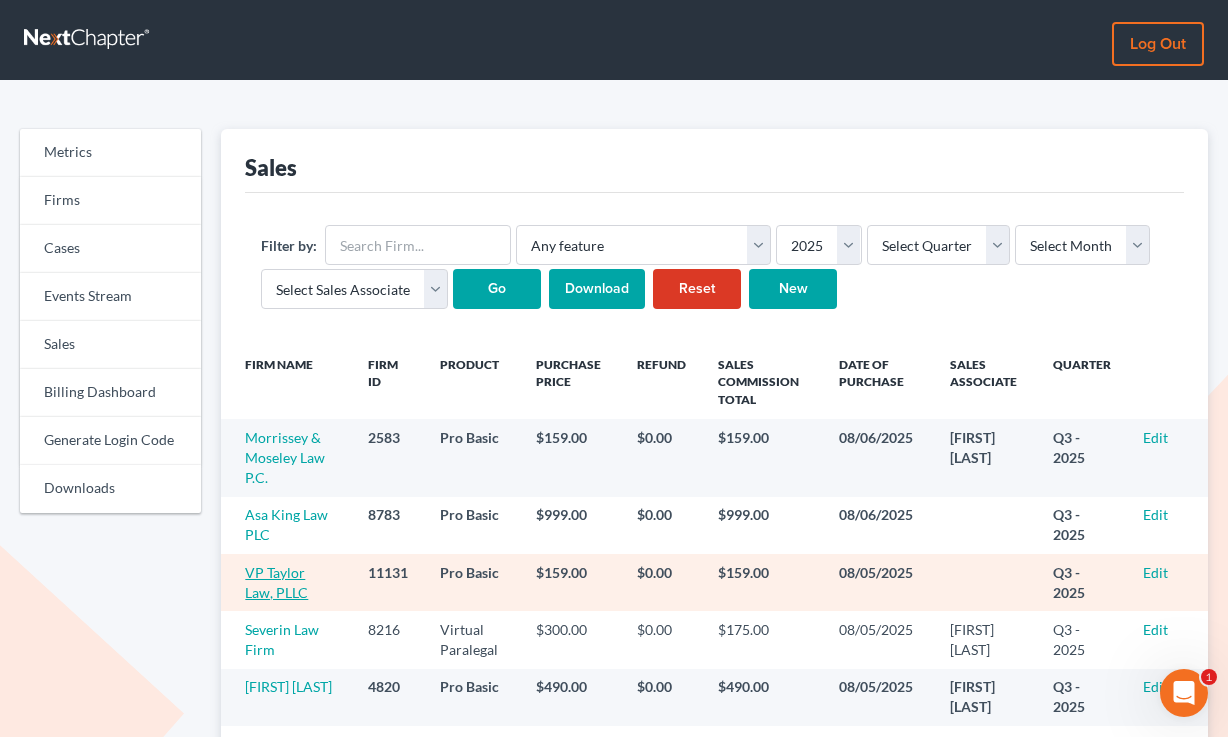 click on "VP Taylor Law, PLLC" at bounding box center (276, 582) 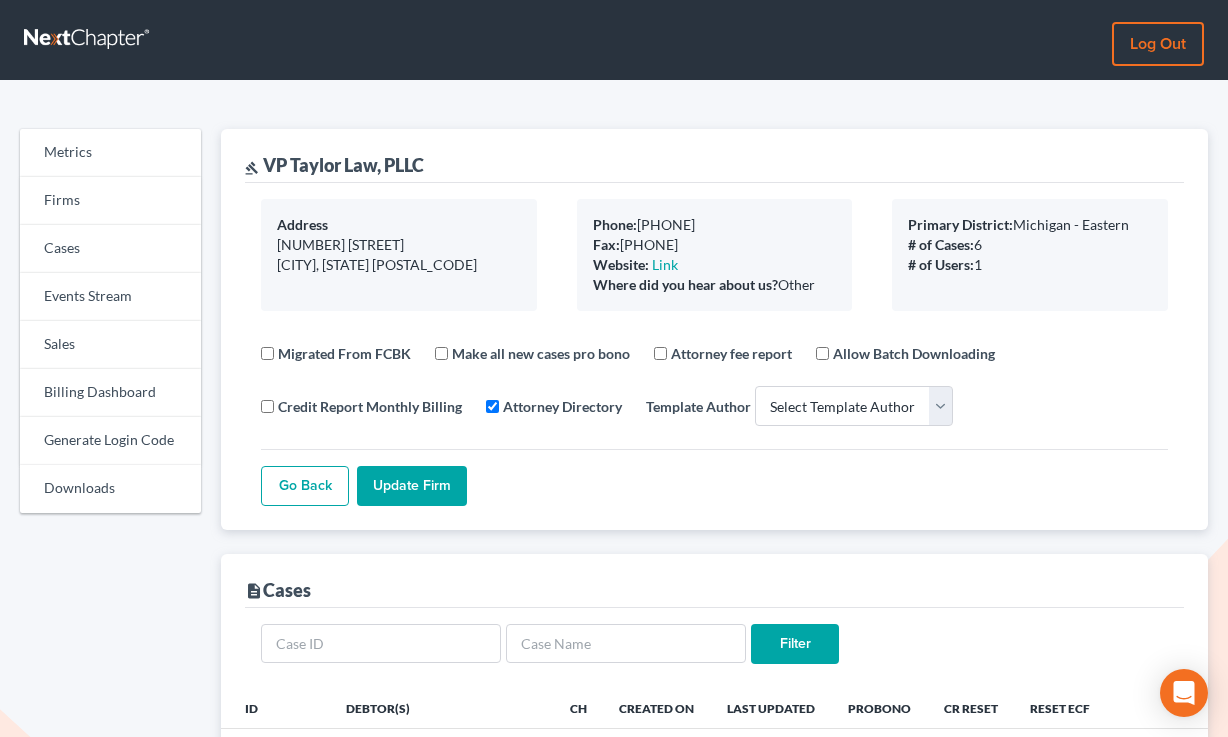 select 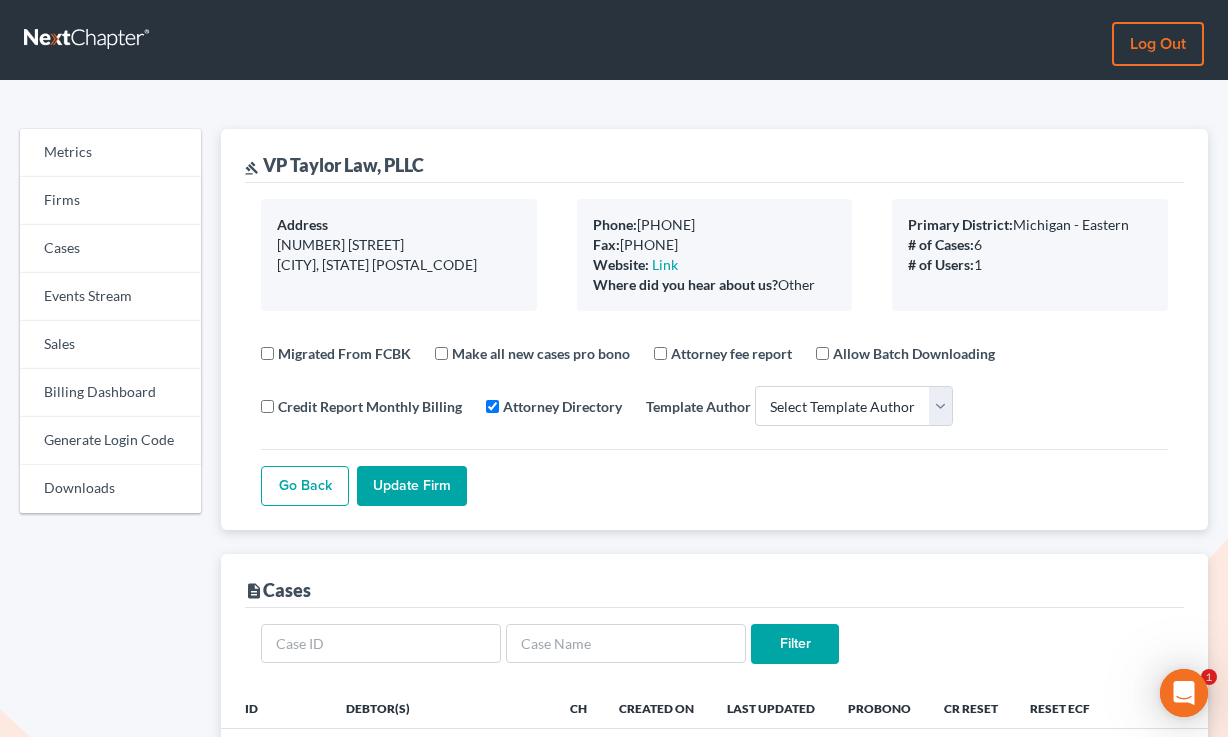 scroll, scrollTop: 0, scrollLeft: 0, axis: both 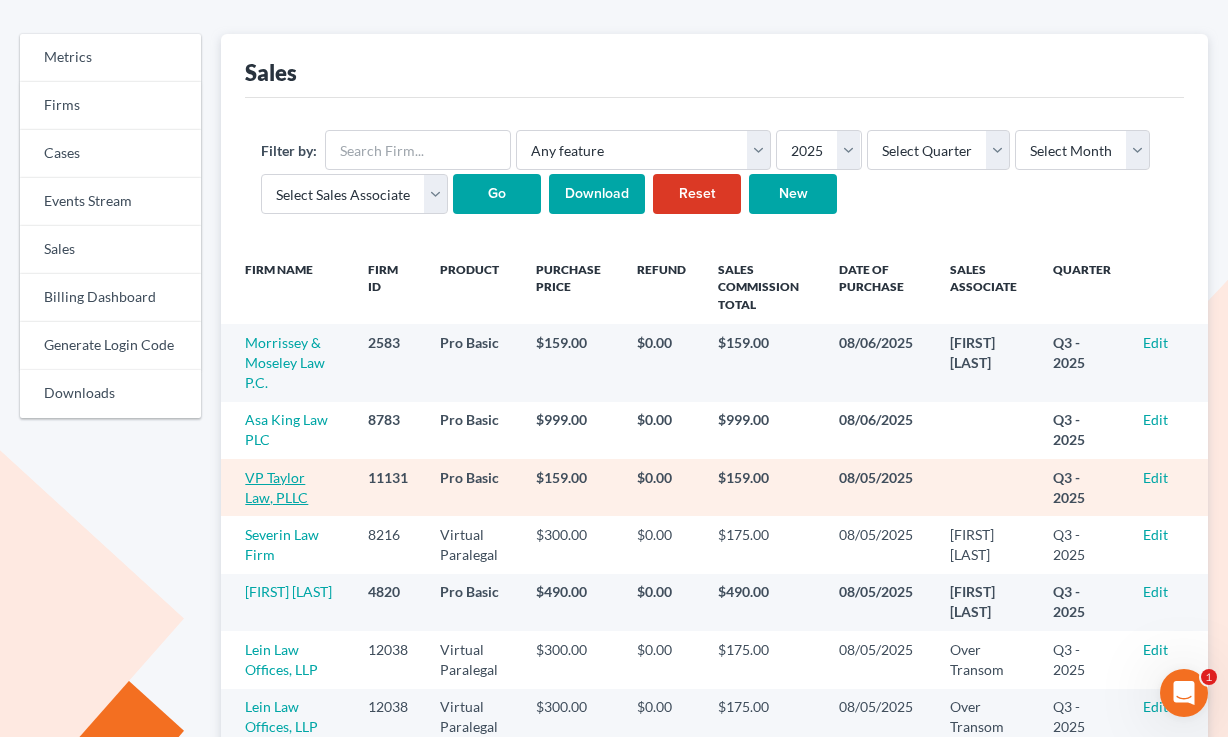 click on "VP Taylor Law, PLLC" at bounding box center [276, 487] 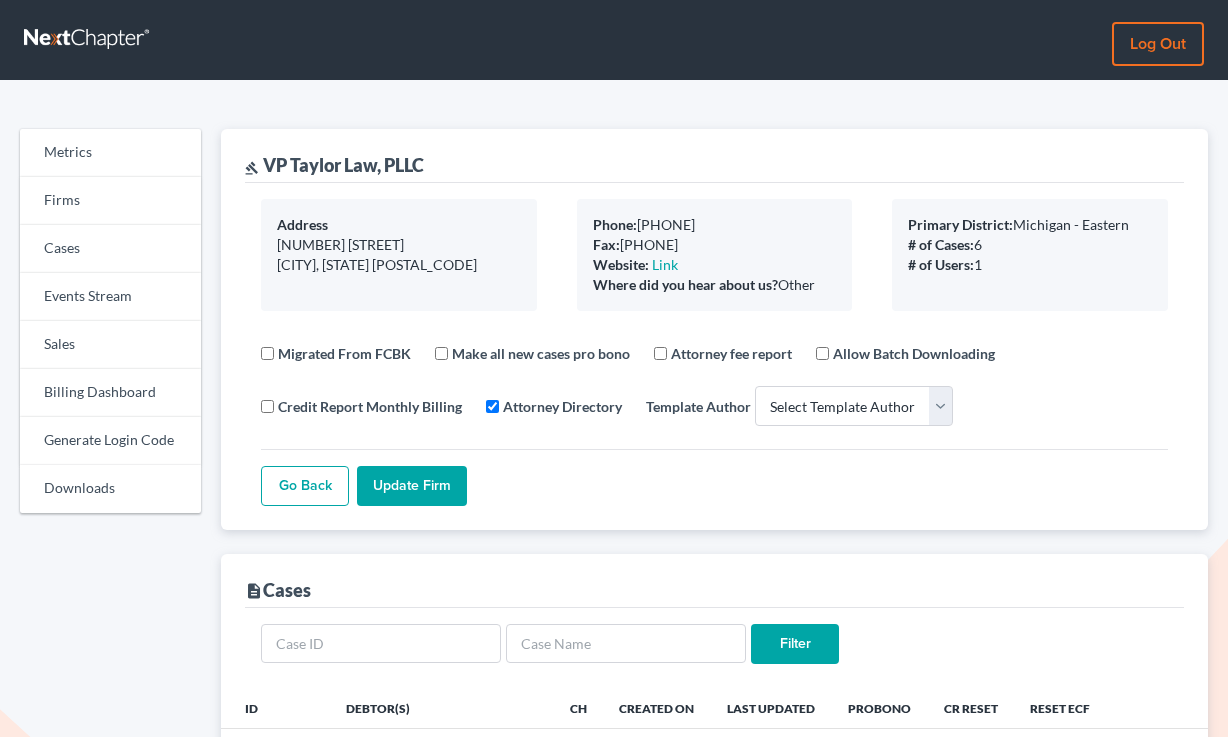 select 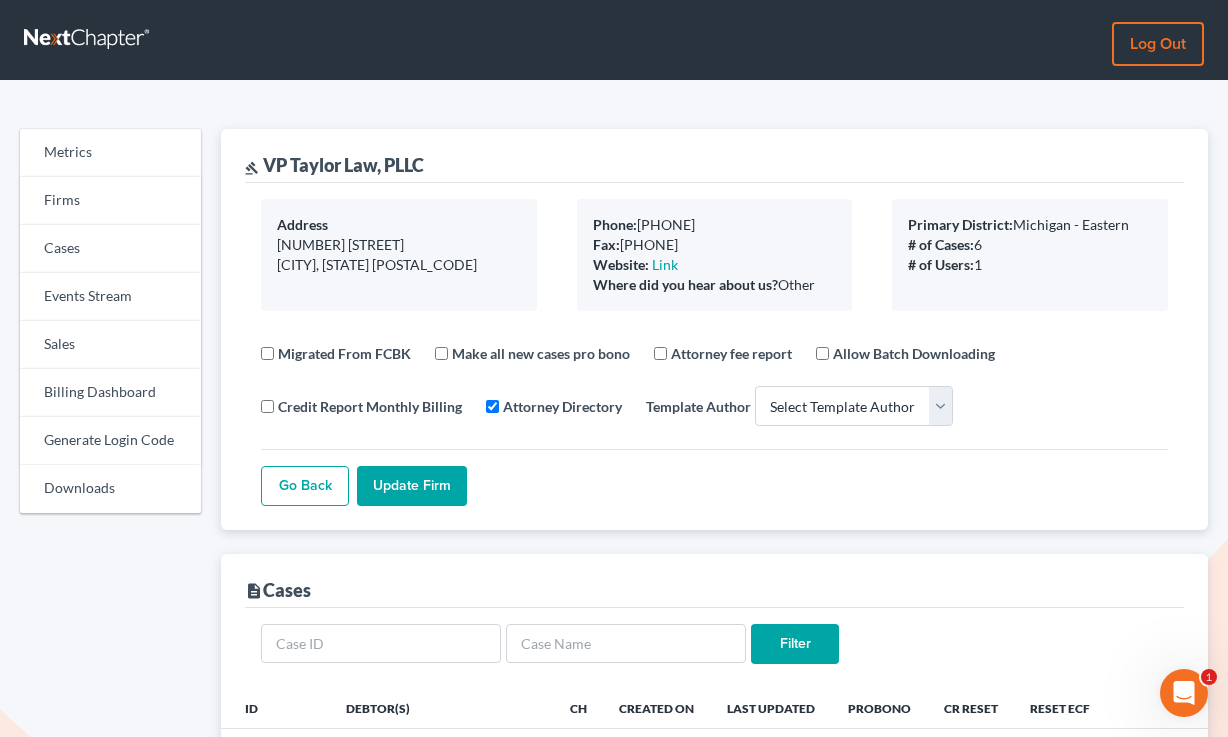 scroll, scrollTop: 0, scrollLeft: 0, axis: both 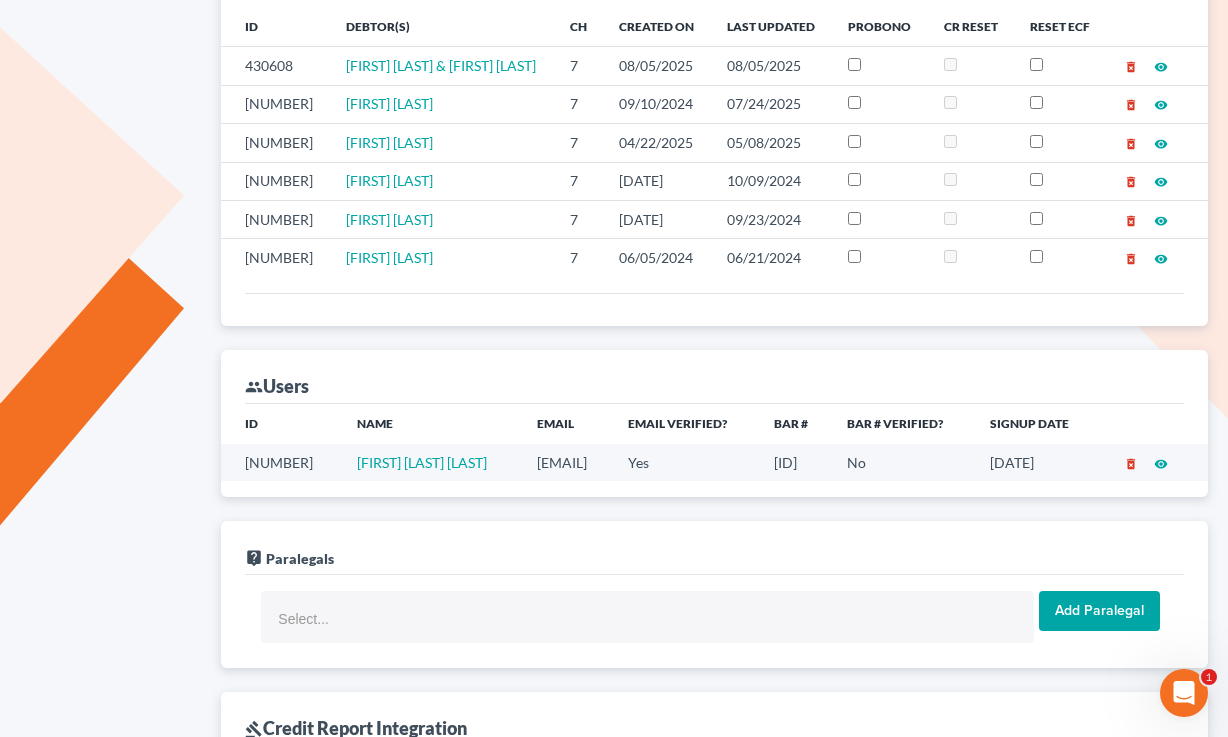 click on "[EMAIL]" at bounding box center [566, 462] 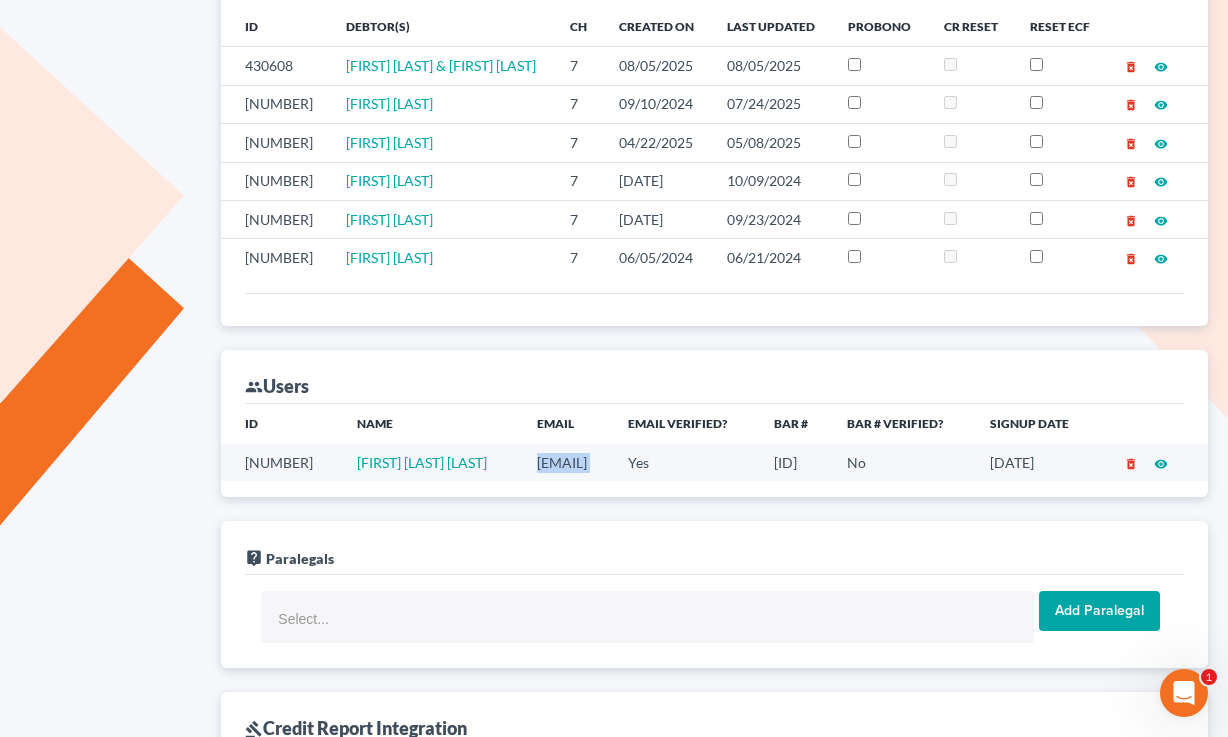 click on "vptaylorlaw@gmail.com" at bounding box center [566, 462] 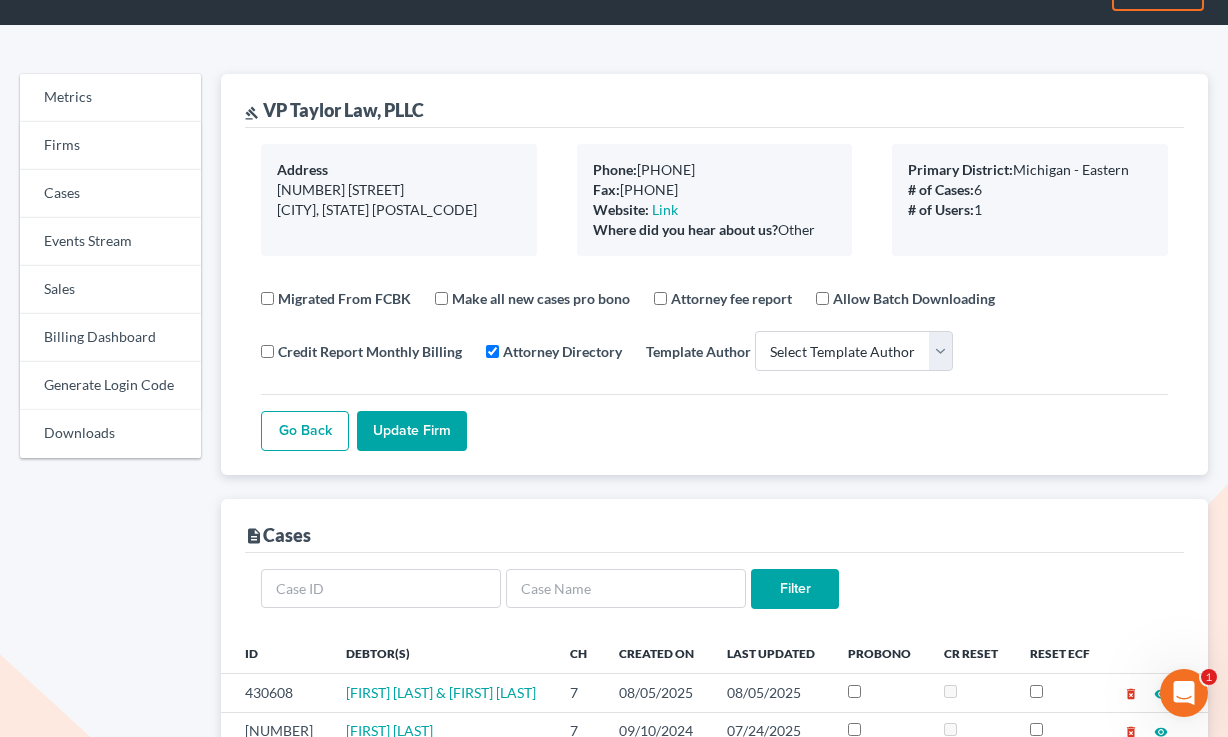 scroll, scrollTop: 0, scrollLeft: 0, axis: both 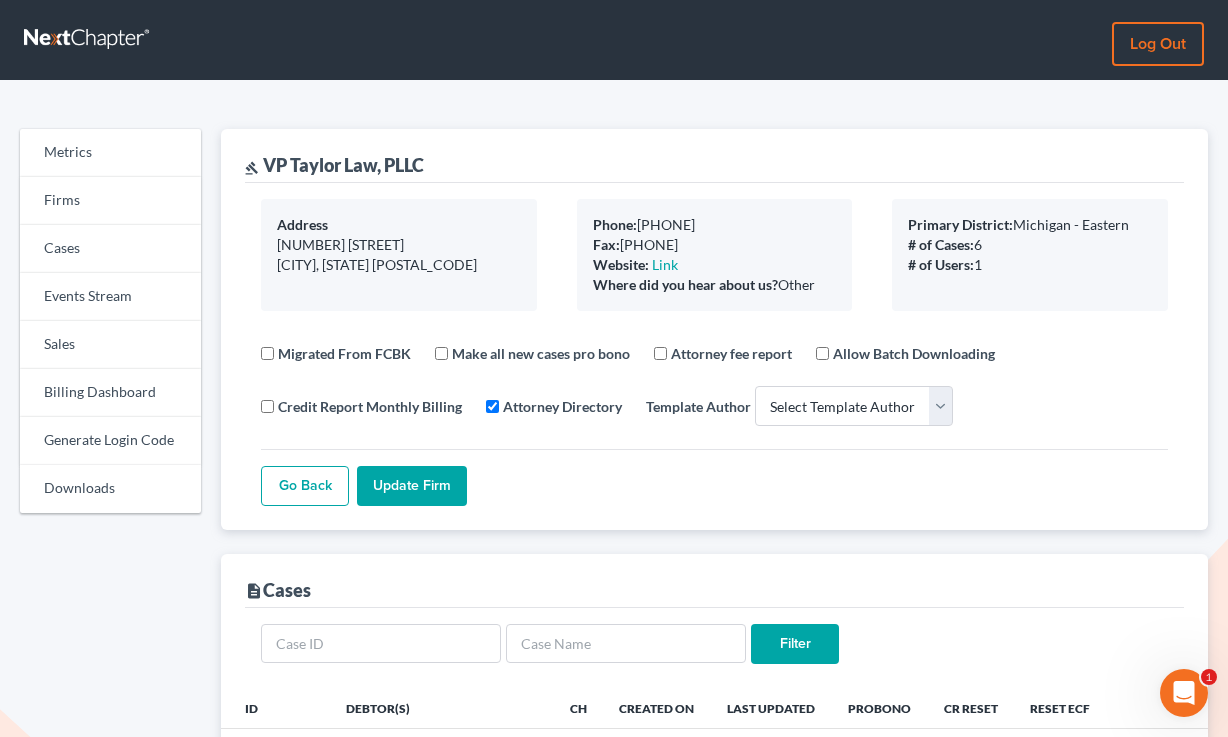 click on "gavel VP Taylor Law, PLLC" at bounding box center (334, 165) 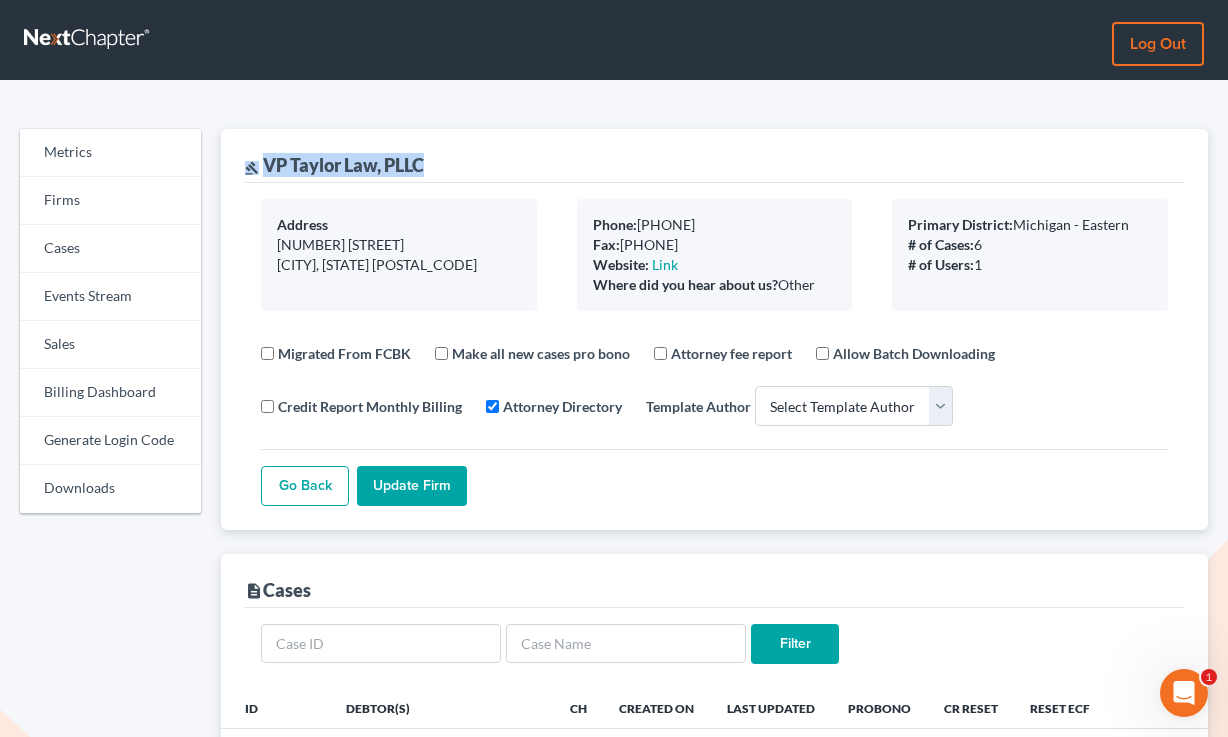 click on "gavel VP Taylor Law, PLLC" at bounding box center (334, 165) 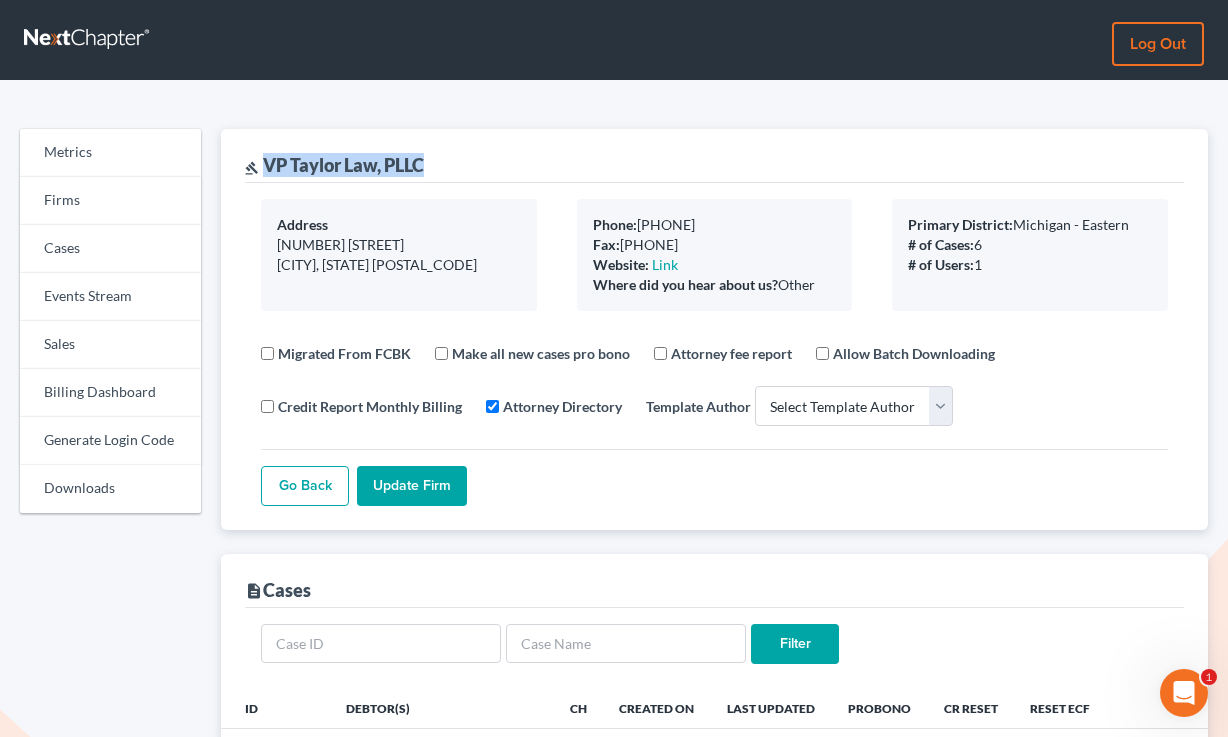 drag, startPoint x: 266, startPoint y: 161, endPoint x: 471, endPoint y: 160, distance: 205.00244 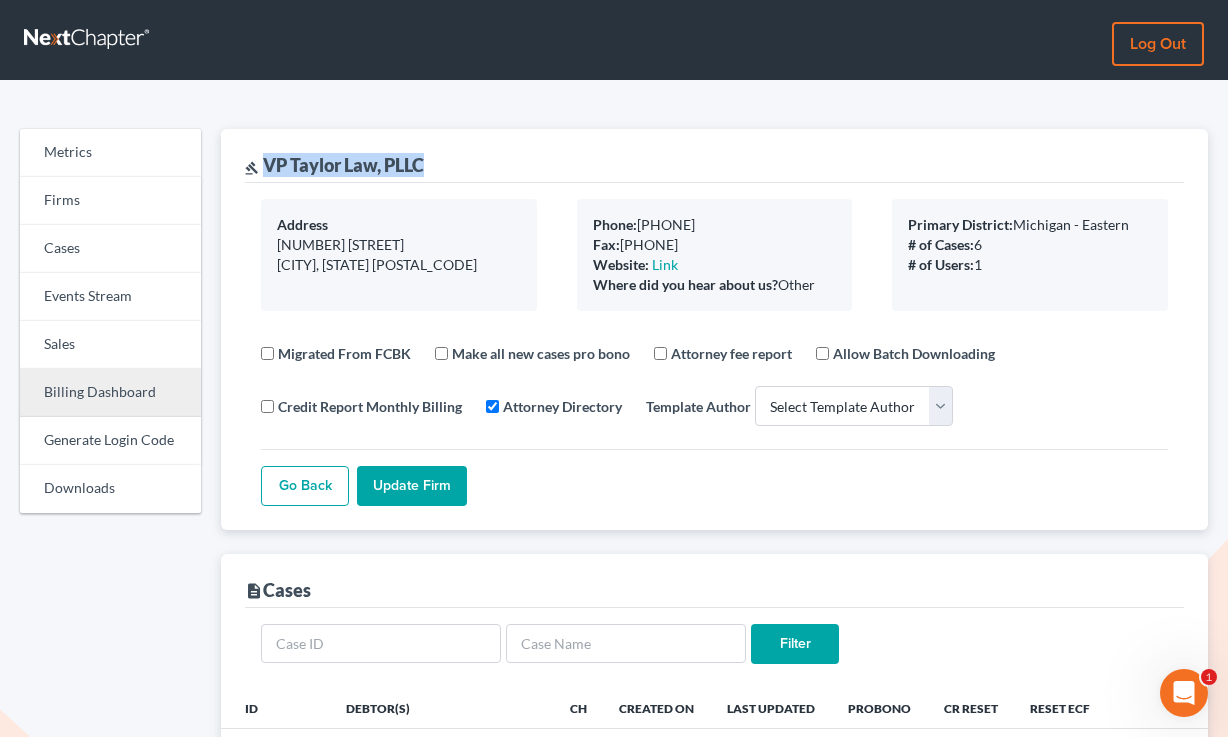 click on "Billing Dashboard" at bounding box center [110, 393] 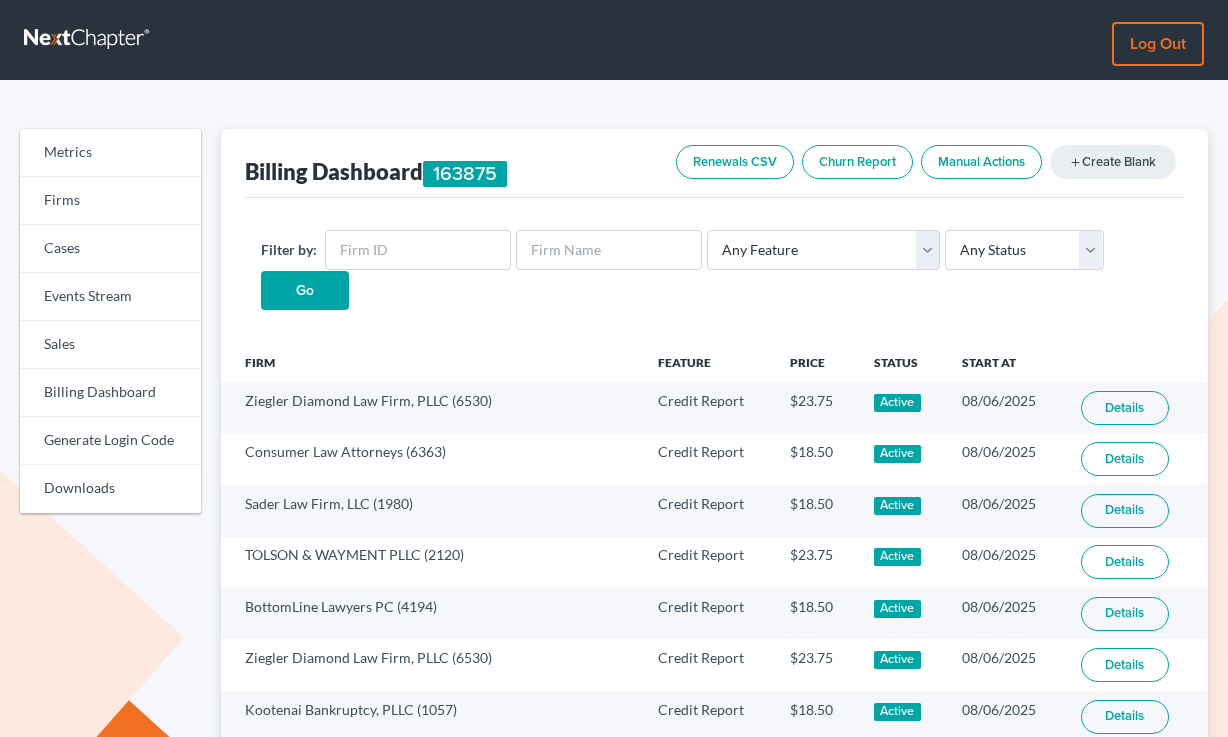 scroll, scrollTop: 0, scrollLeft: 0, axis: both 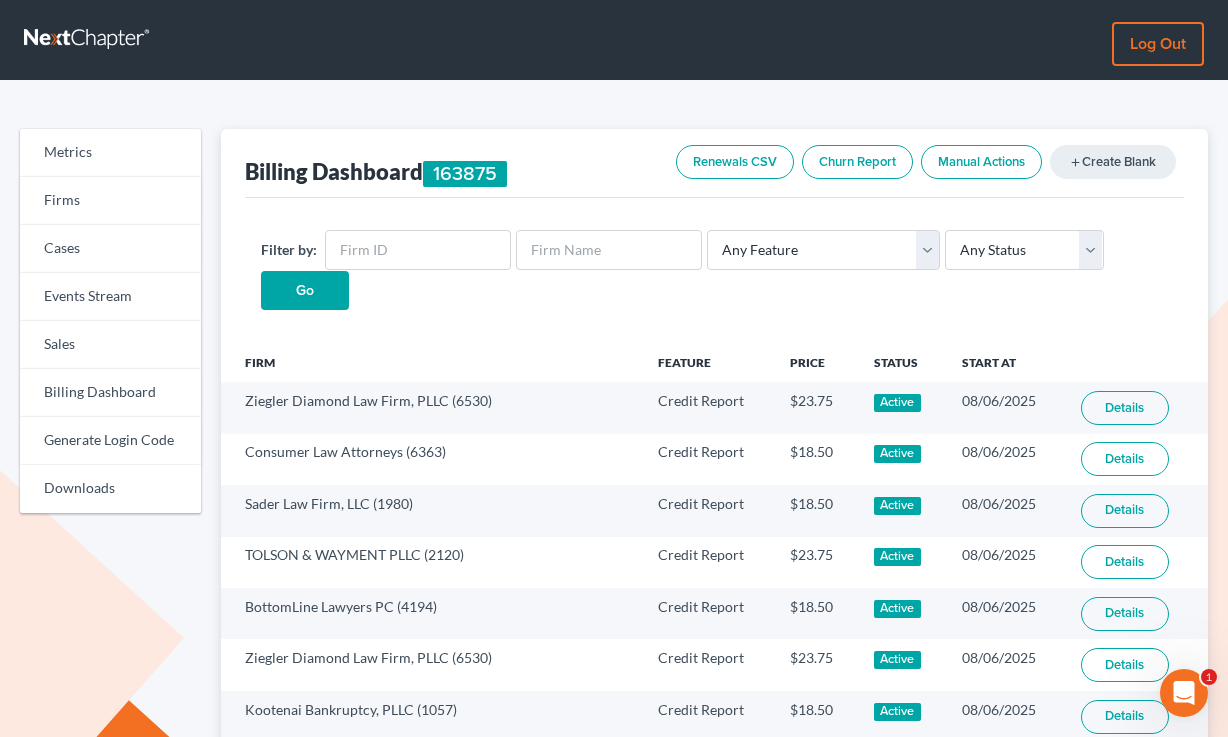 click on "Filter by: Any Feature
Start Plus Plan
Pro Plus Plan
Whoa Plan
Credit Report
Credit Report Monthly
Final Packet
ECF Full
ECF Emergency
Chapter 13 Plan
MyChapter
NextMessage
NextMessage - Campaign
Pacer Notices
Doc Creator
Virtual Paralegal
Virtual Paralegal - Hourly
Virtual Paralegal Annual 5
Virtual Paralegal Annual 10
Virtual Paralegal Annual 15
Virtual Paralegal Annual 15+
Concierge
Case Transfer
Additional User
Additional User Loyalty
Start Plan (Loyalty)
Grow Plan (Loyalty)
Pro Plan (Loyalty)
Start Plan
Grow Plan
Pro Plan
Whoa Plan (Loyalty)
Doc Pro Monthly
Doc Whoa Monthly
Doc Pro
Doc Whoa
Form Suite
Pro Basic 1 - 4
Pro Basic 5 - 11
Pro Basic 12+
Pro Plus 1 - 11
Pro Plus 12+ Any Status
Active
Inactive
Pending
Expired
Error
Pending Charges Go" at bounding box center [714, 270] 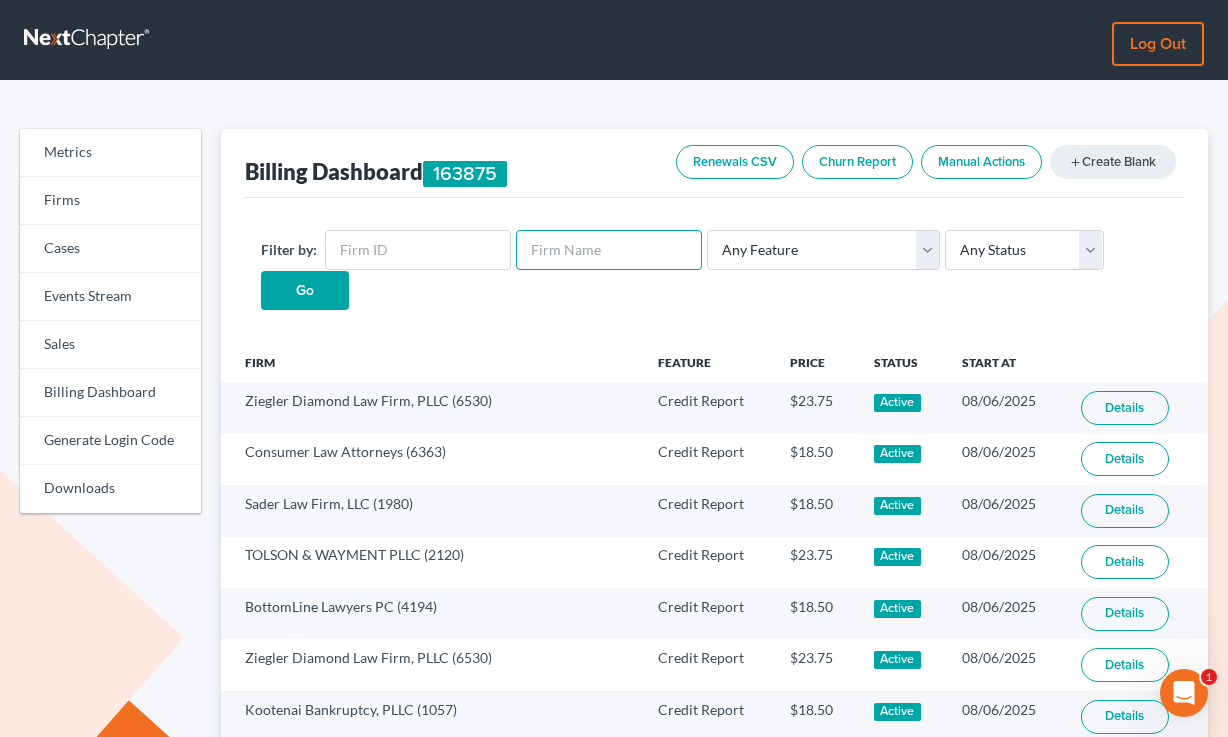 click at bounding box center [609, 250] 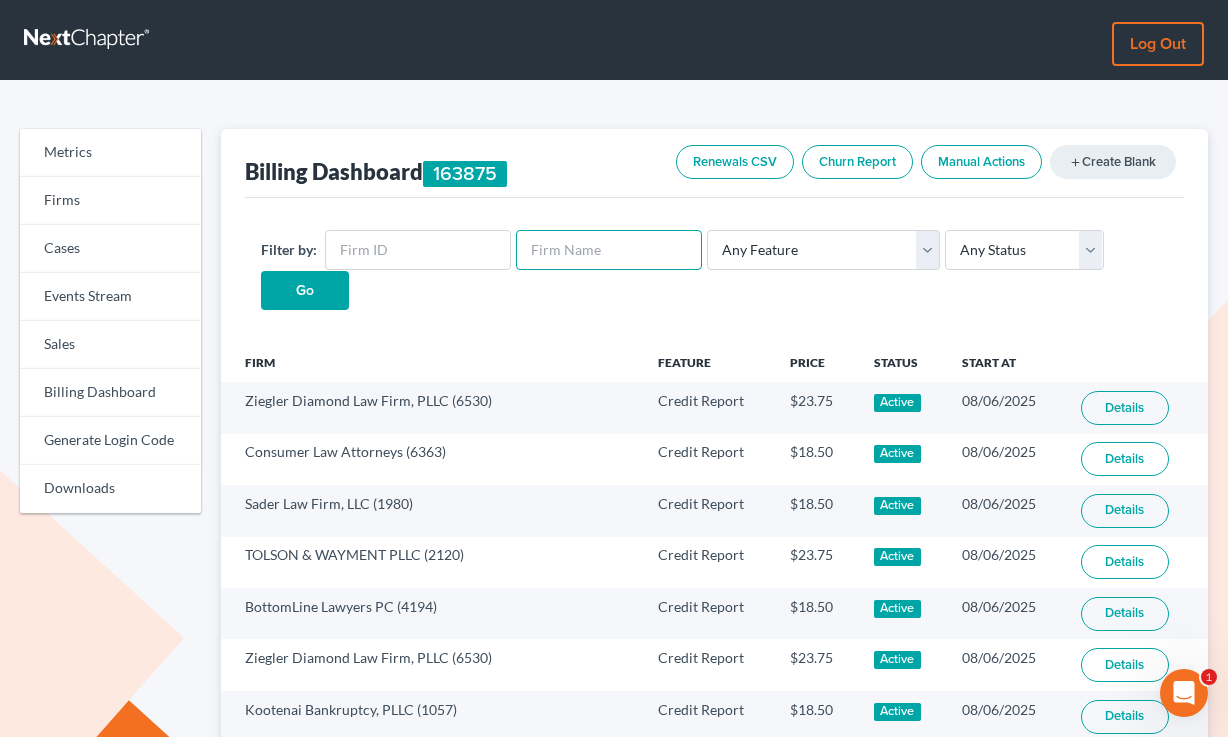 paste on "VP Taylor Law, PLLC" 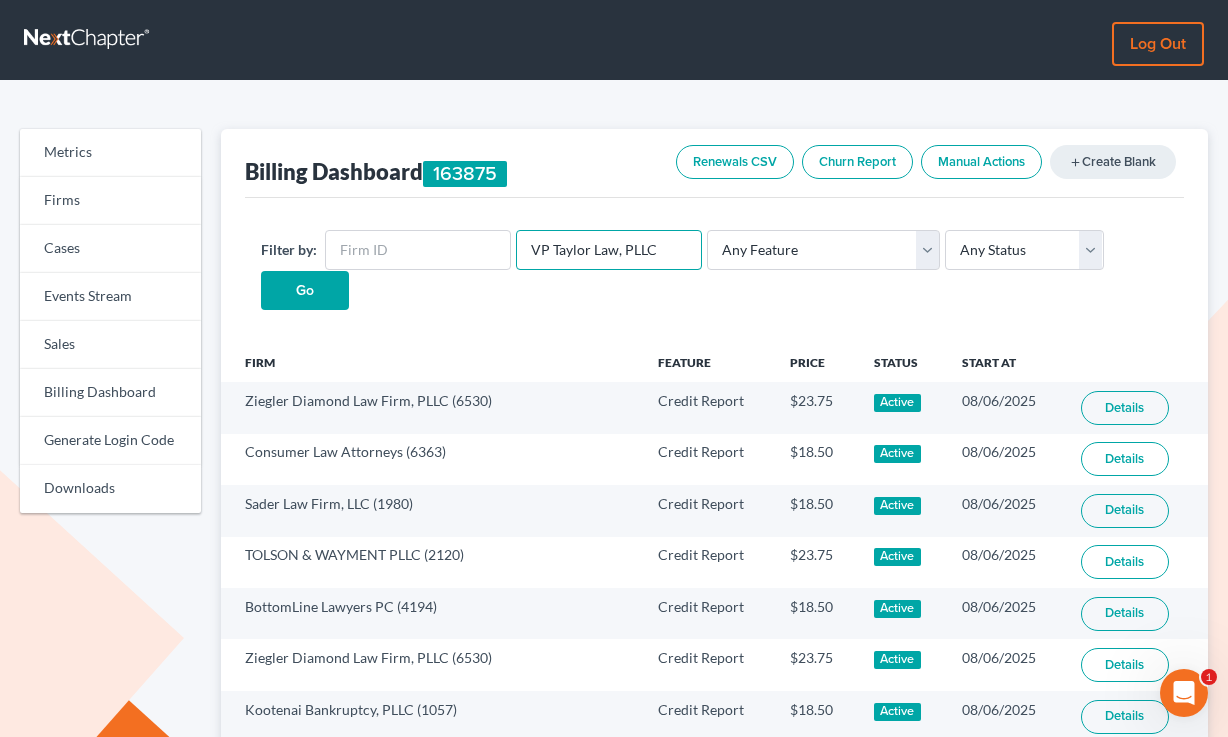 type on "VP Taylor Law, PLLC" 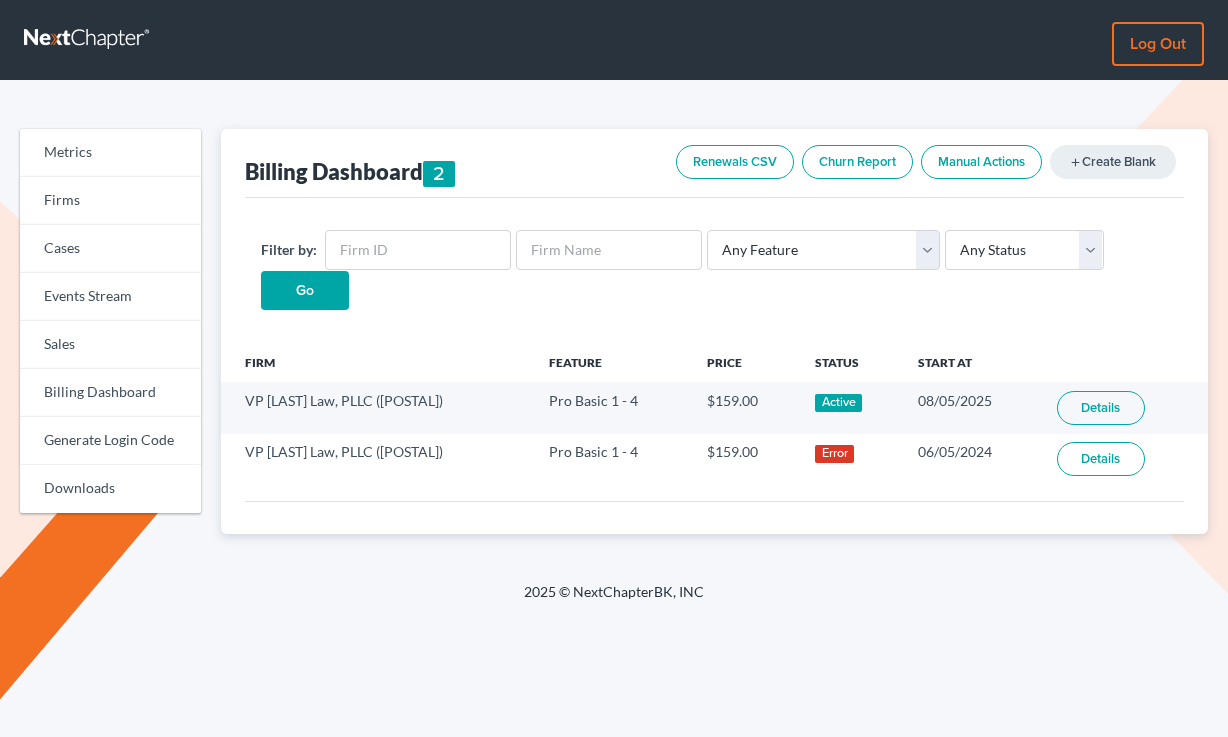 scroll, scrollTop: 0, scrollLeft: 0, axis: both 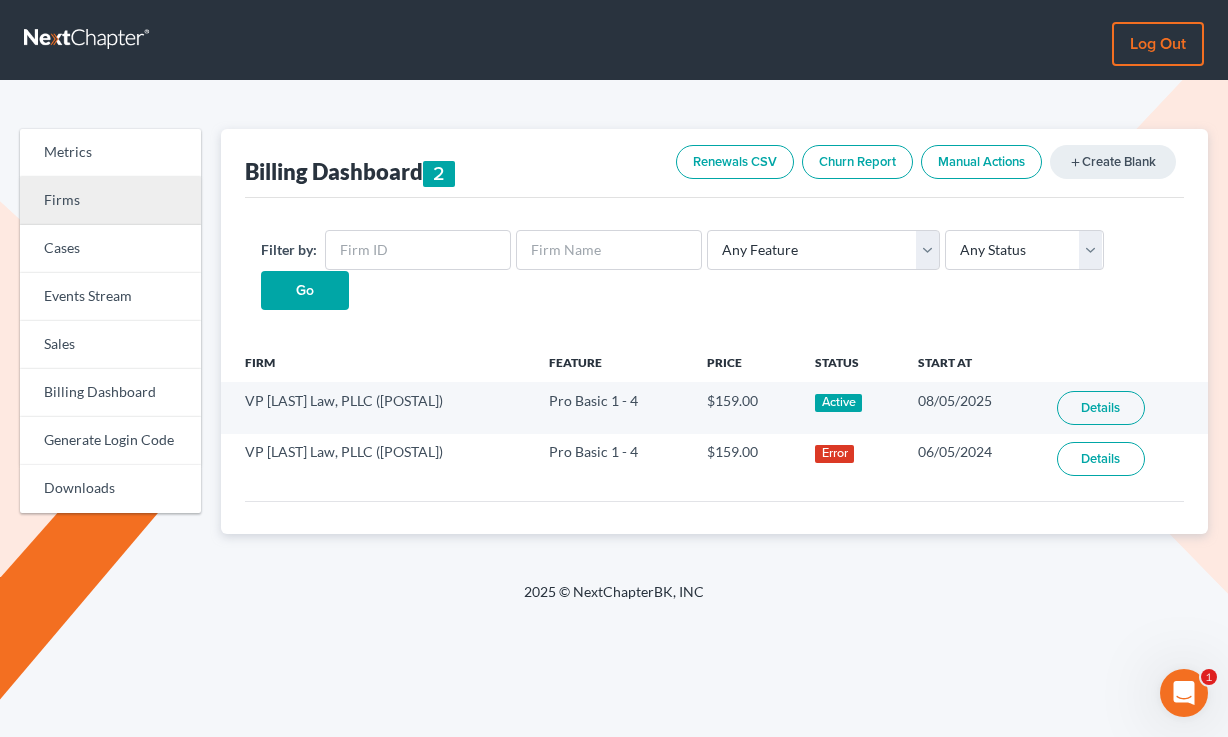 click on "Firms" at bounding box center [110, 201] 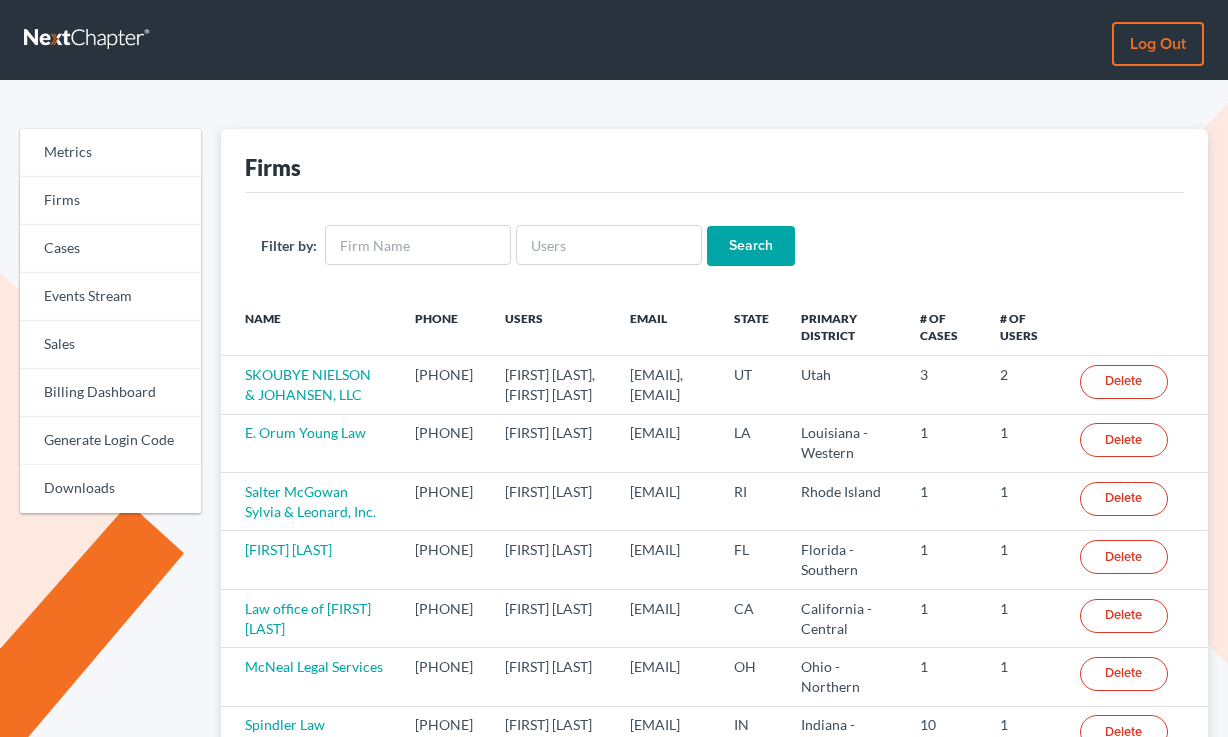 scroll, scrollTop: 0, scrollLeft: 0, axis: both 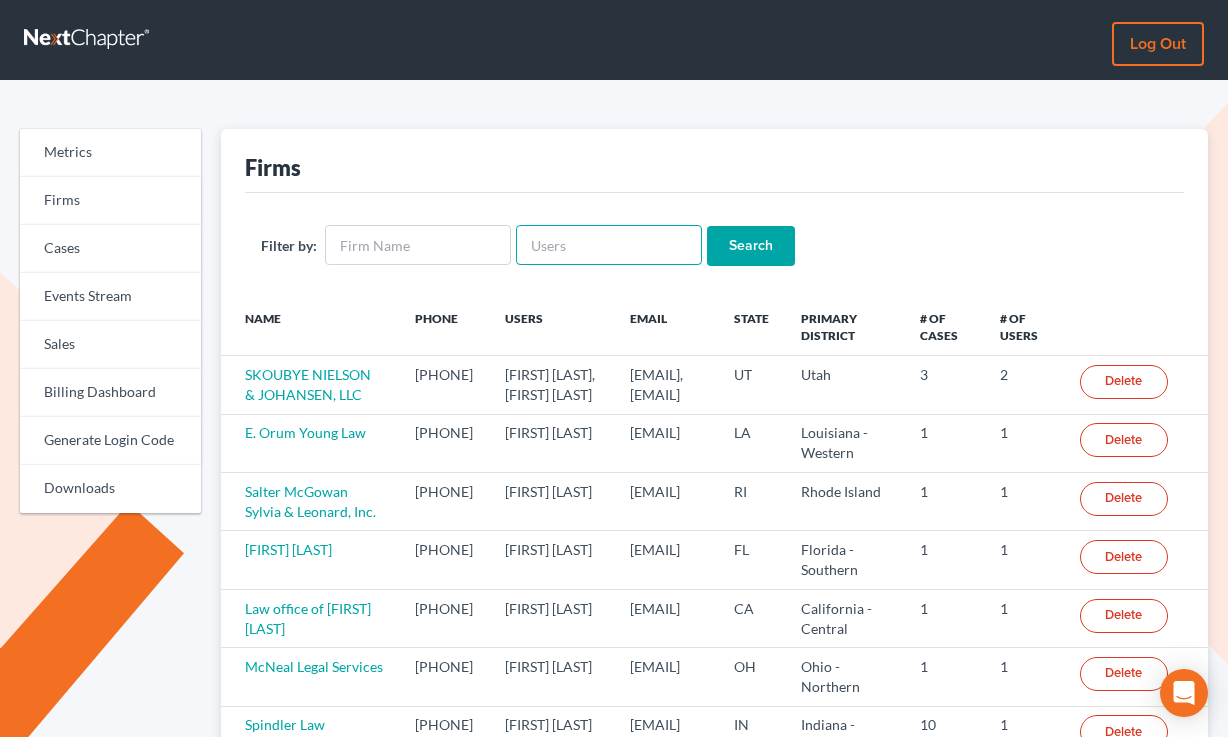 click at bounding box center (609, 245) 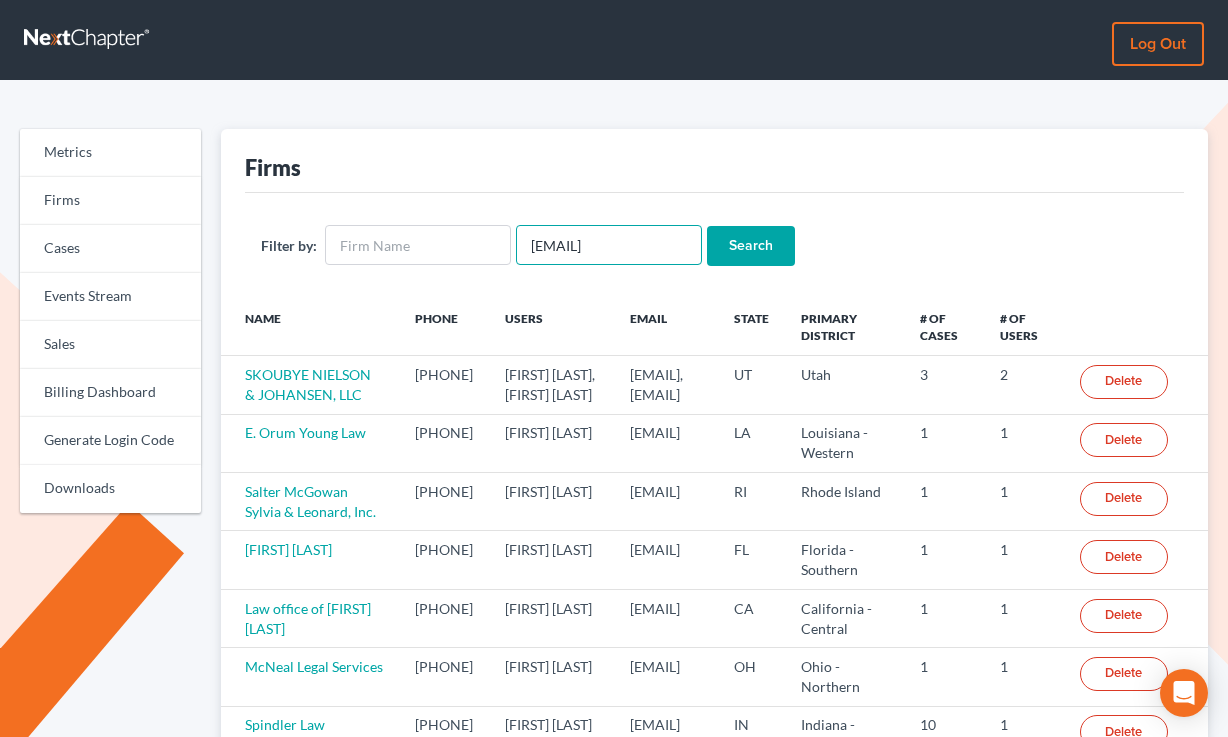 scroll, scrollTop: 0, scrollLeft: 71, axis: horizontal 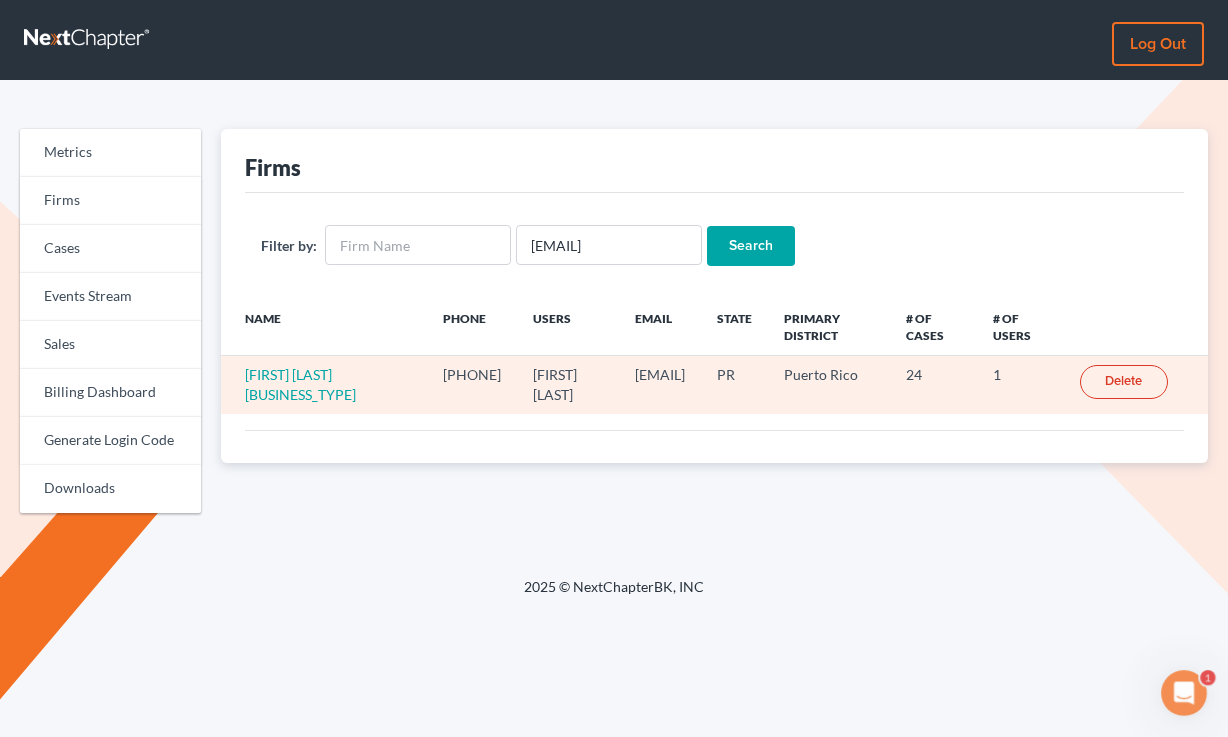 click on "Norberto Colon Alvarado Law Firm" at bounding box center (324, 385) 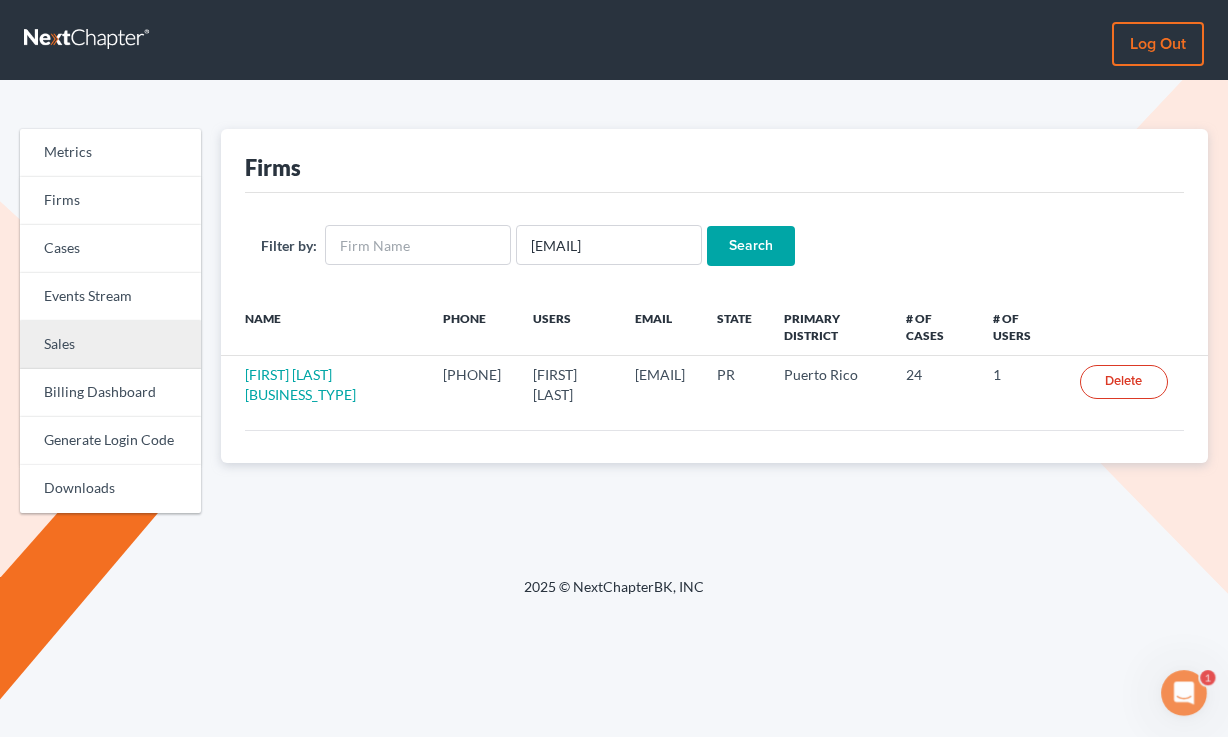 click on "Sales" at bounding box center [110, 345] 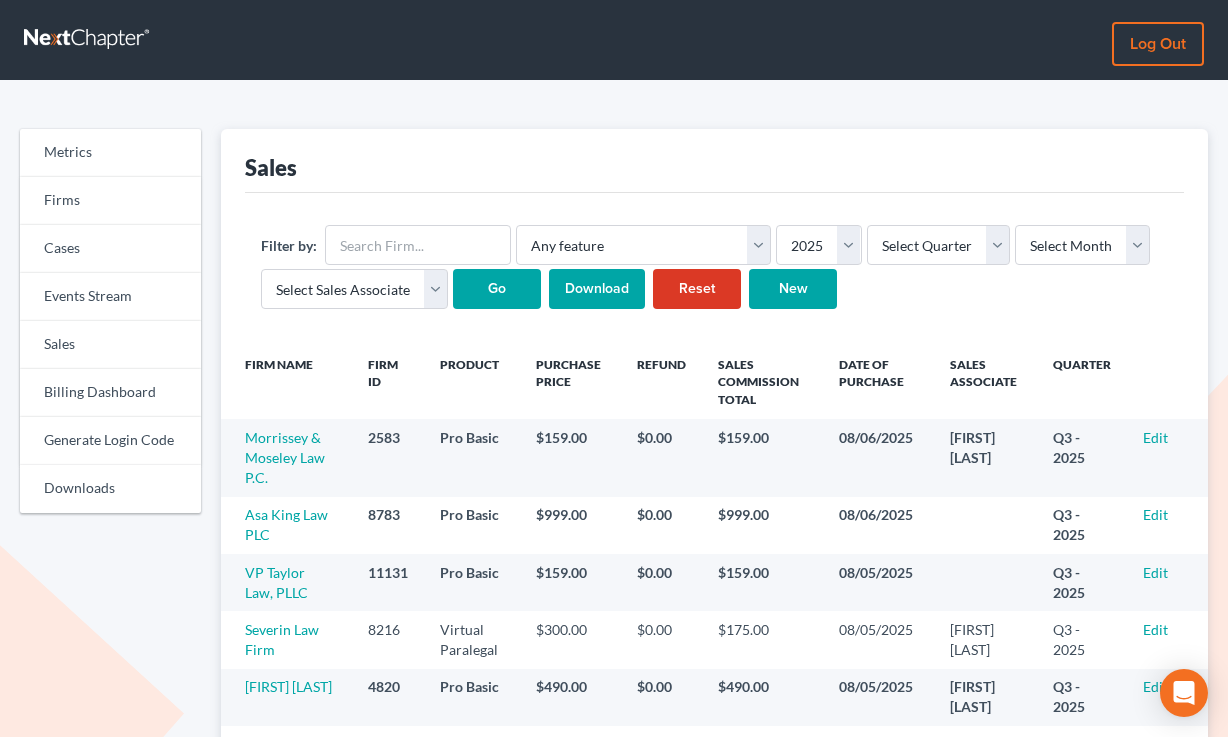 scroll, scrollTop: 0, scrollLeft: 0, axis: both 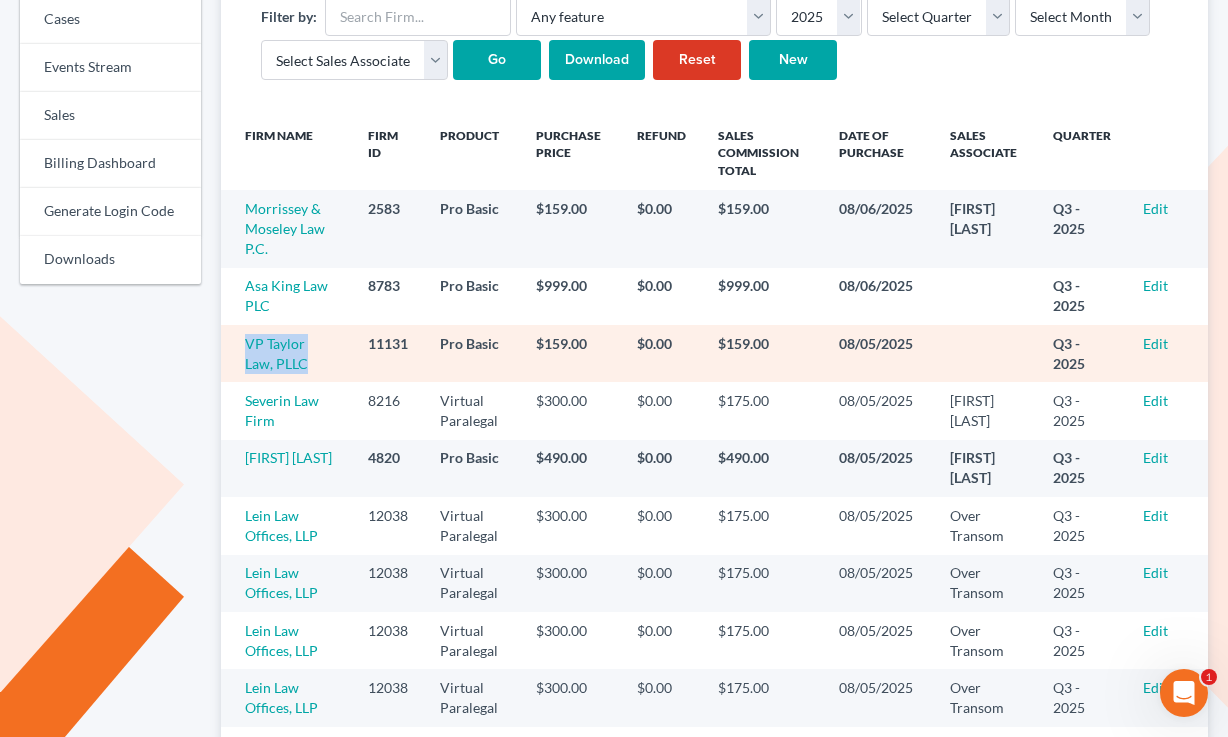 drag, startPoint x: 290, startPoint y: 368, endPoint x: 237, endPoint y: 349, distance: 56.302753 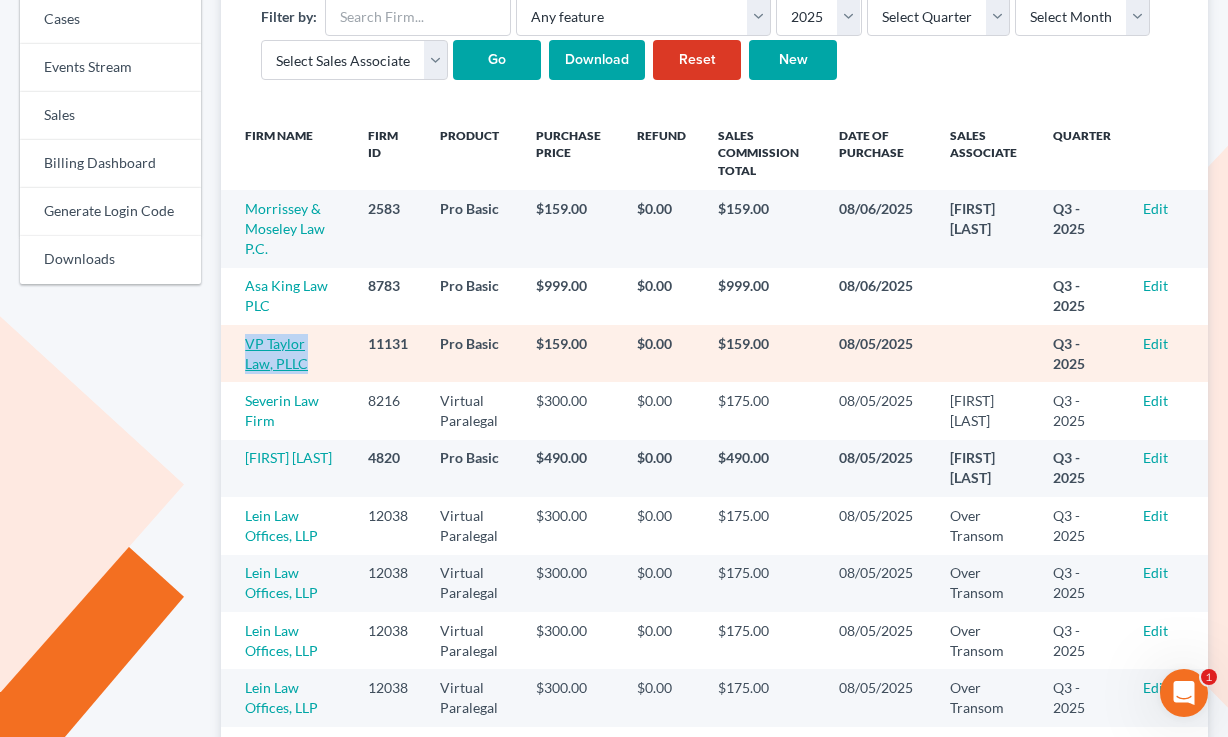 copy on "VP Taylor Law, PLLC" 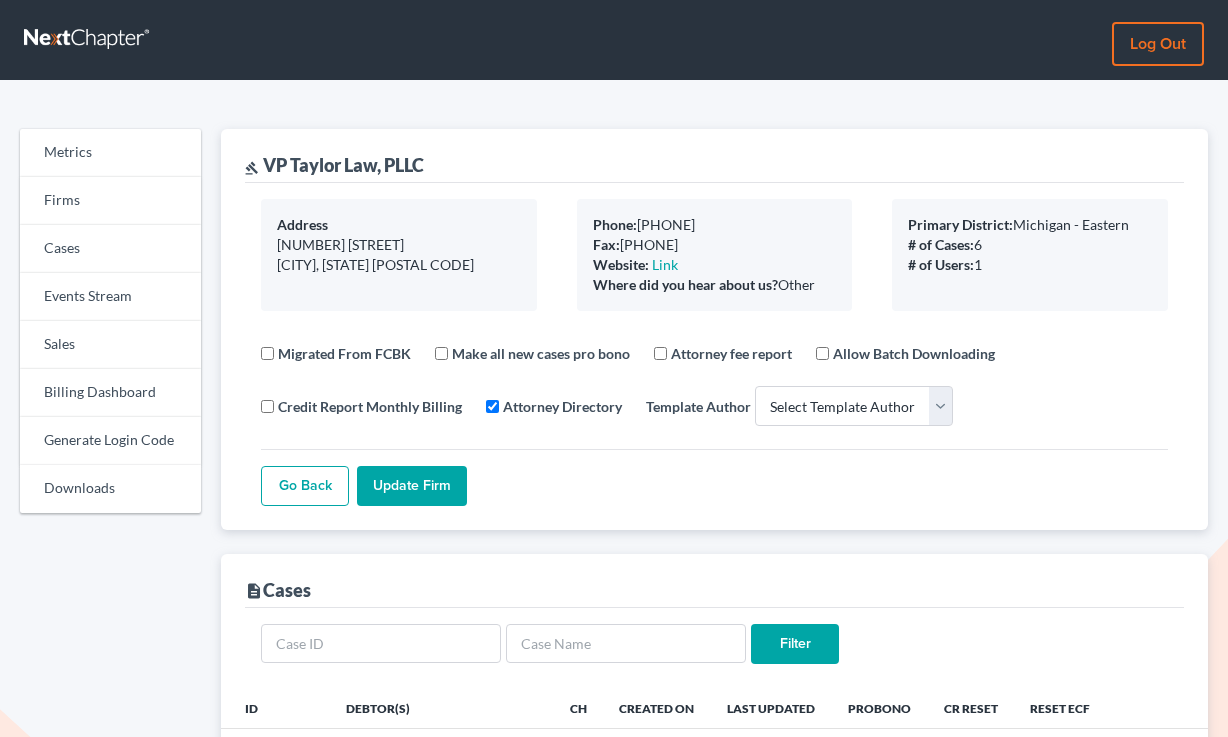 select 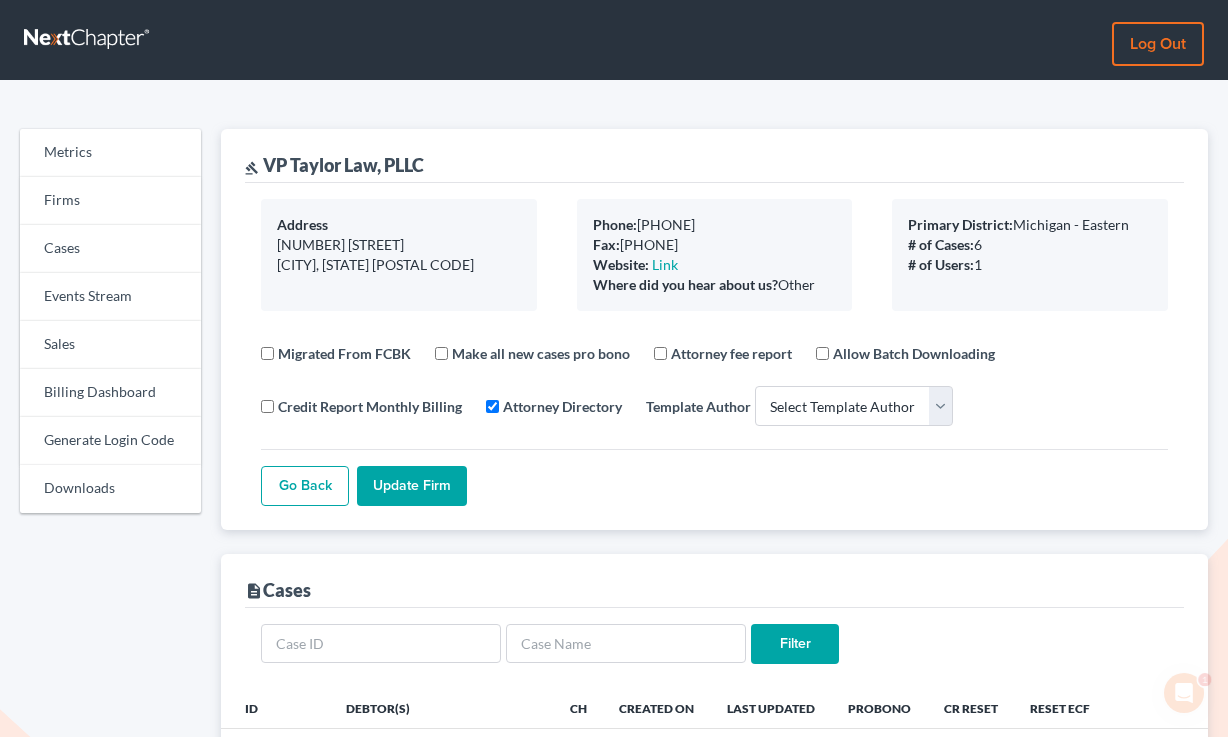 scroll, scrollTop: 0, scrollLeft: 0, axis: both 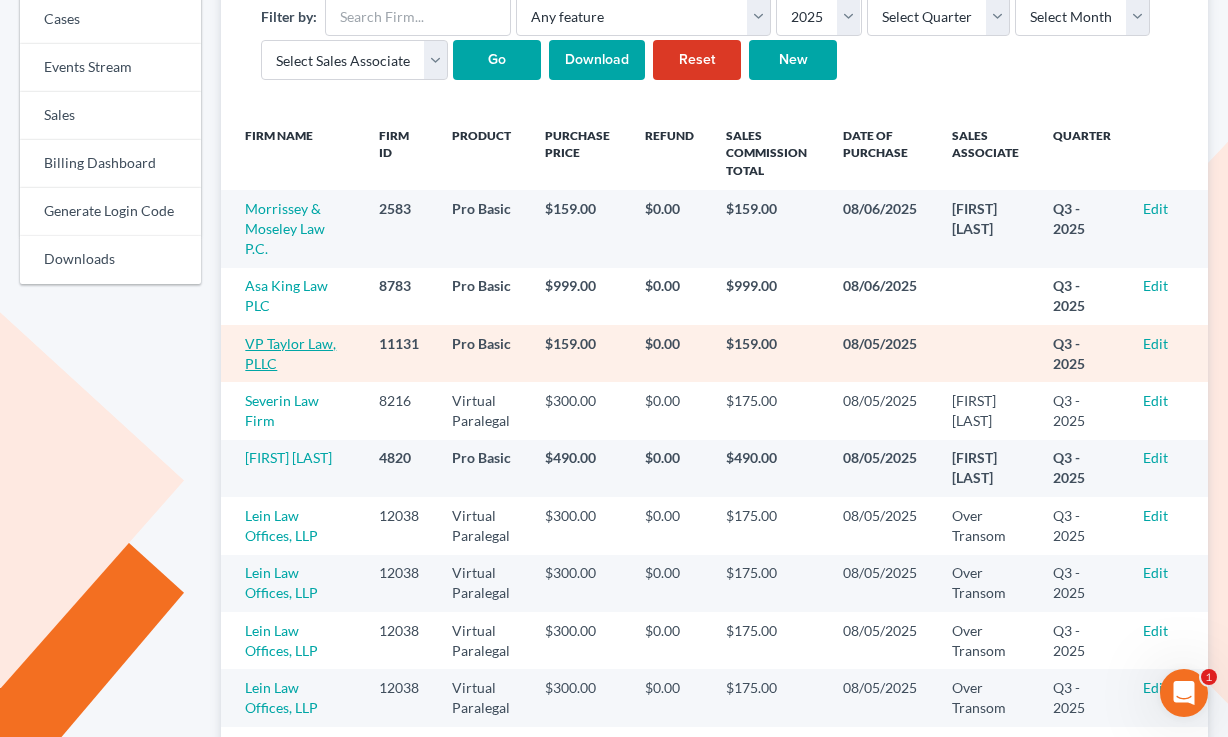 click on "VP Taylor Law, PLLC" at bounding box center [290, 353] 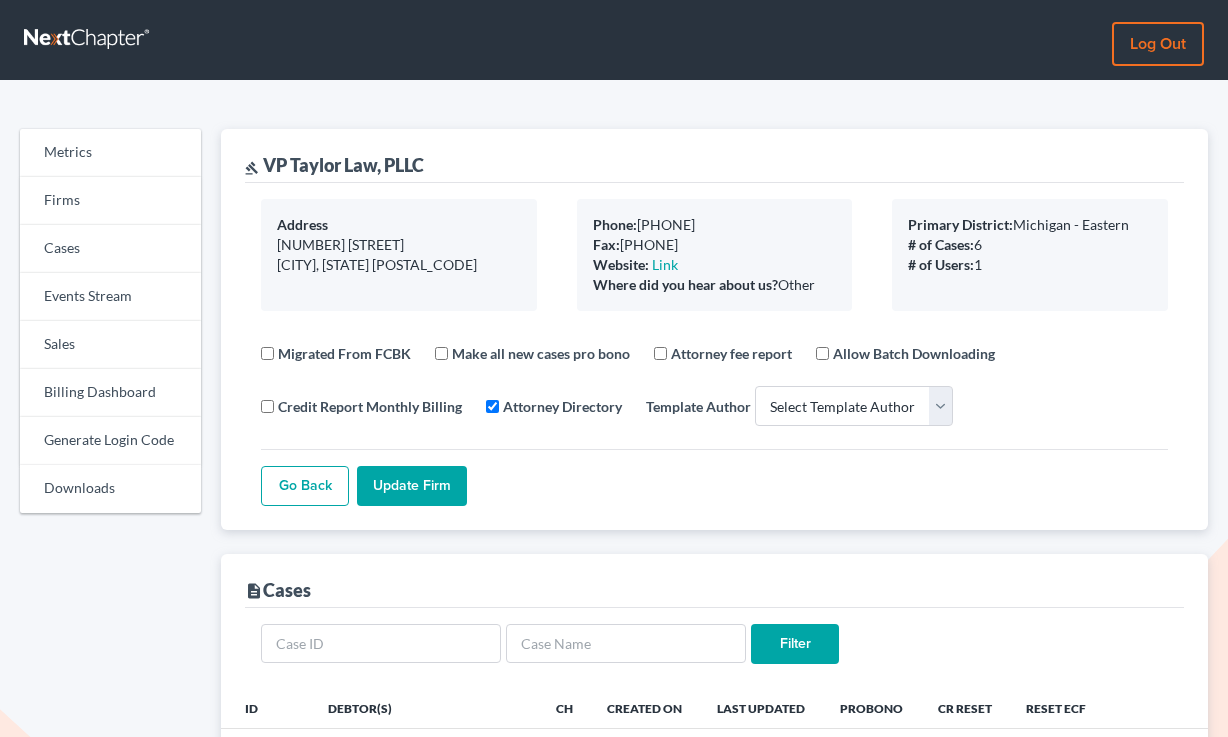 select 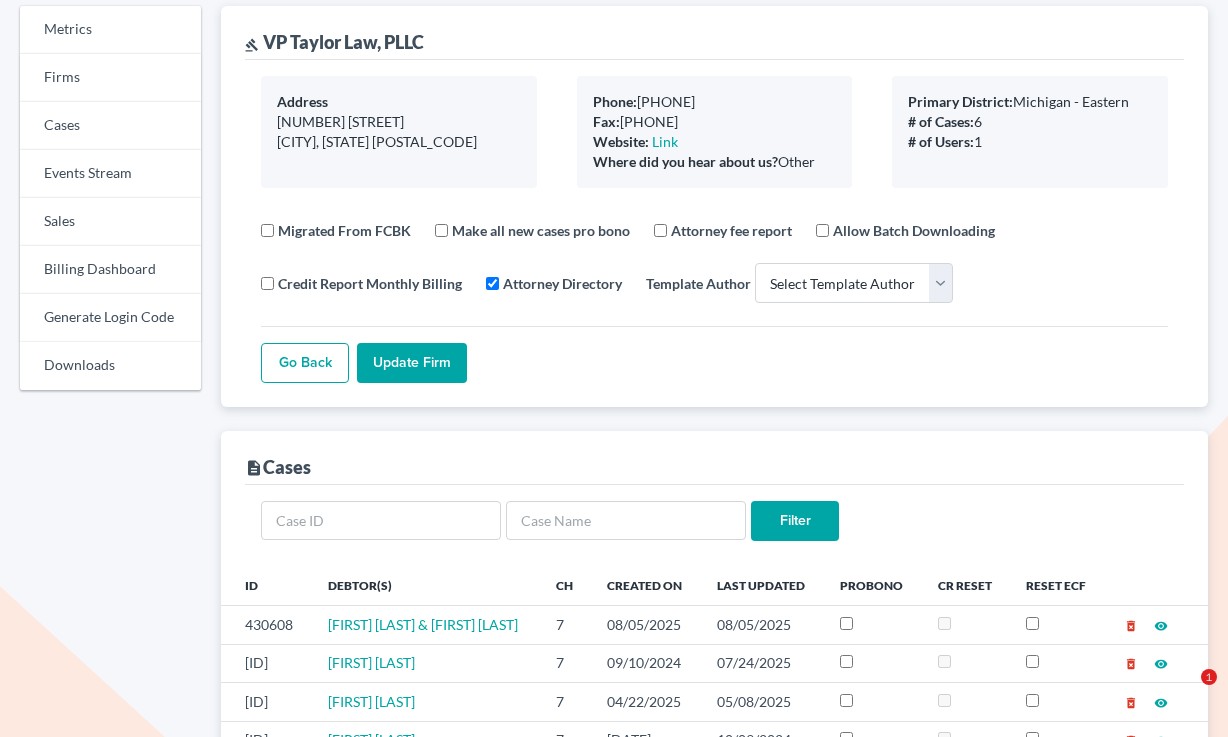 scroll, scrollTop: 552, scrollLeft: 0, axis: vertical 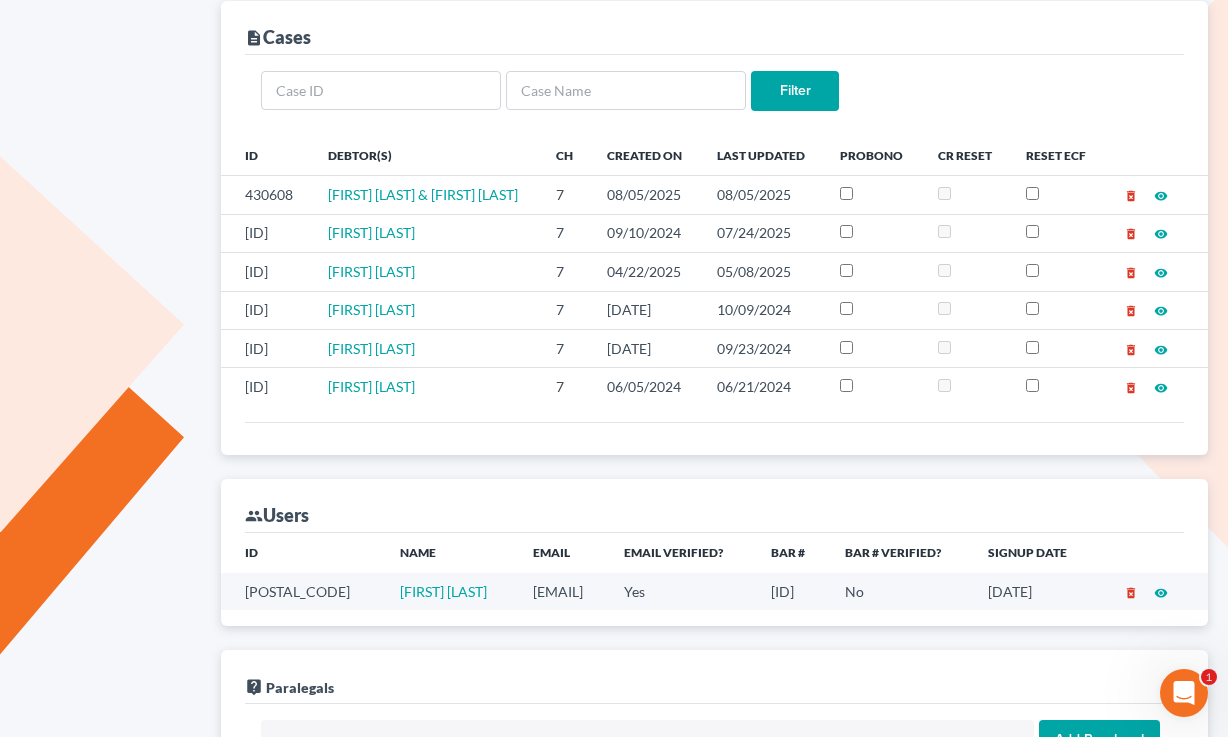 click on "vptaylorlaw@gmail.com" at bounding box center (563, 591) 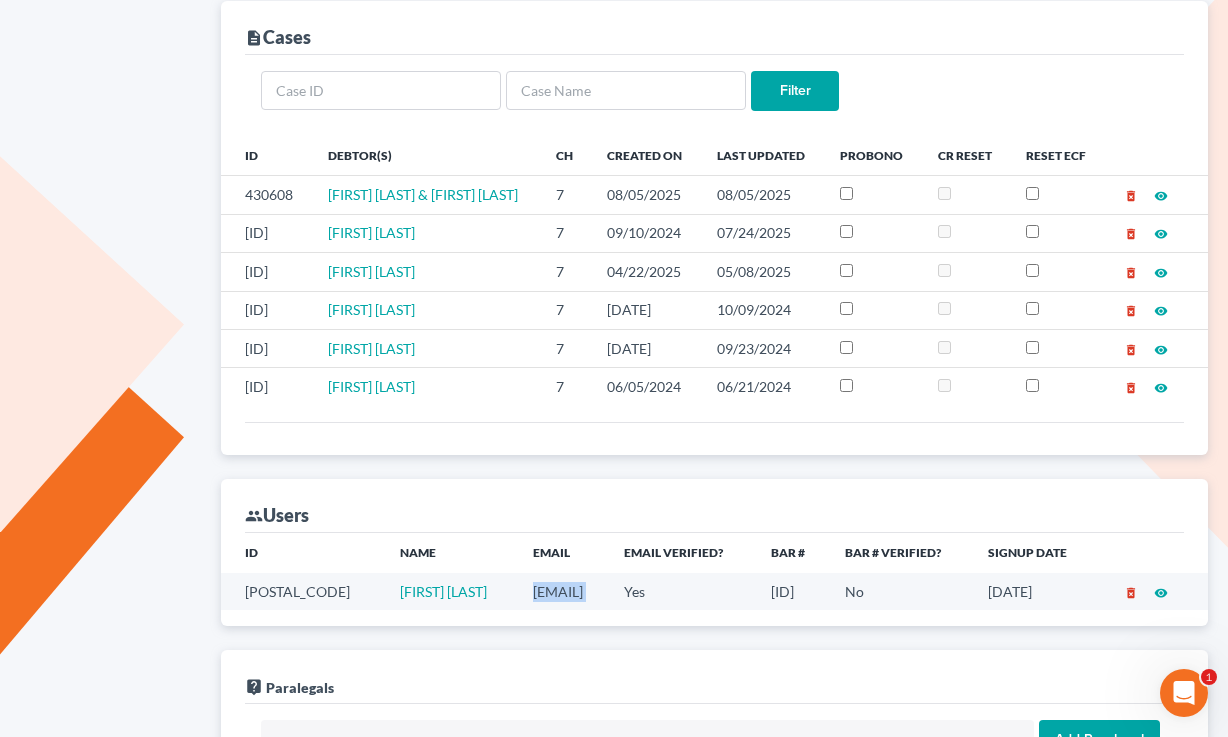 click on "vptaylorlaw@gmail.com" at bounding box center (563, 591) 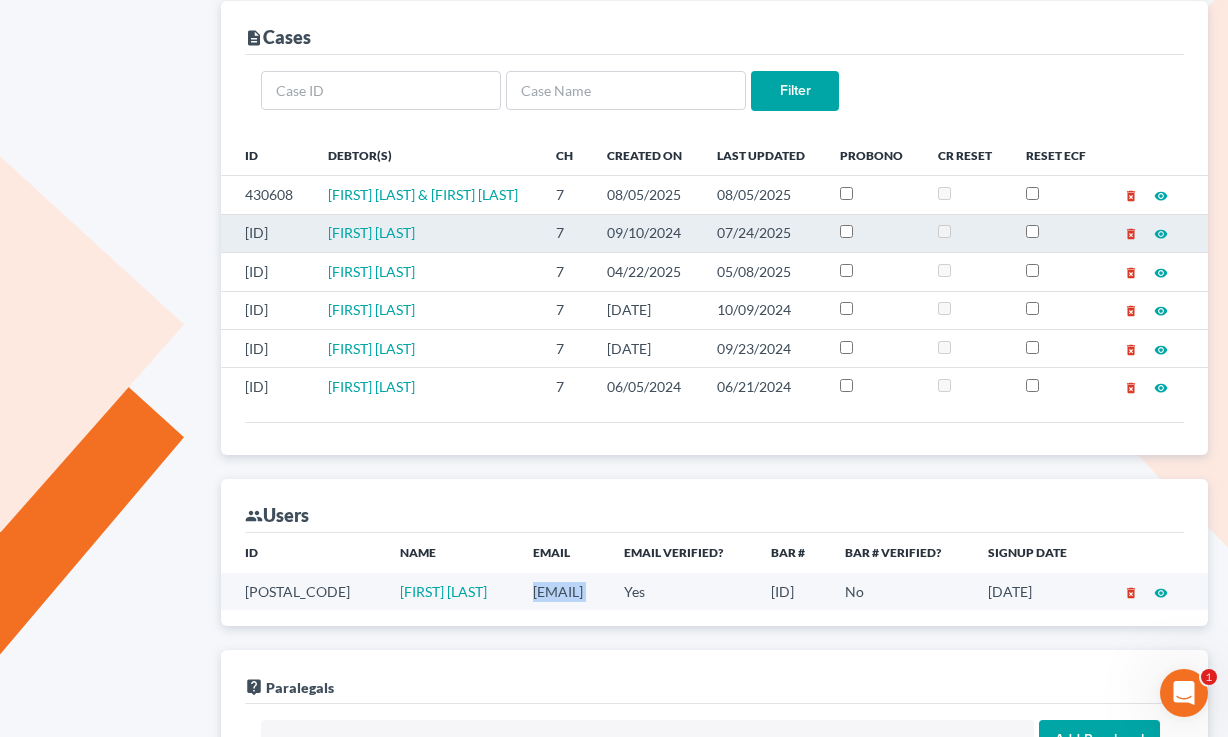 scroll, scrollTop: 0, scrollLeft: 0, axis: both 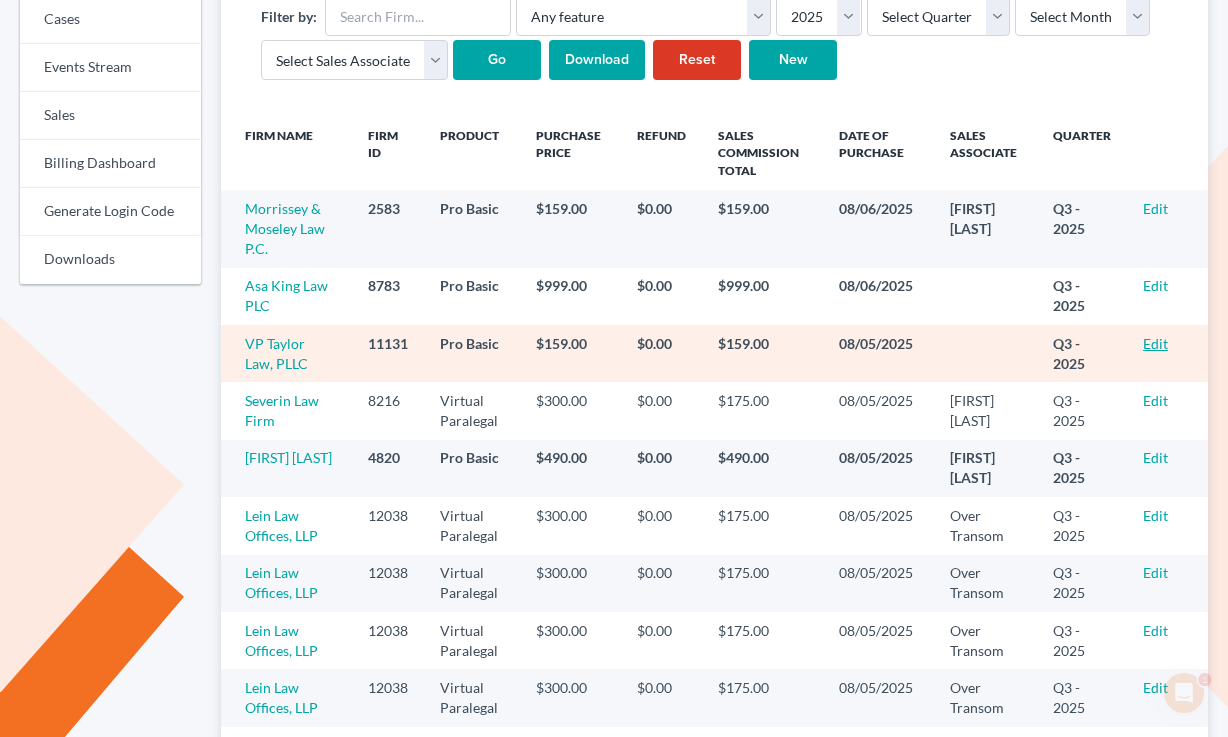 click on "Edit" at bounding box center [1155, 343] 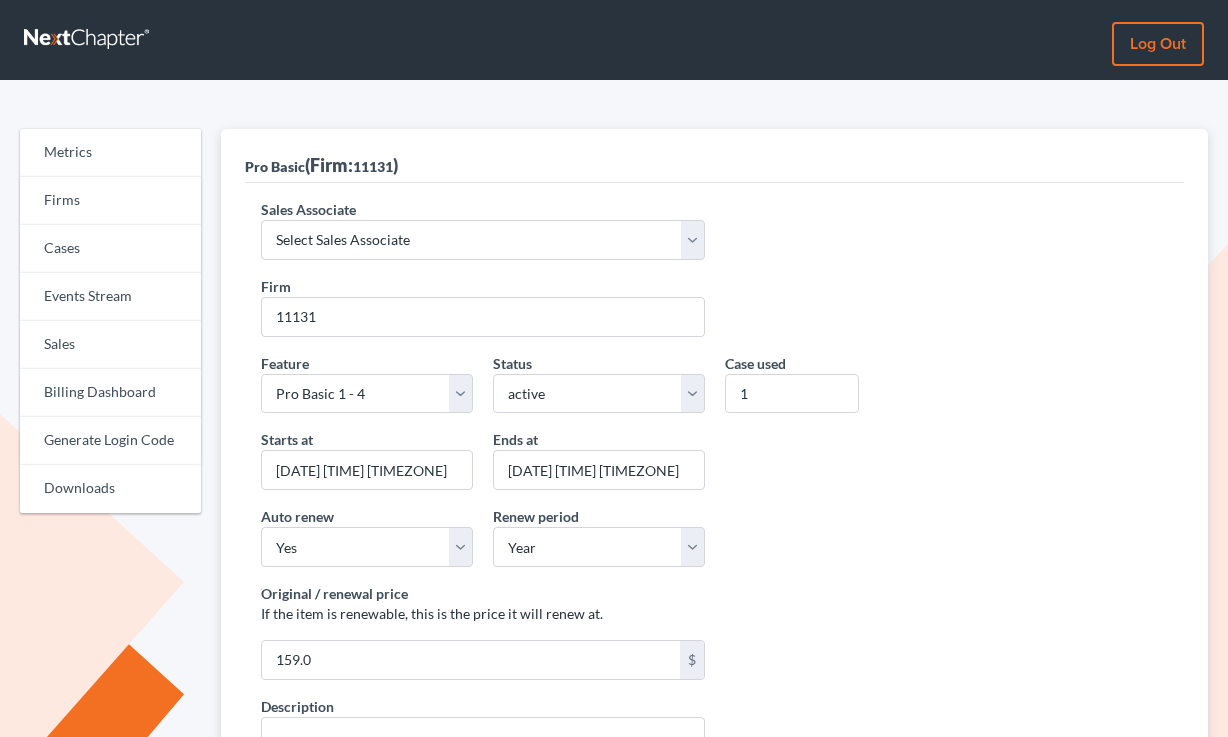 scroll, scrollTop: 0, scrollLeft: 0, axis: both 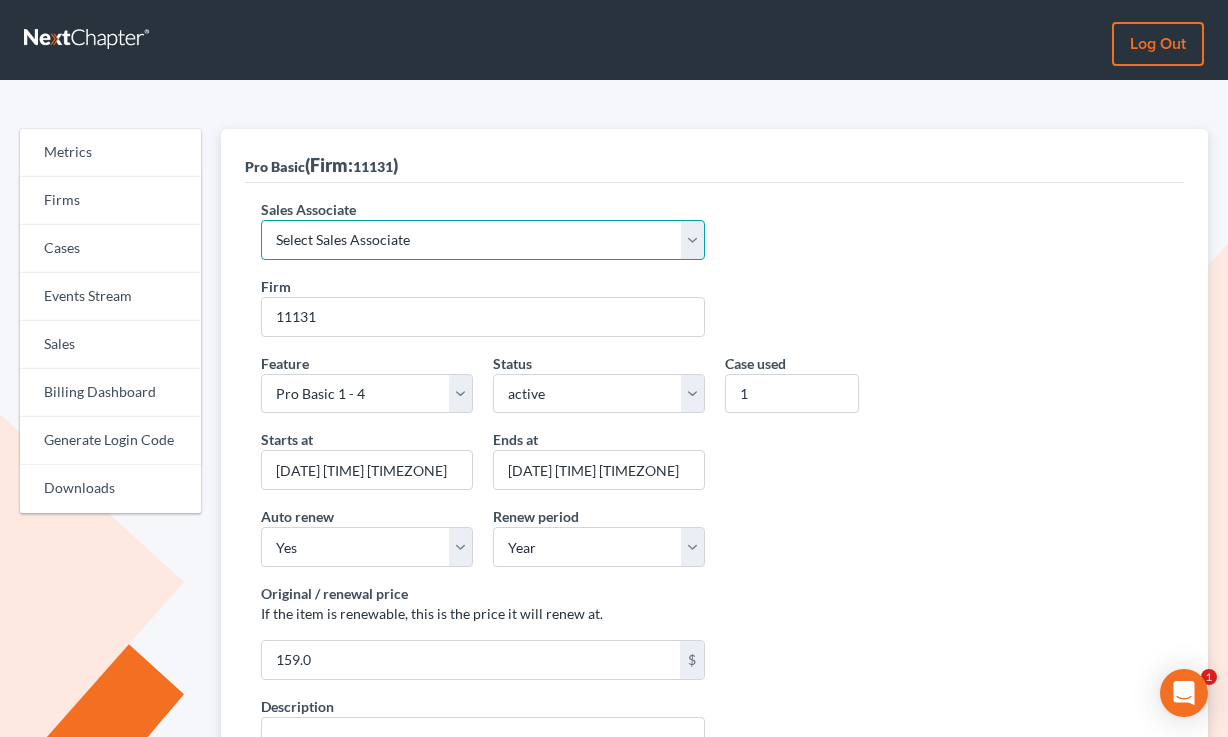 click on "Select Sales Associate
Alex Seymour
Over Transom
Tim Shadoan" at bounding box center (482, 240) 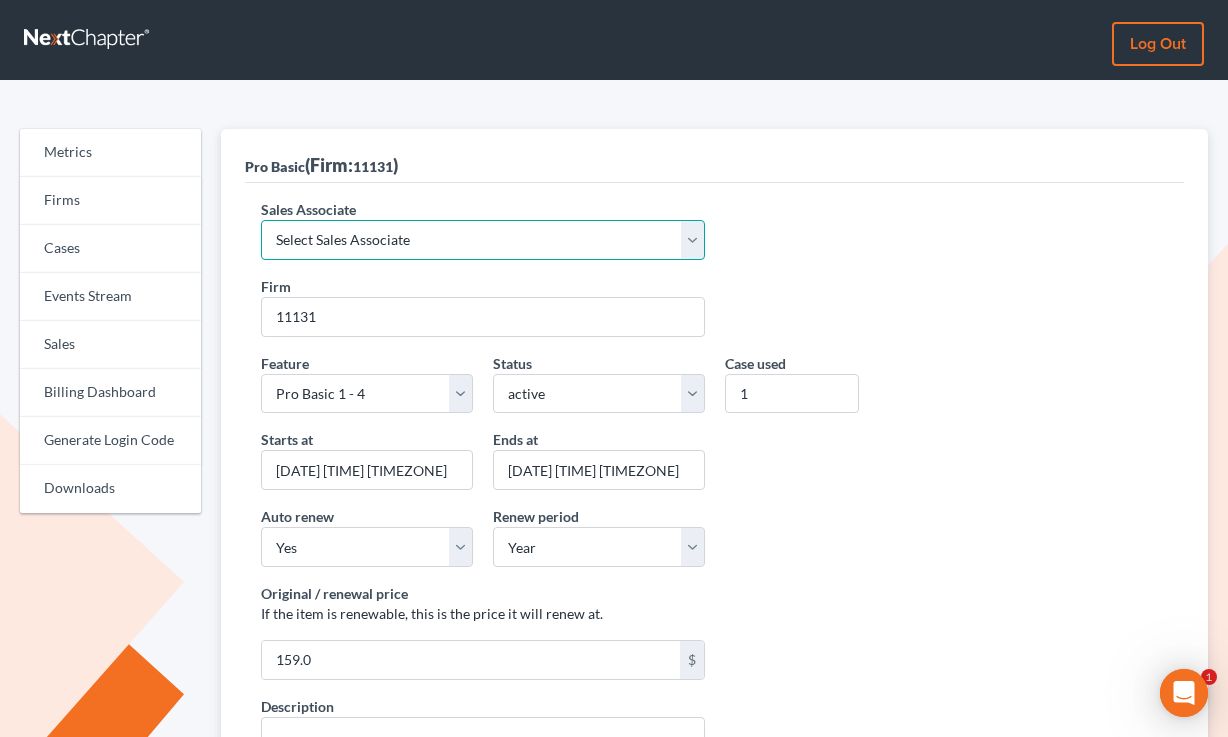 scroll, scrollTop: 0, scrollLeft: 0, axis: both 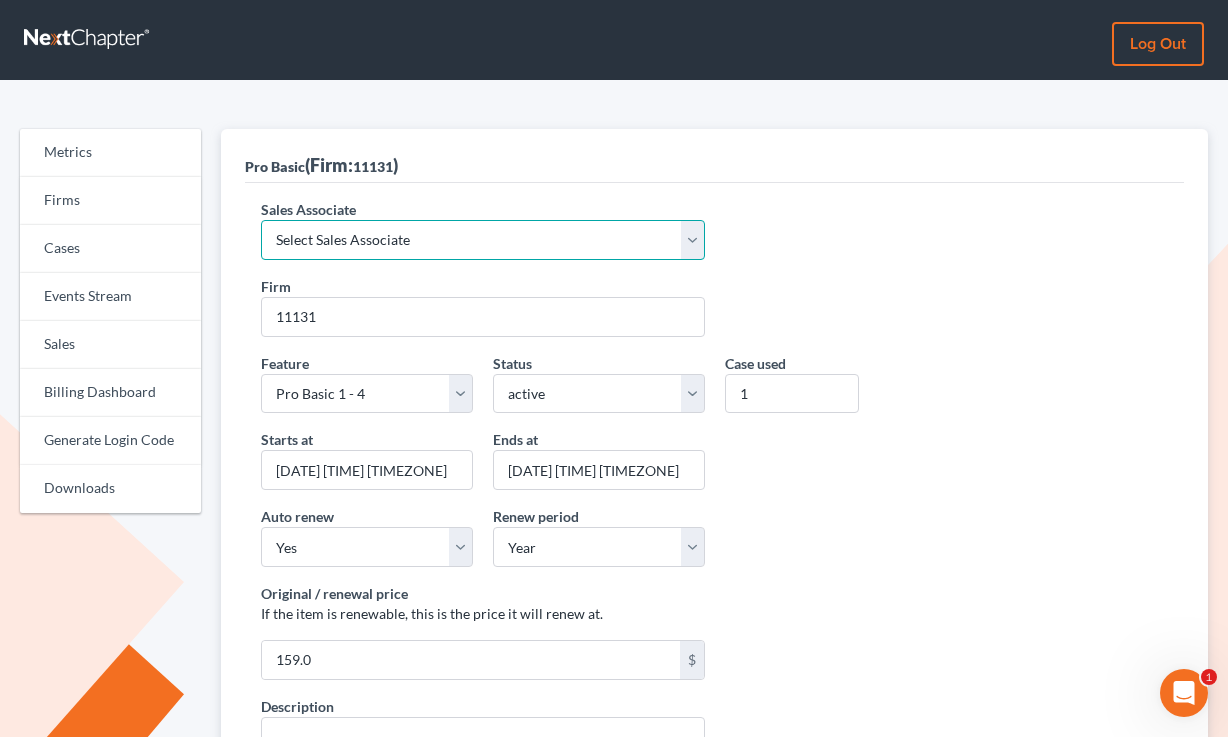 select on "7676" 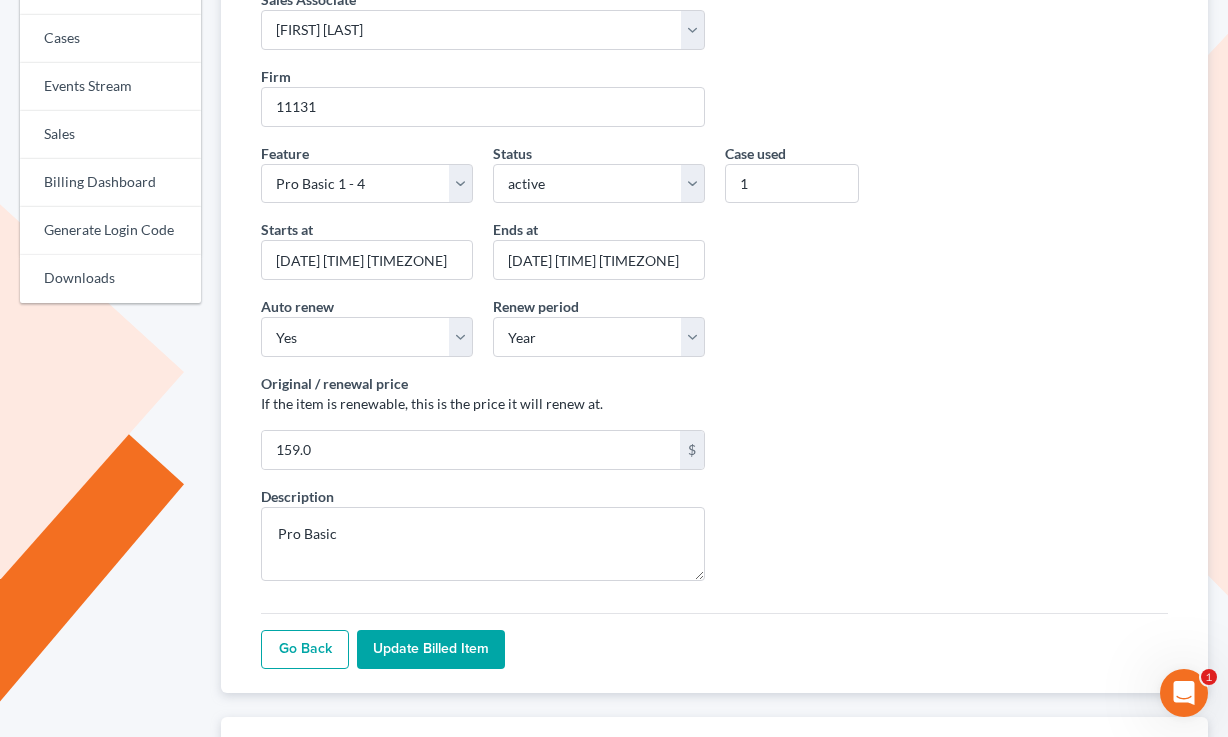 click on "Update Billed item" at bounding box center [431, 650] 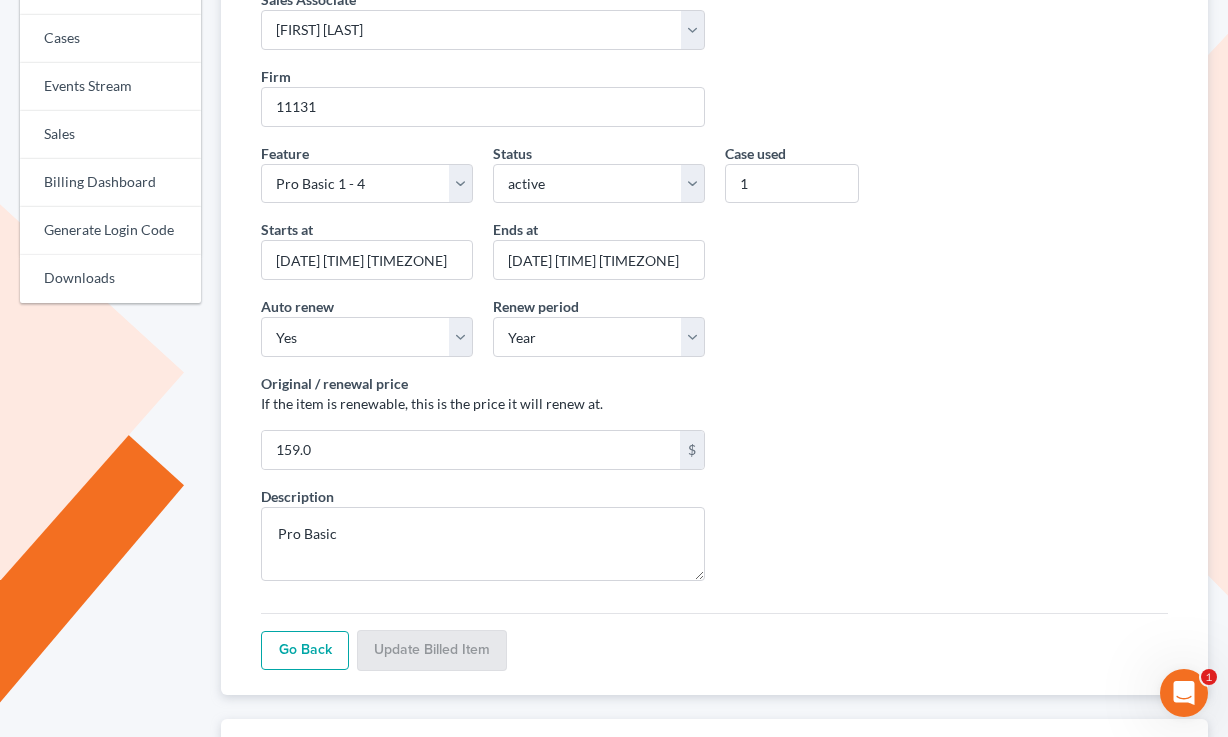 scroll, scrollTop: 210, scrollLeft: 0, axis: vertical 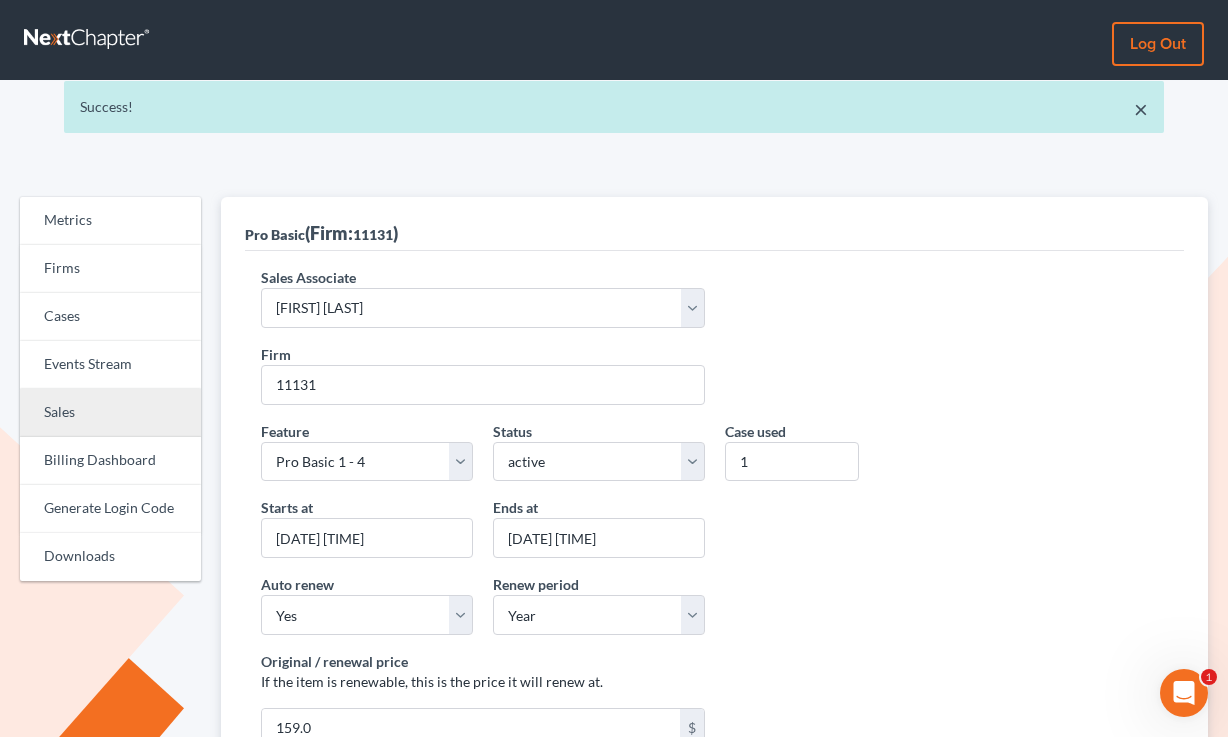 click on "Sales" at bounding box center [110, 413] 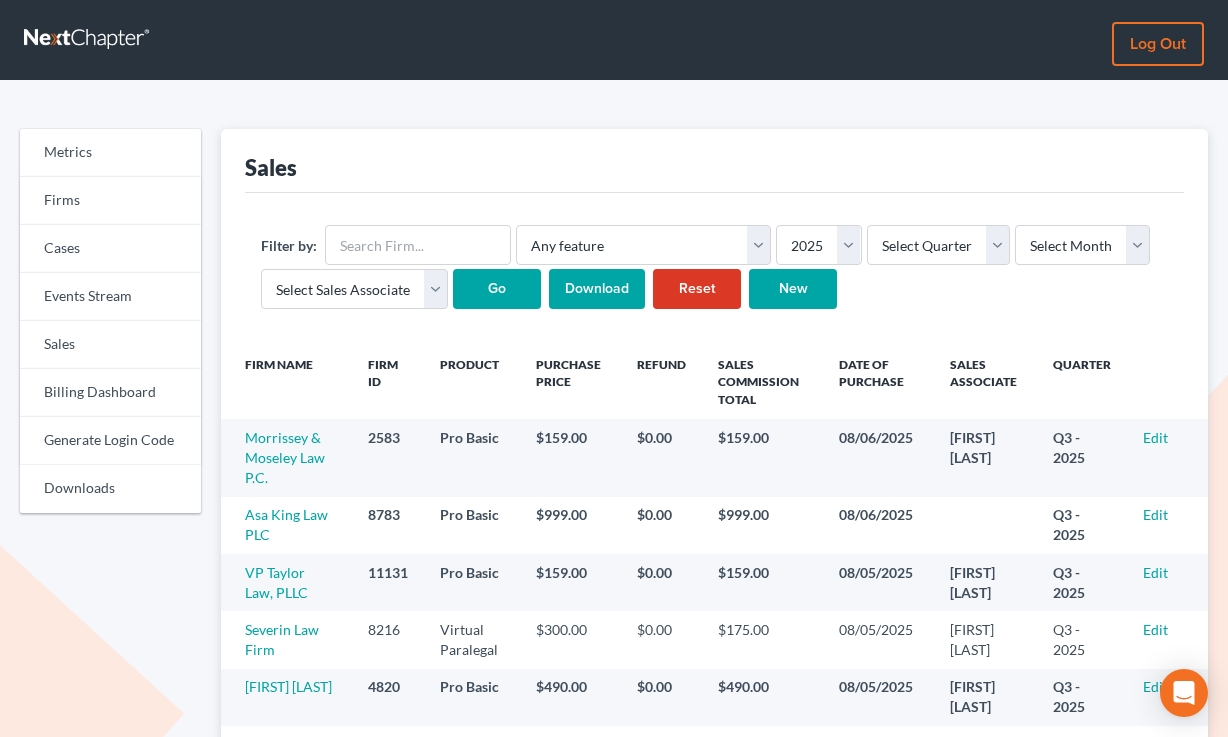 scroll, scrollTop: 0, scrollLeft: 0, axis: both 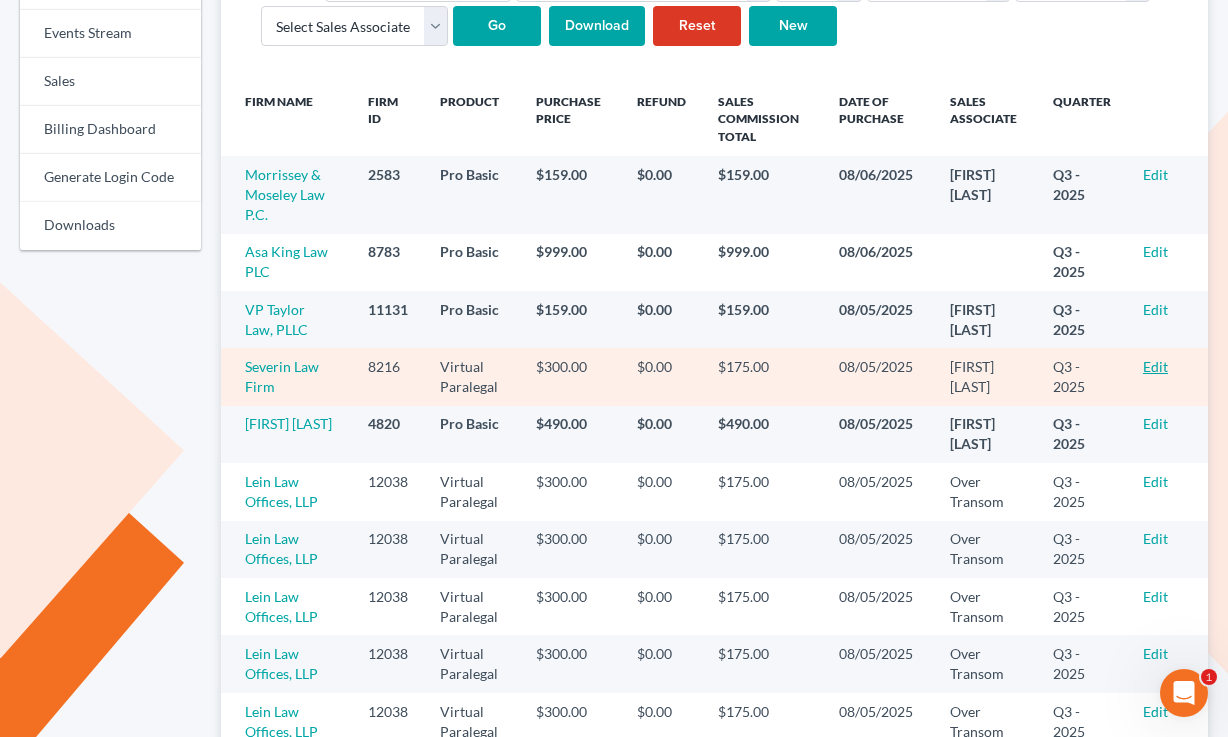 click on "Edit" at bounding box center (1155, 366) 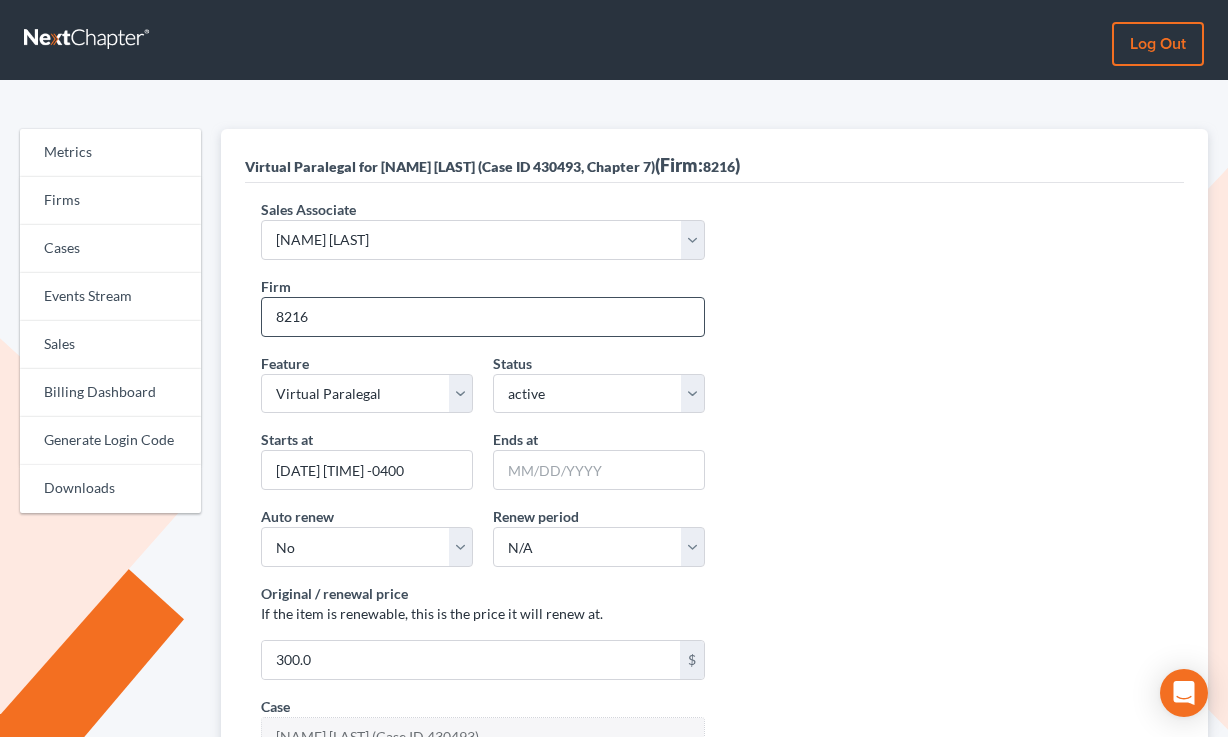 scroll, scrollTop: 0, scrollLeft: 0, axis: both 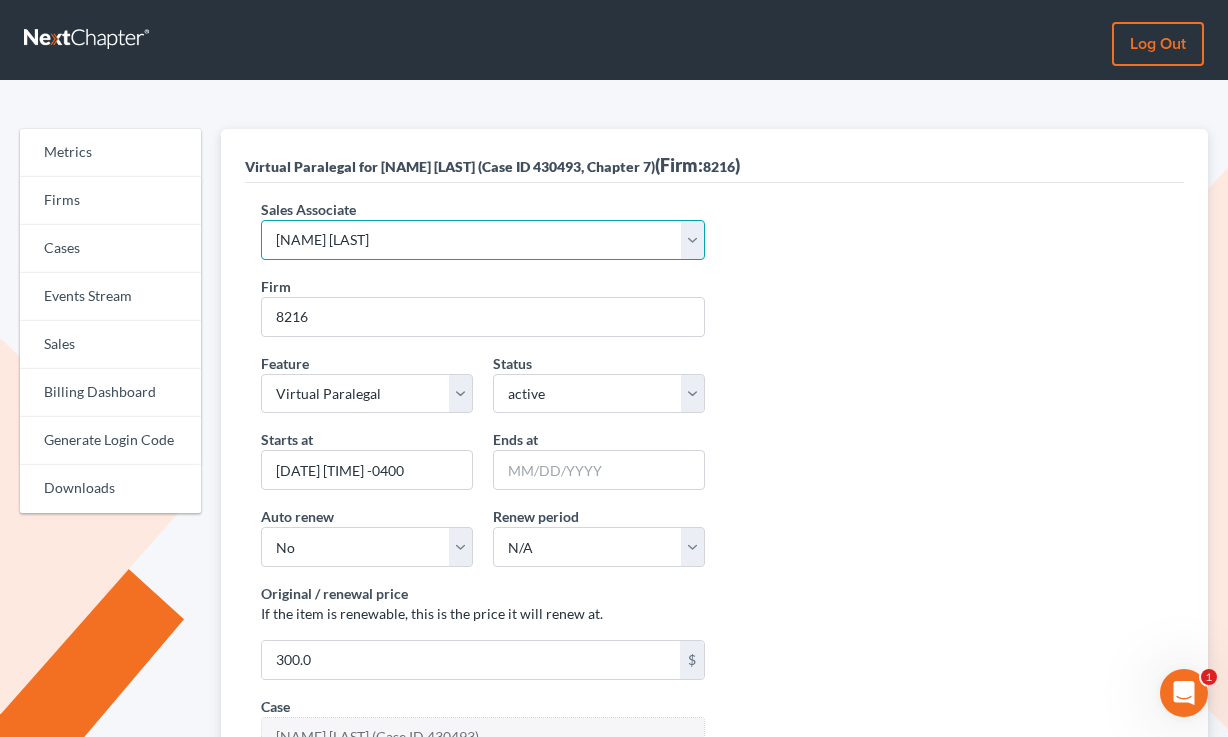 click on "Select Sales Associate
[NAME] [LAST]
Over Transom
[NAME] [LAST]" at bounding box center [482, 240] 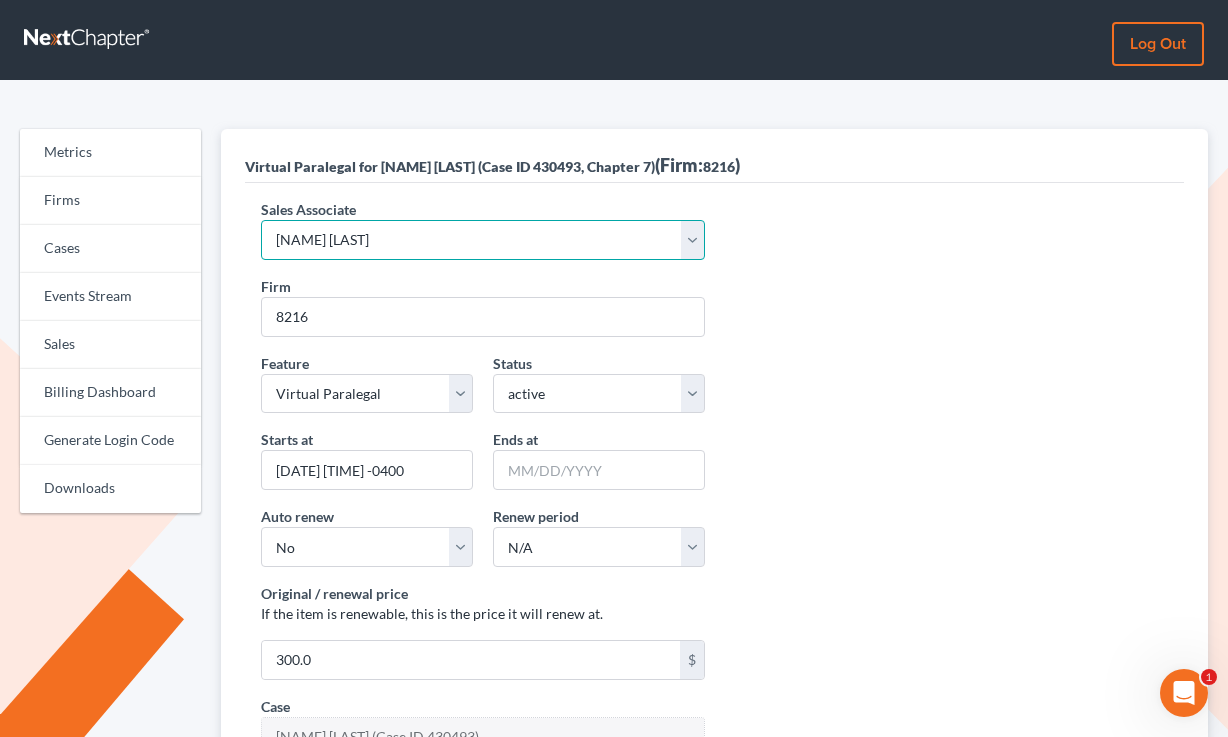 select on "10275" 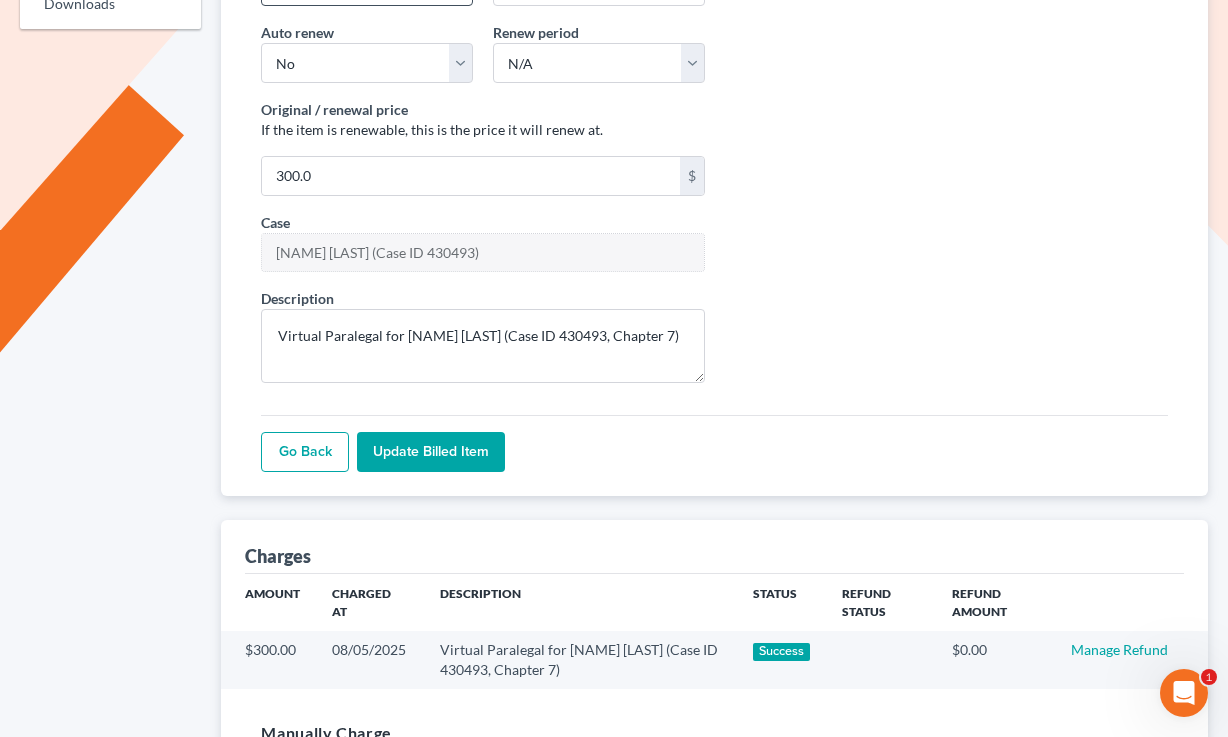 scroll, scrollTop: 517, scrollLeft: 0, axis: vertical 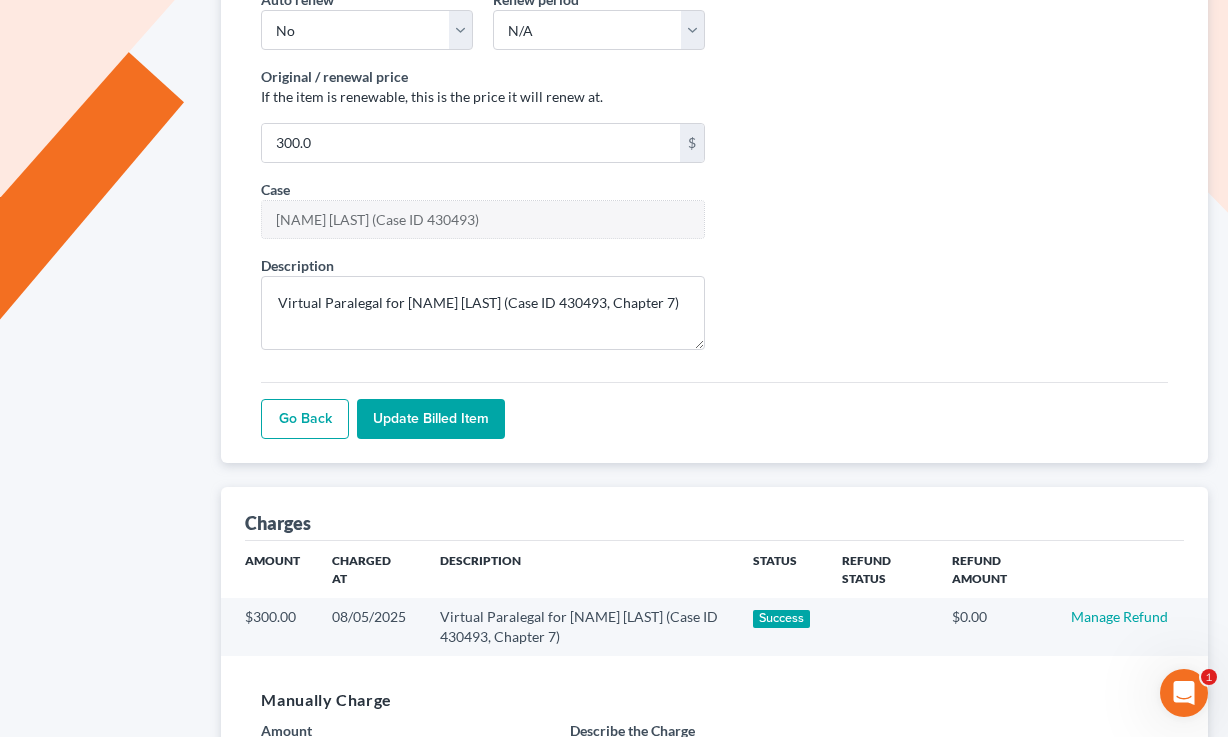 click on "Update Billed item" at bounding box center [431, 419] 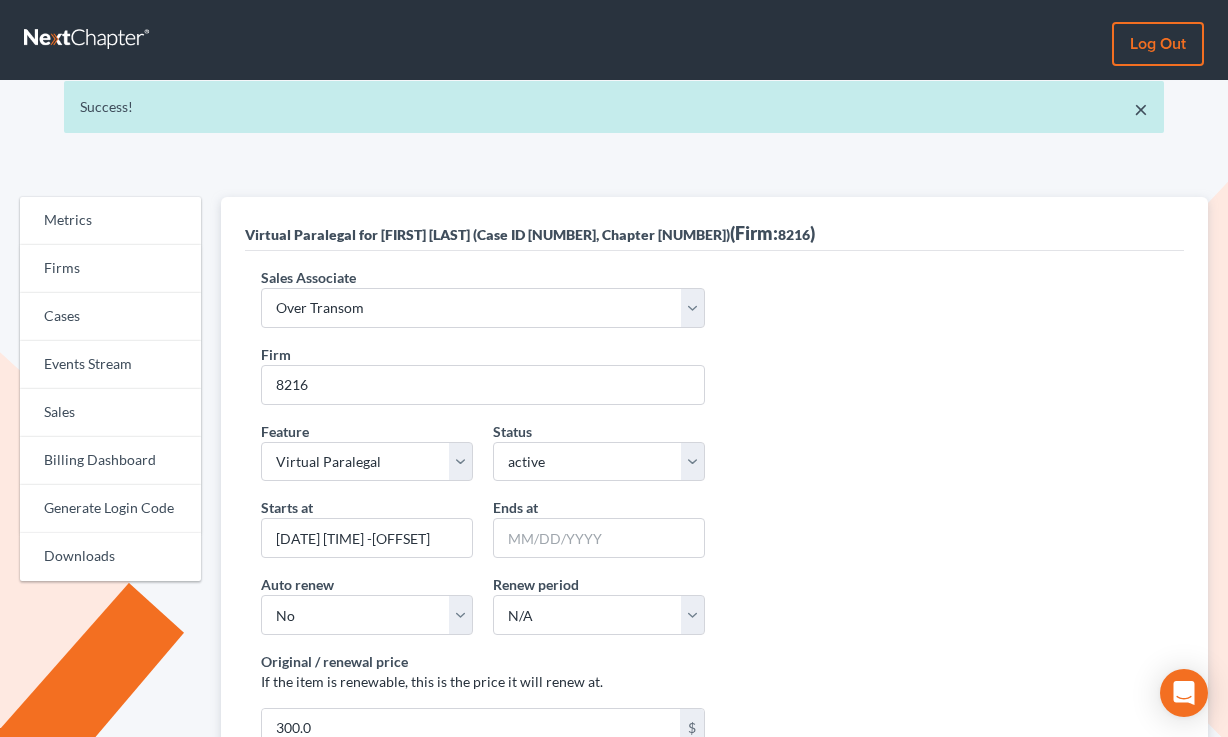 scroll, scrollTop: 0, scrollLeft: 0, axis: both 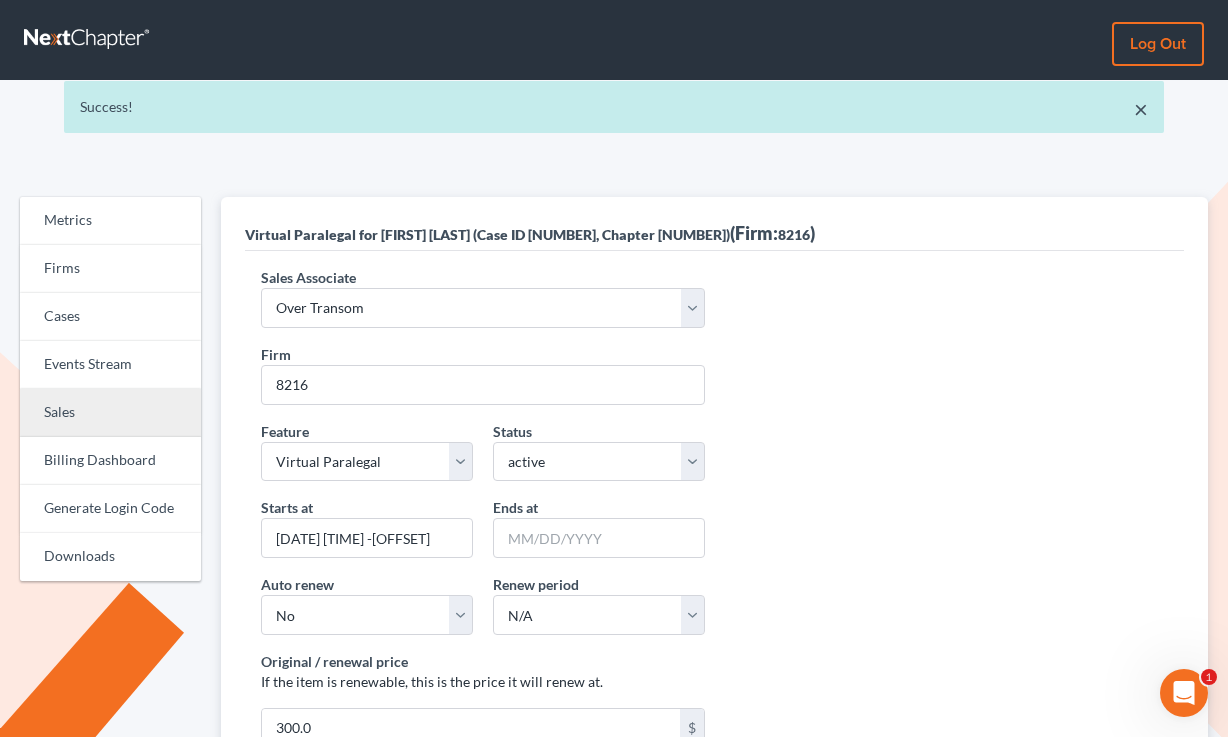 click on "Sales" at bounding box center (110, 413) 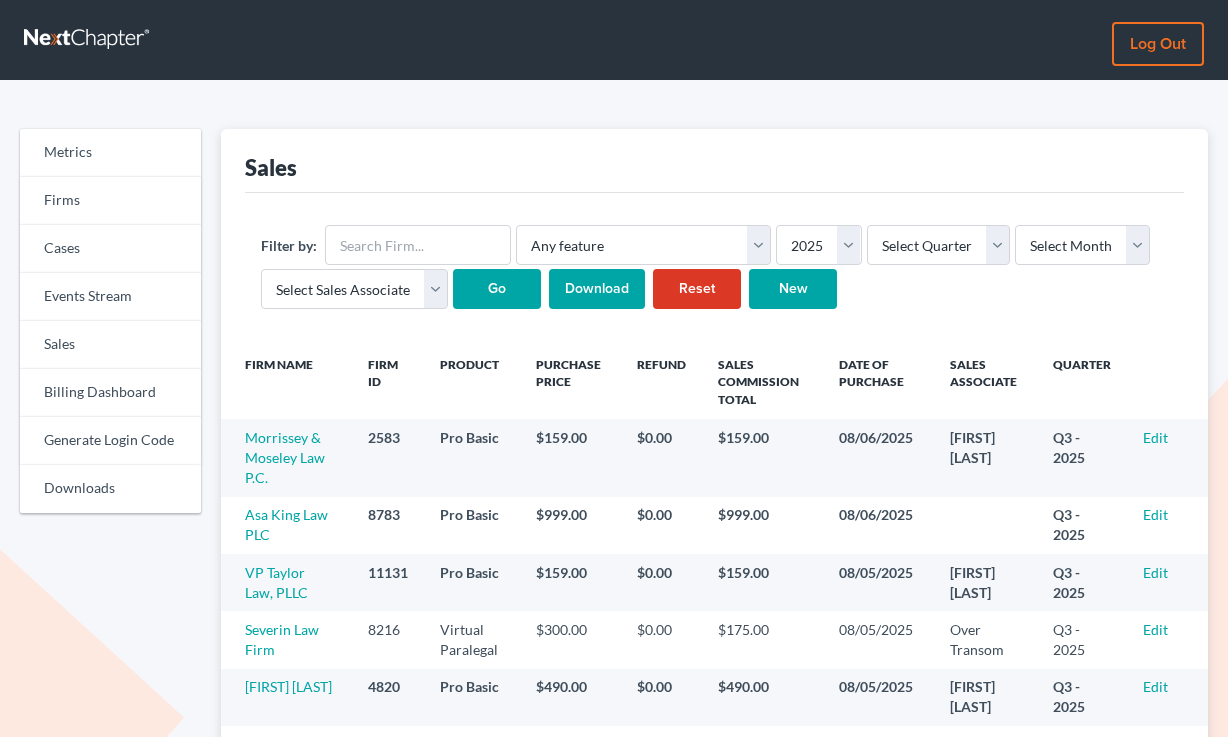 scroll, scrollTop: 0, scrollLeft: 0, axis: both 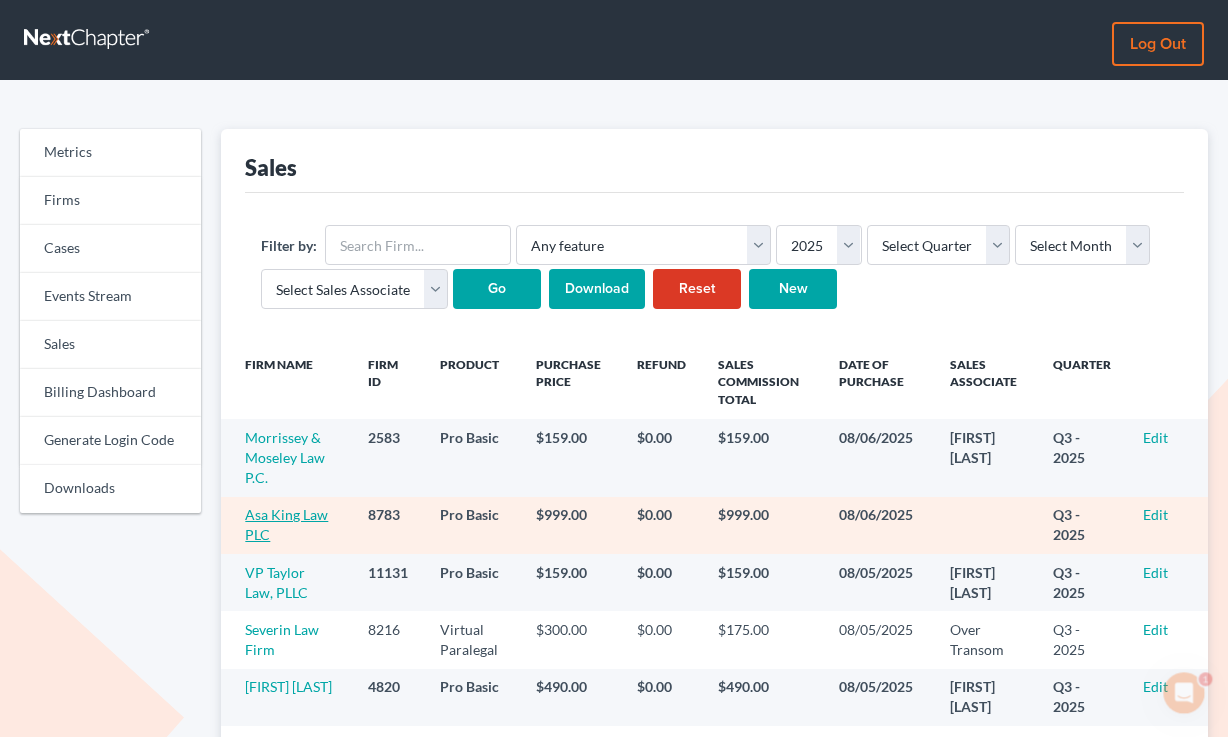 click on "Asa King Law PLC" at bounding box center [286, 524] 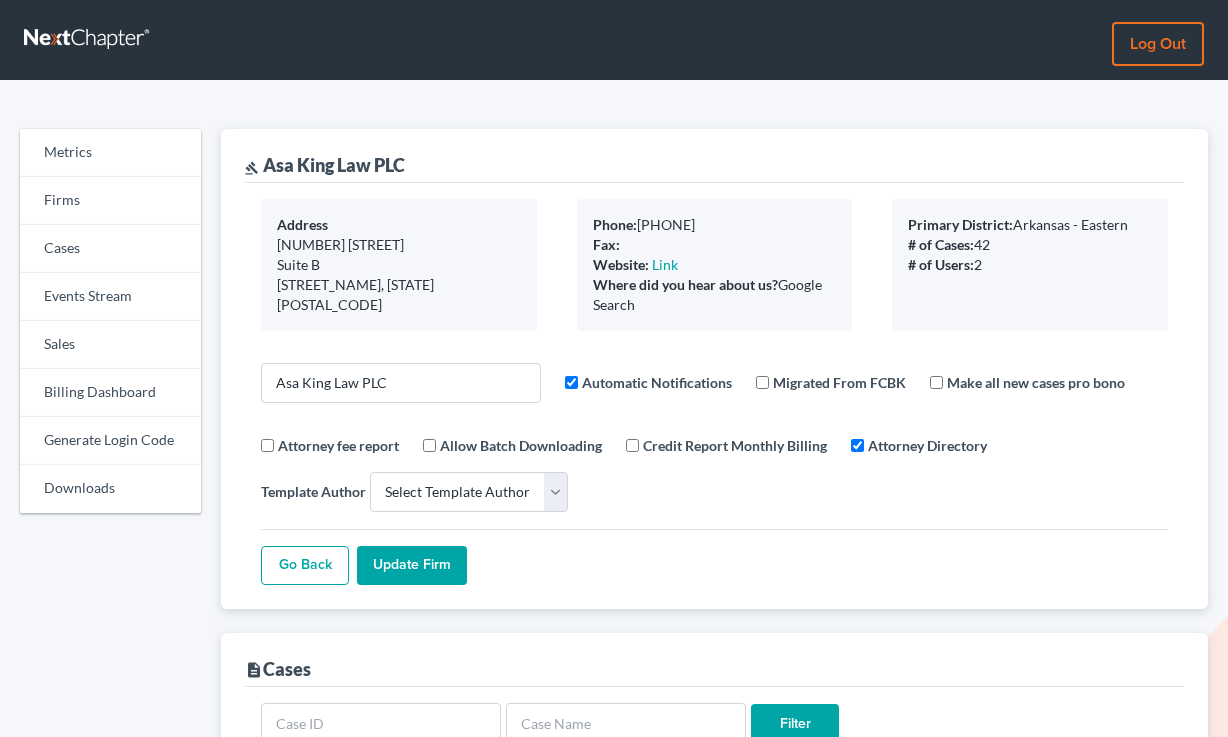 select 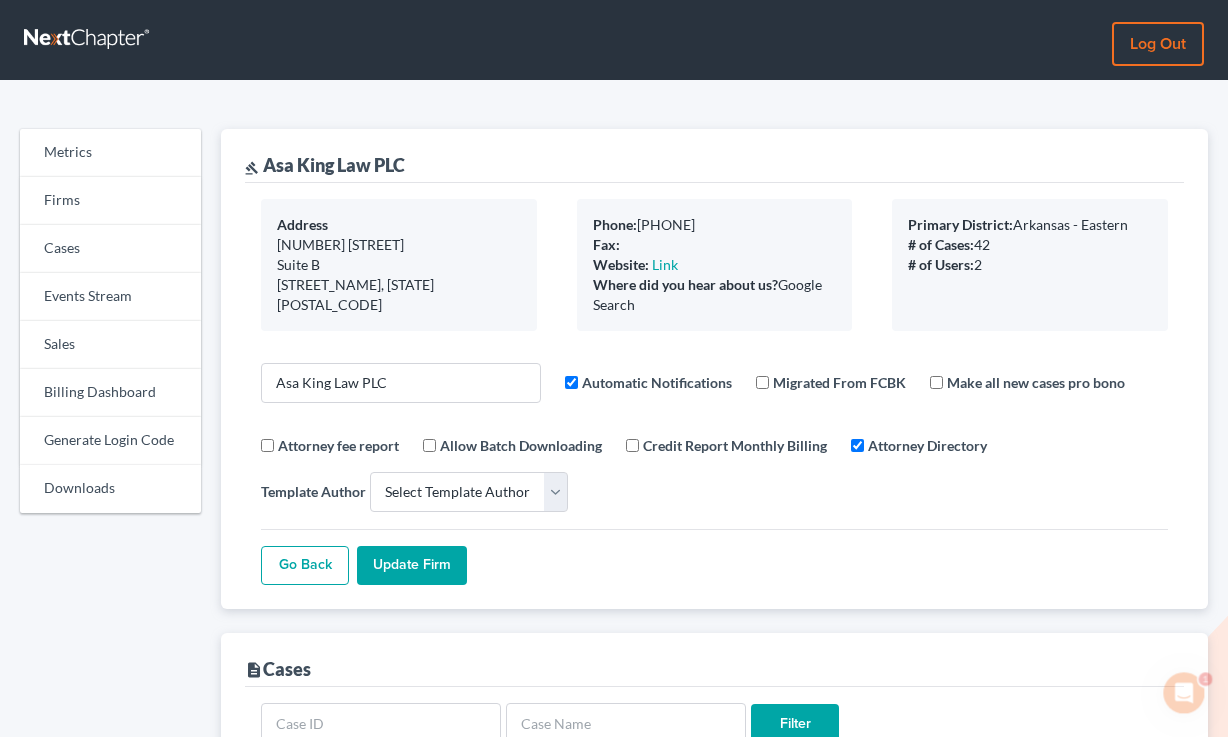 scroll, scrollTop: 0, scrollLeft: 0, axis: both 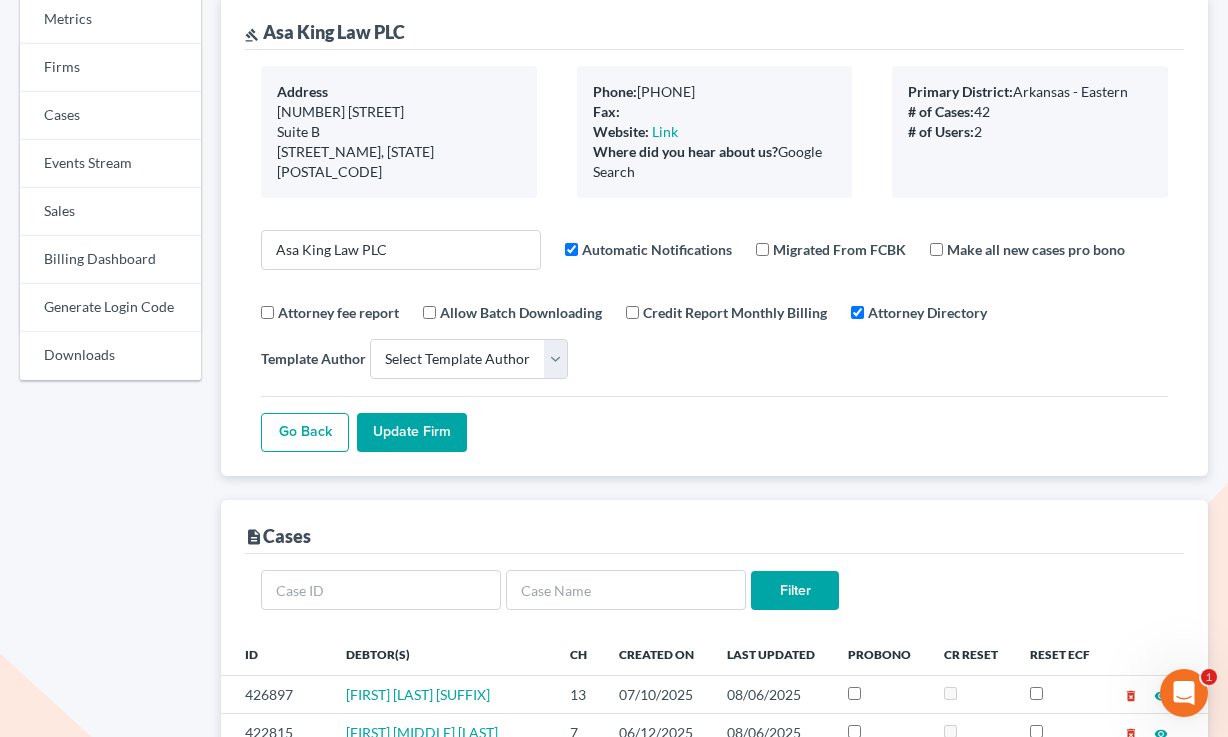 drag, startPoint x: 663, startPoint y: 176, endPoint x: 592, endPoint y: 81, distance: 118.60017 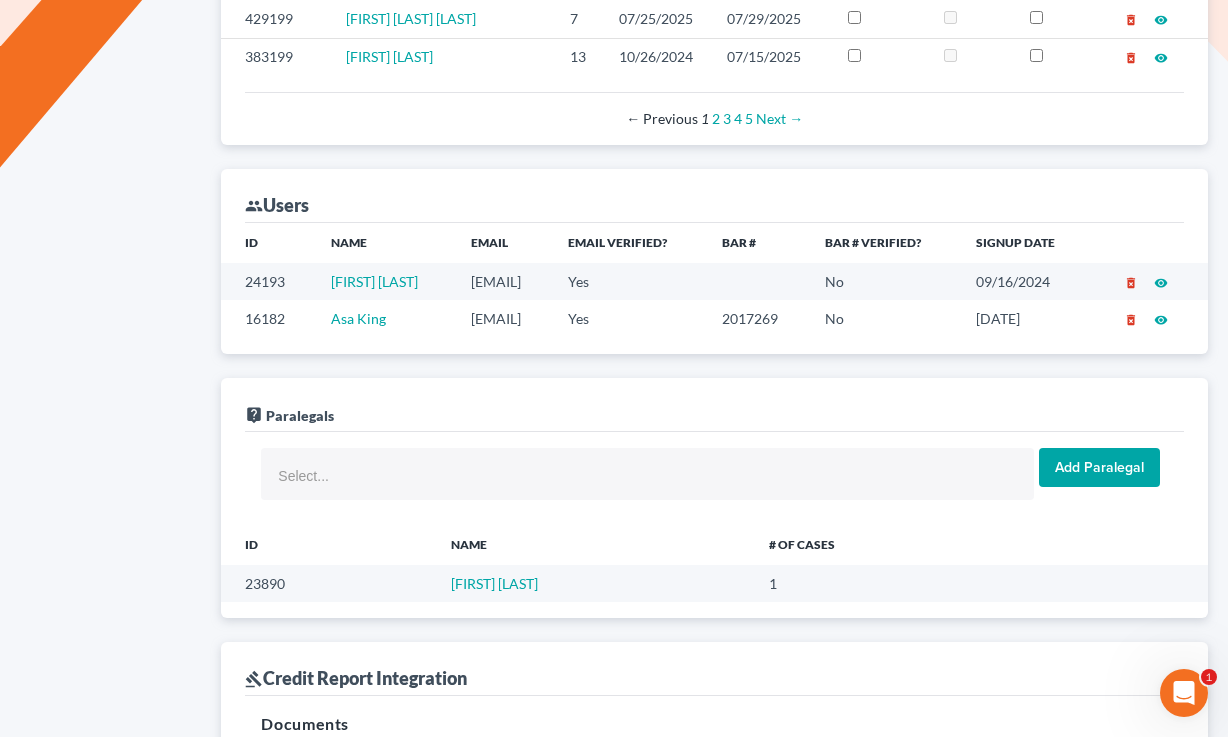 scroll, scrollTop: 1107, scrollLeft: 0, axis: vertical 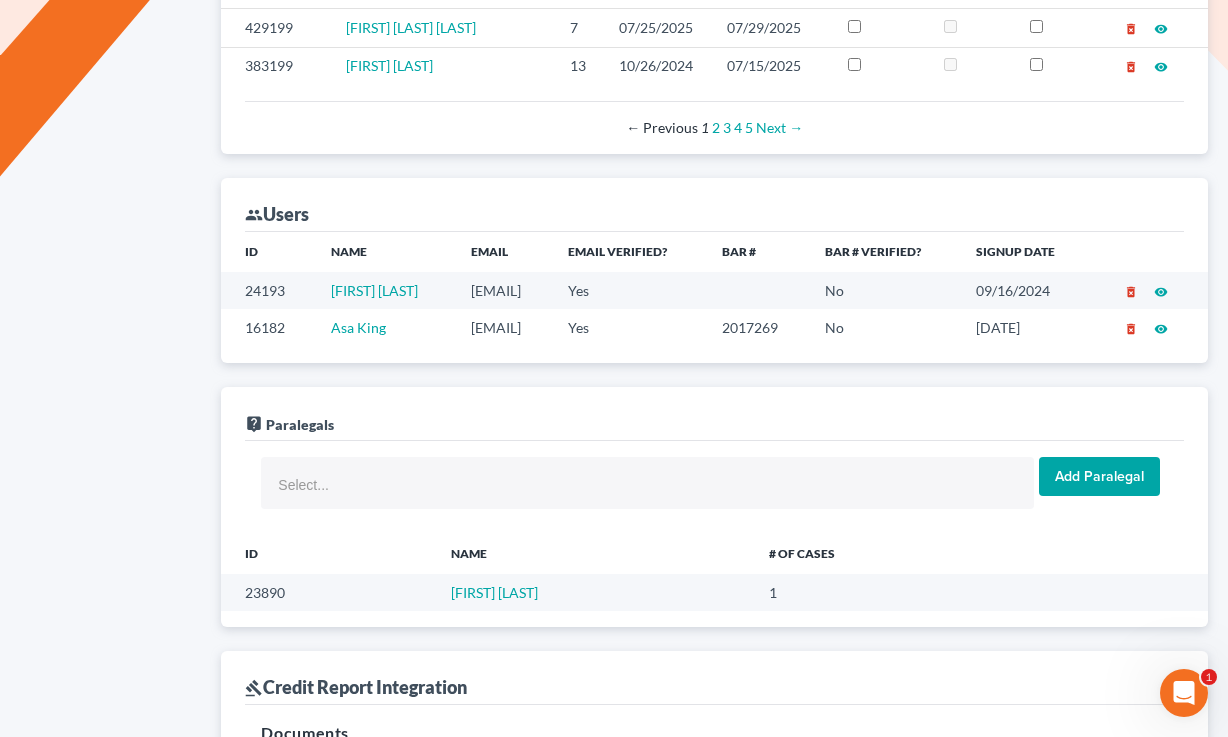 drag, startPoint x: 560, startPoint y: 359, endPoint x: 453, endPoint y: 360, distance: 107.00467 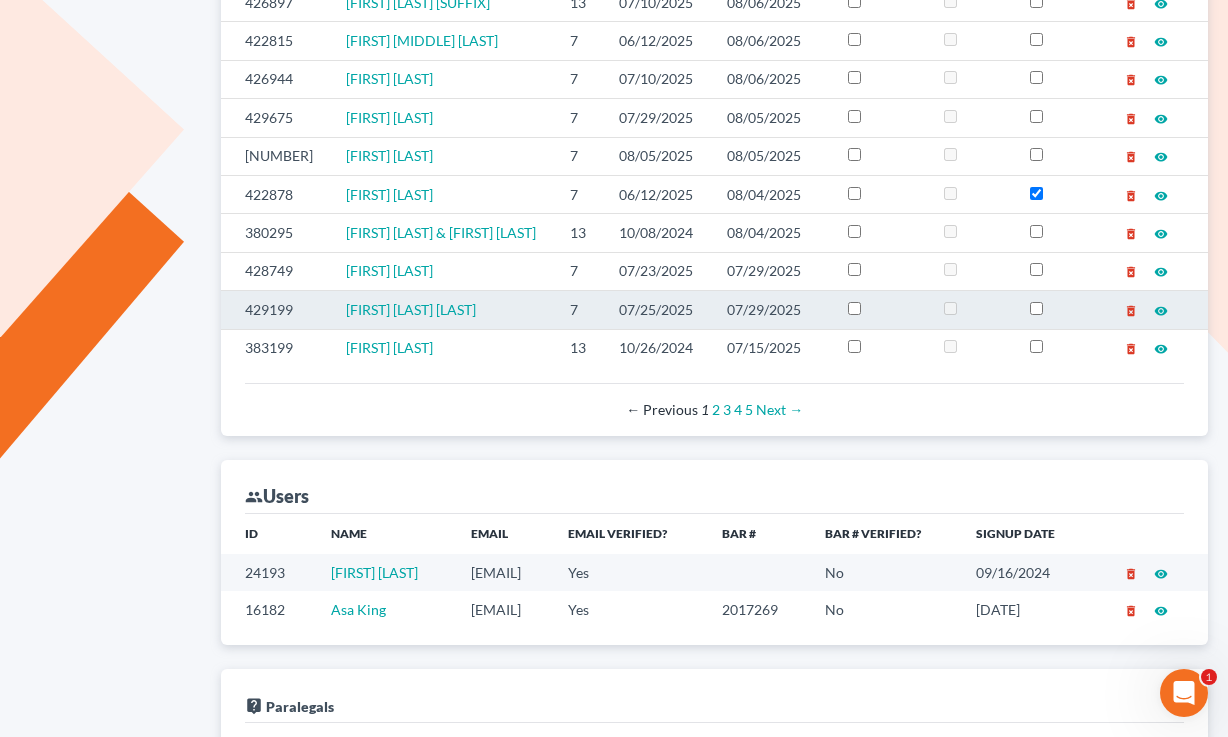 scroll, scrollTop: 1198, scrollLeft: 0, axis: vertical 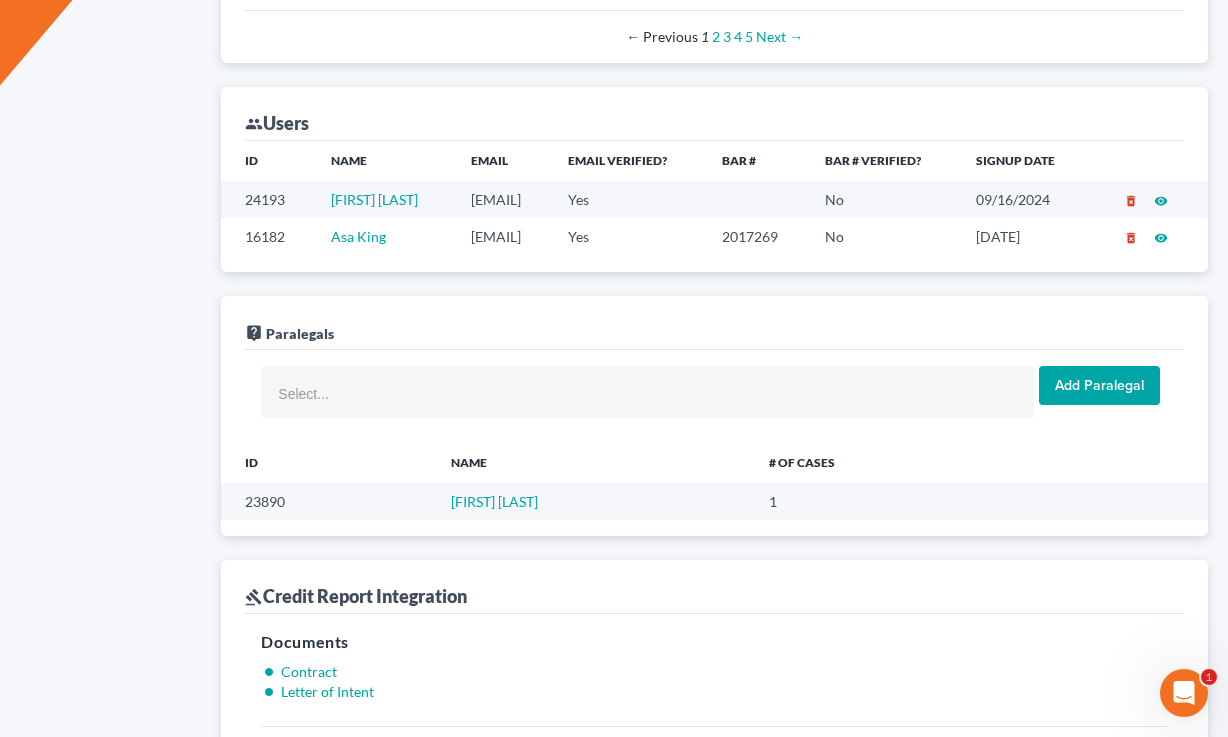 click on "[EMAIL]" at bounding box center [503, 199] 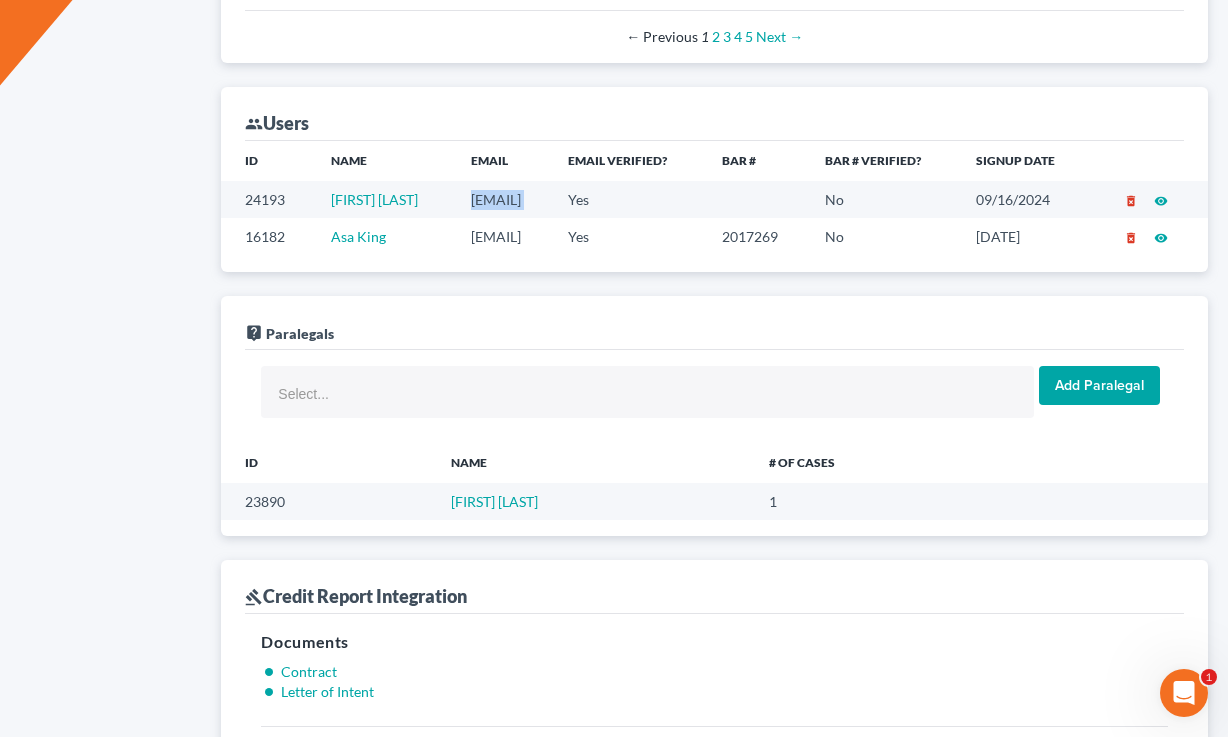 copy on "[EMAIL]" 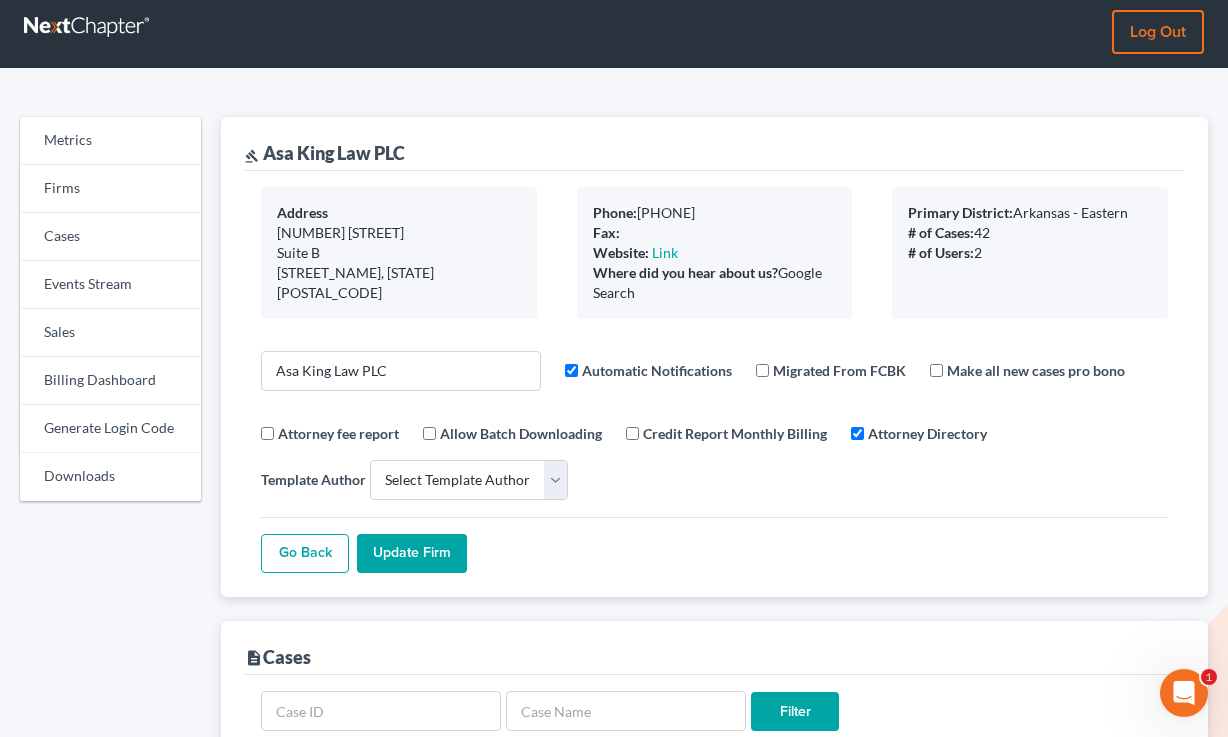 scroll, scrollTop: 0, scrollLeft: 0, axis: both 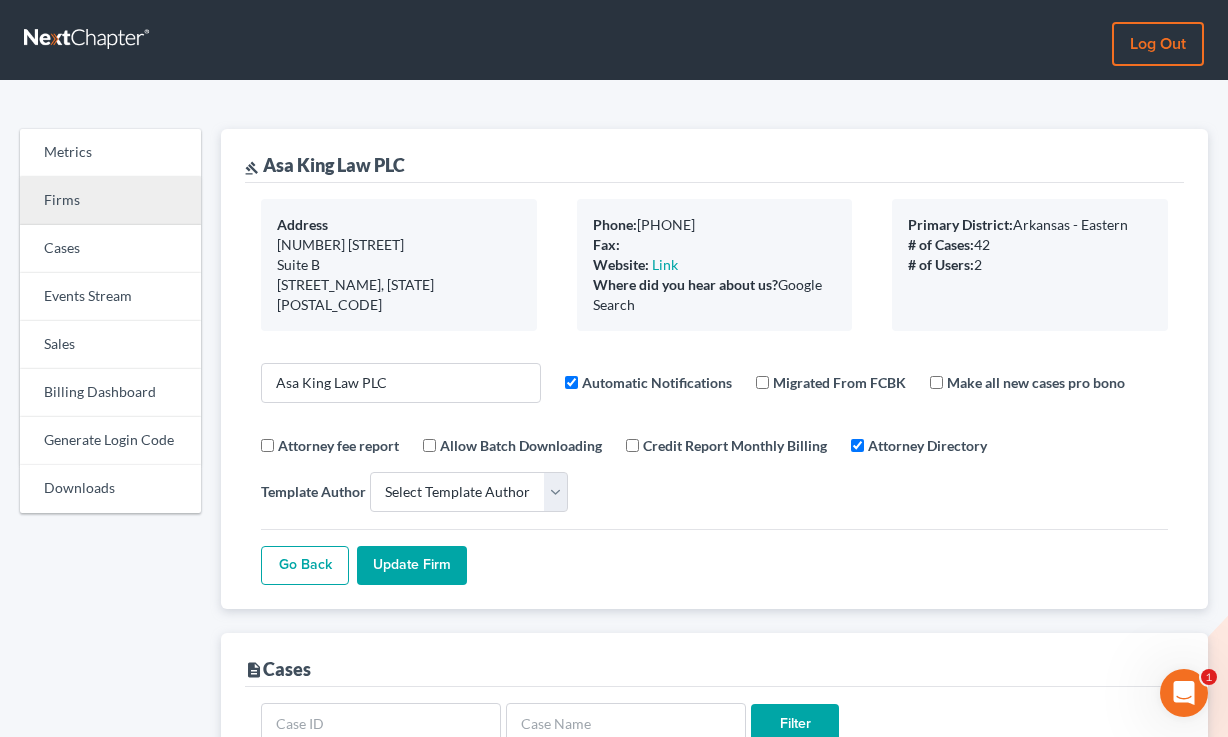 click on "Firms" at bounding box center (110, 201) 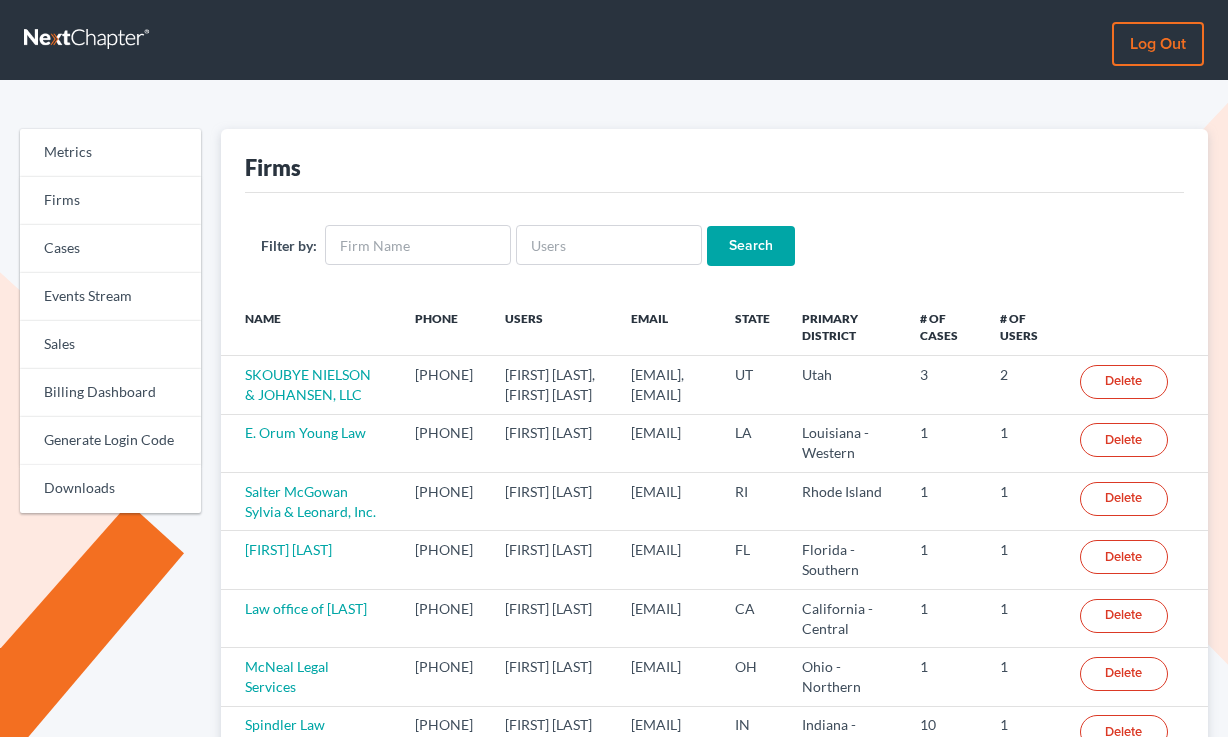 scroll, scrollTop: 0, scrollLeft: 0, axis: both 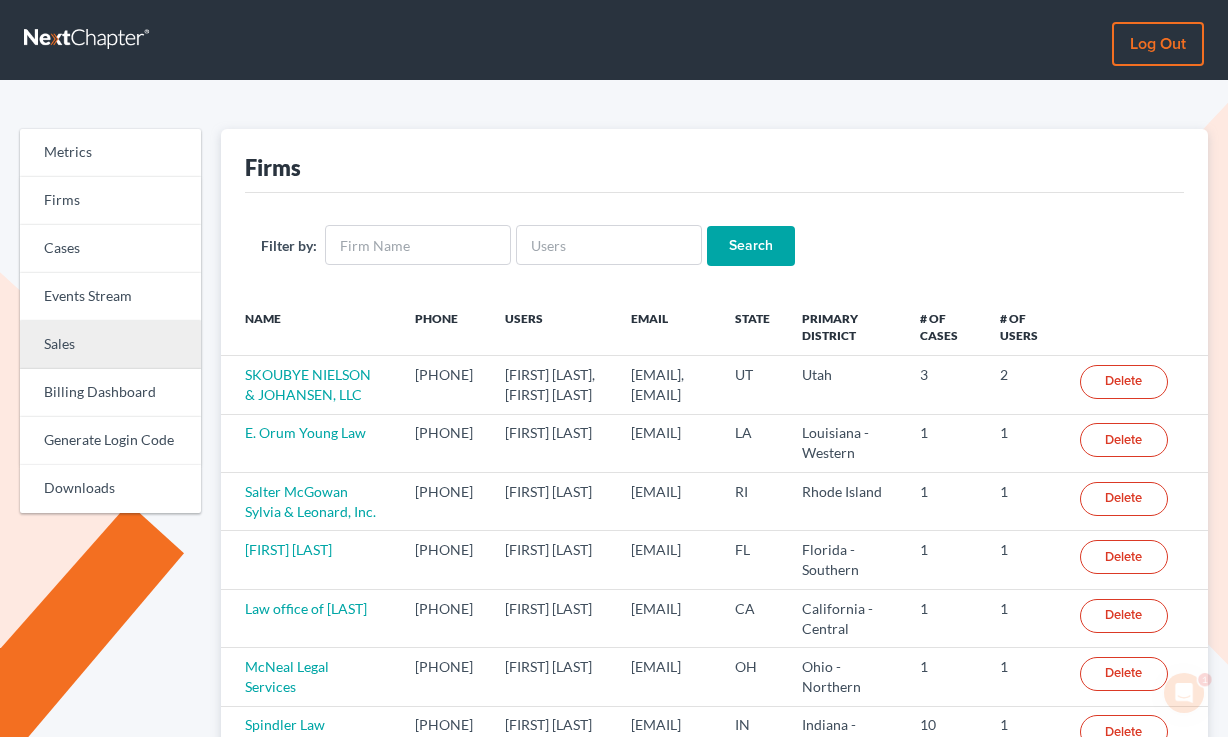 click on "Sales" at bounding box center [110, 345] 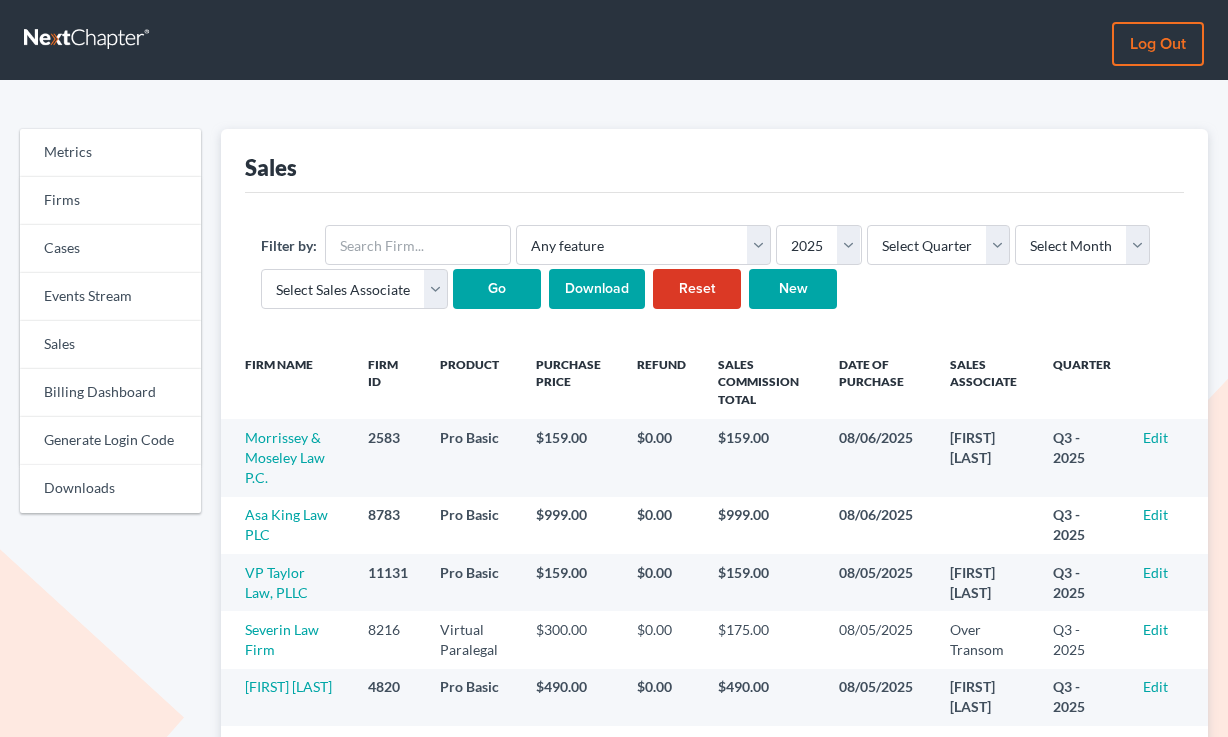 scroll, scrollTop: 0, scrollLeft: 0, axis: both 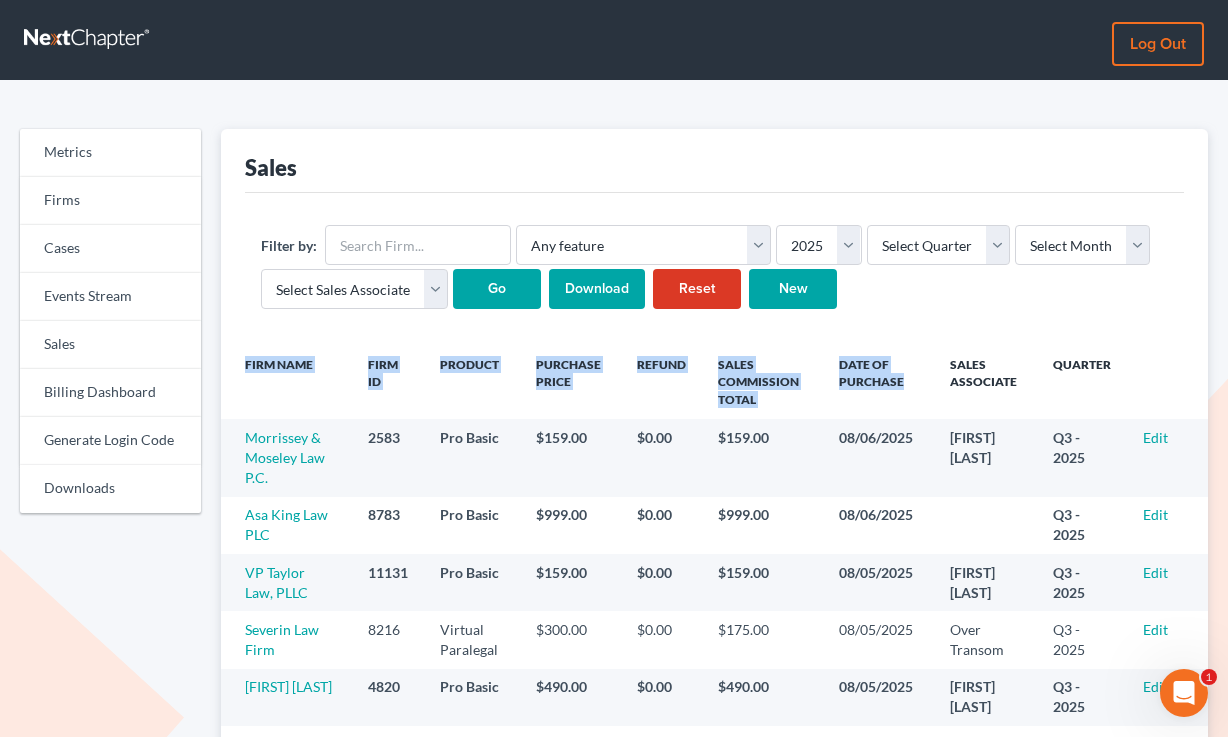 drag, startPoint x: 912, startPoint y: 383, endPoint x: 234, endPoint y: 351, distance: 678.75476 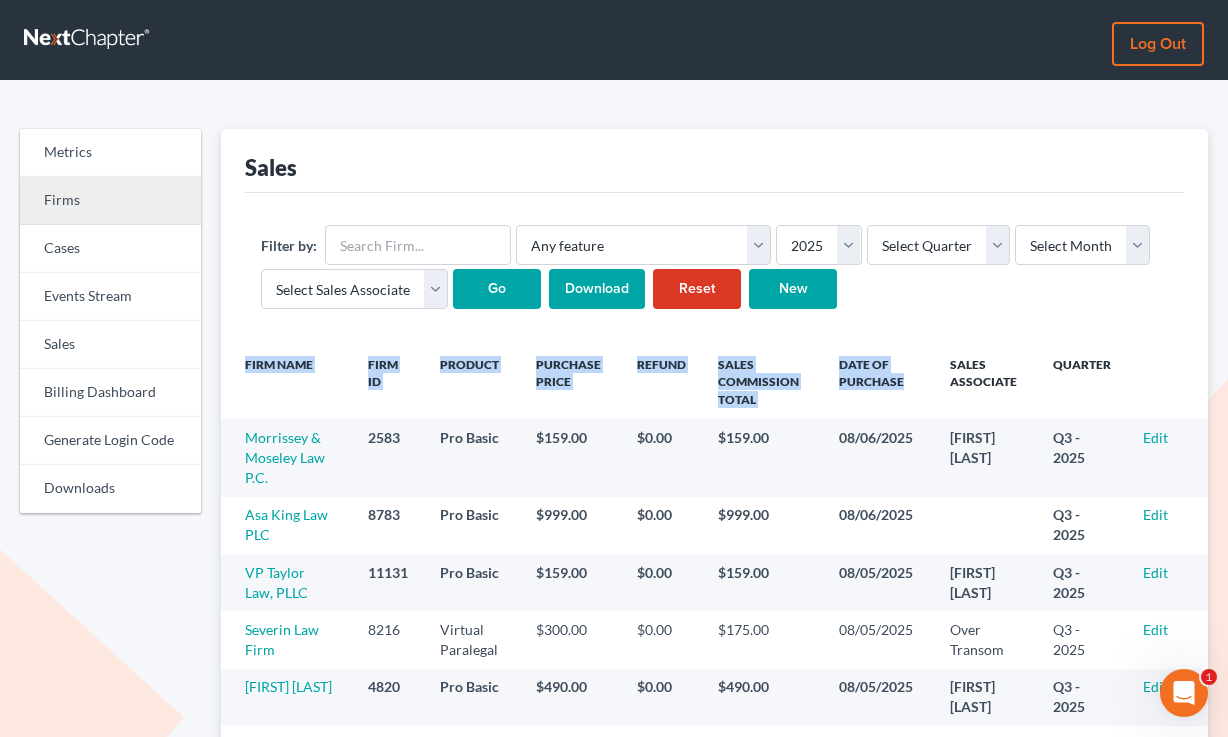 click on "Firms" at bounding box center (110, 201) 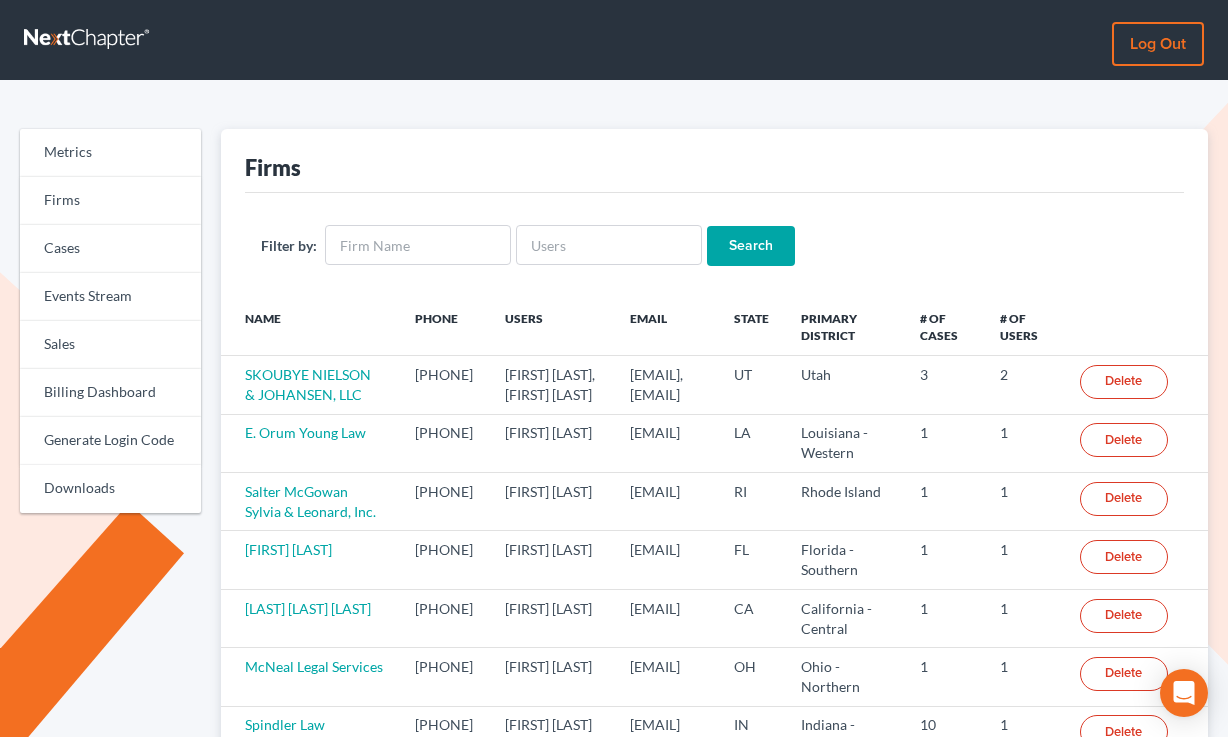 scroll, scrollTop: 0, scrollLeft: 0, axis: both 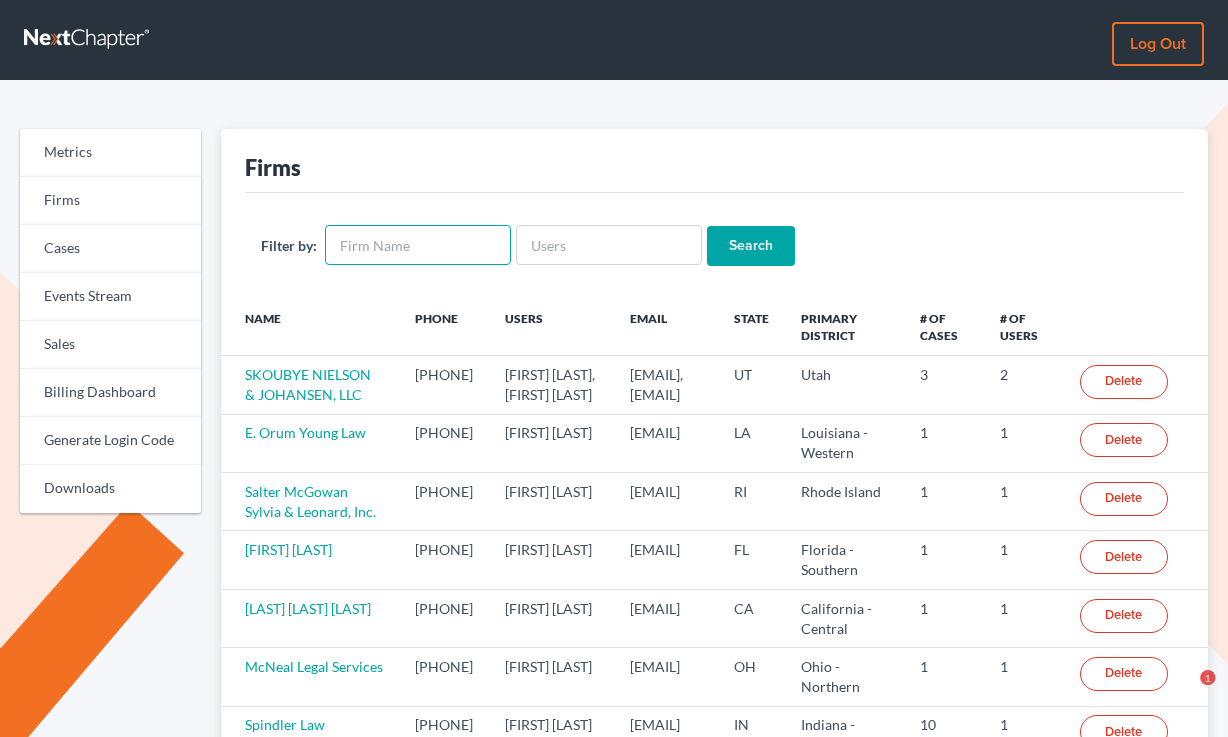 click at bounding box center [418, 245] 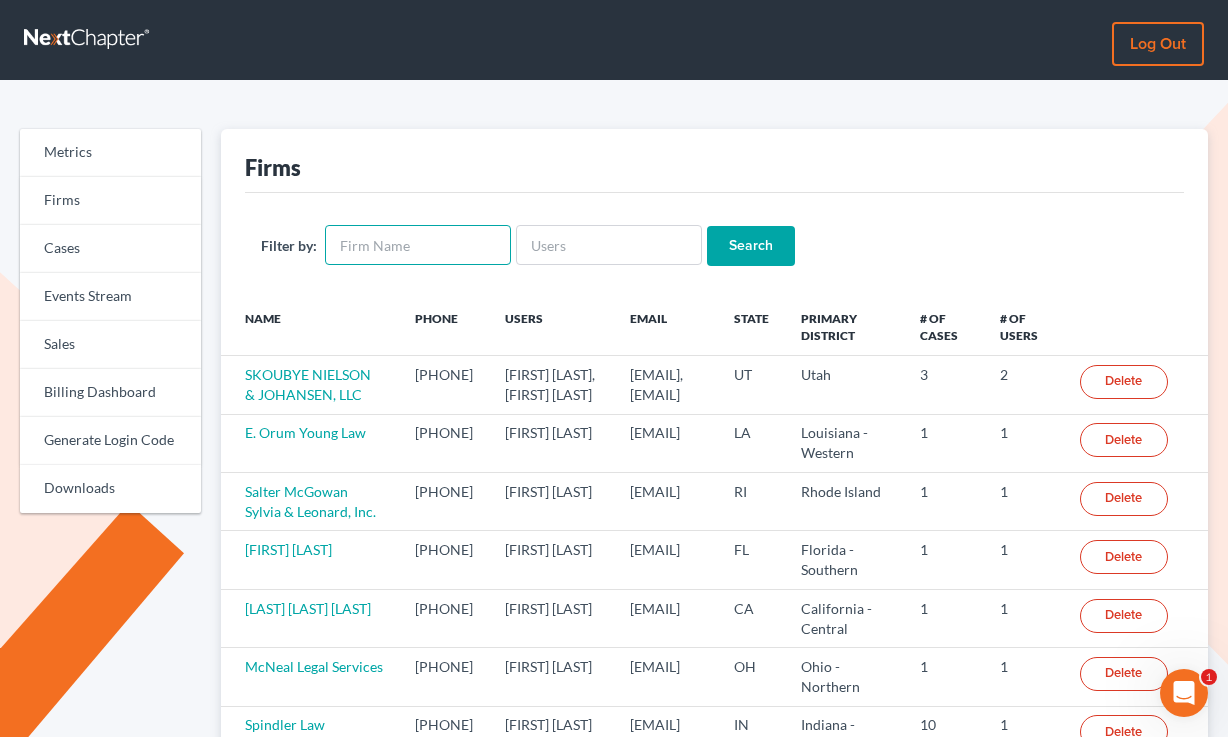 scroll, scrollTop: 0, scrollLeft: 0, axis: both 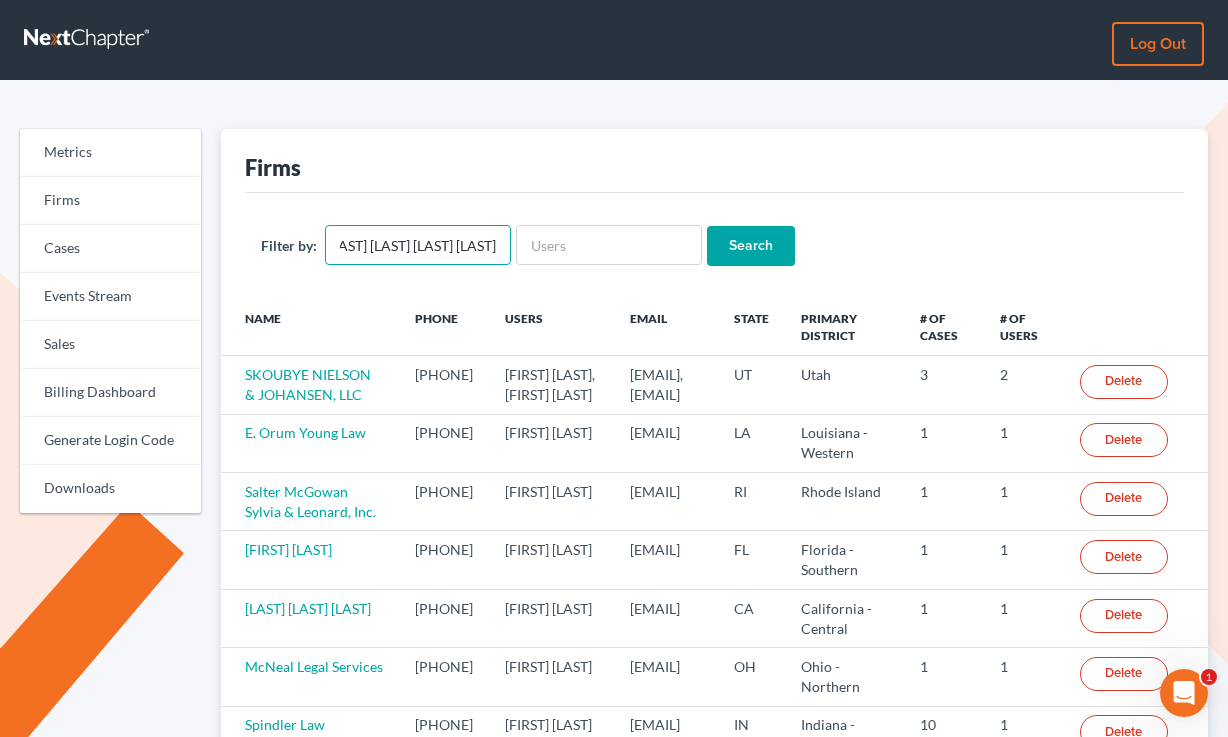 type on "[LAST] [LAST] [LAST] [LAST]" 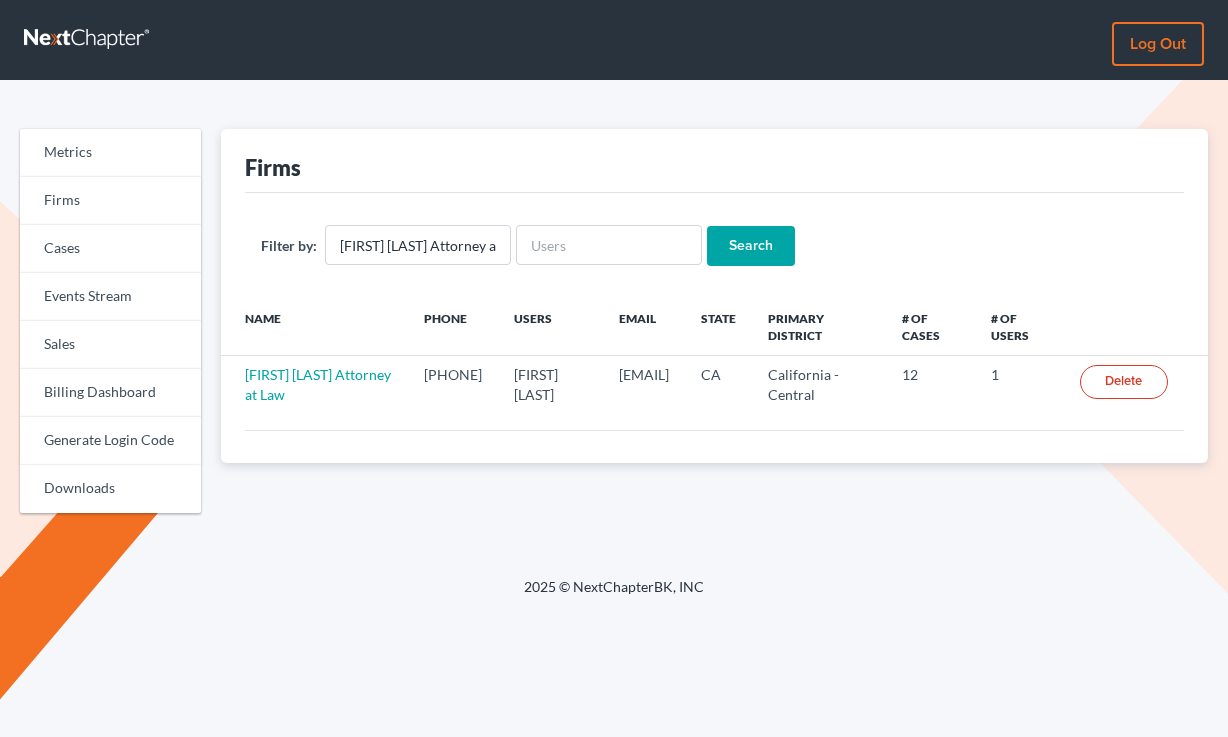 scroll, scrollTop: 0, scrollLeft: 0, axis: both 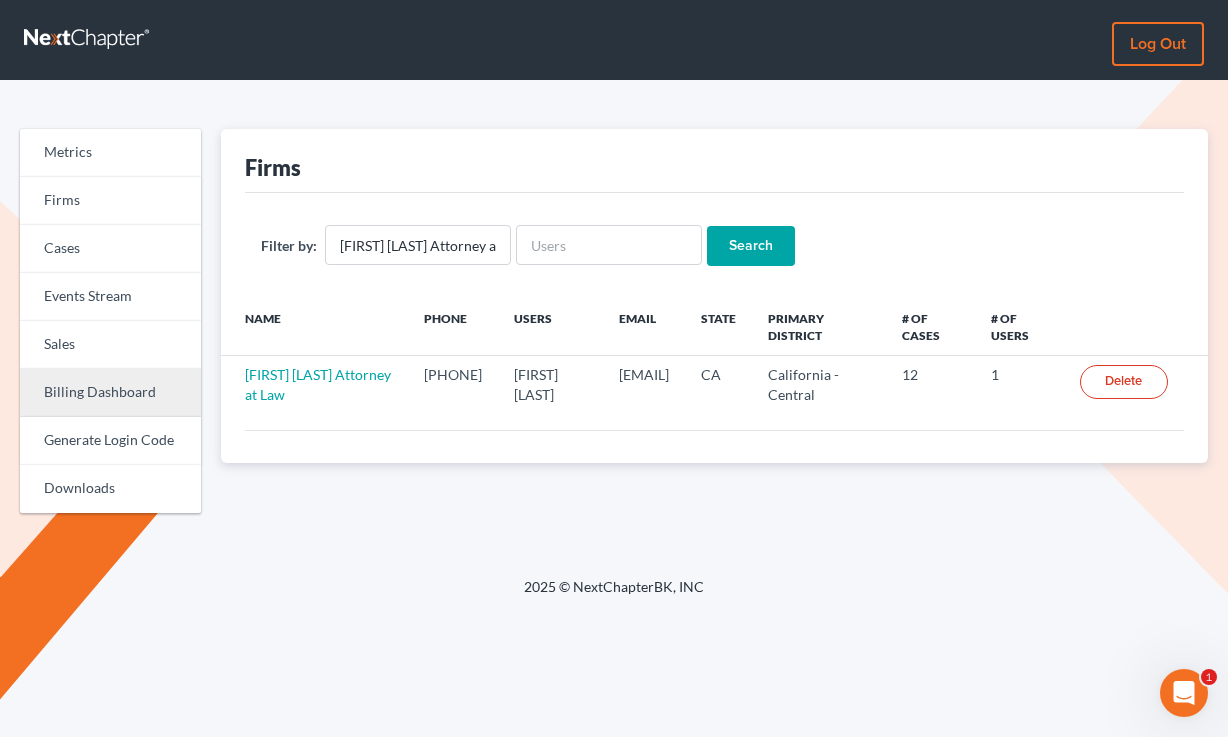 click on "Billing Dashboard" at bounding box center (110, 393) 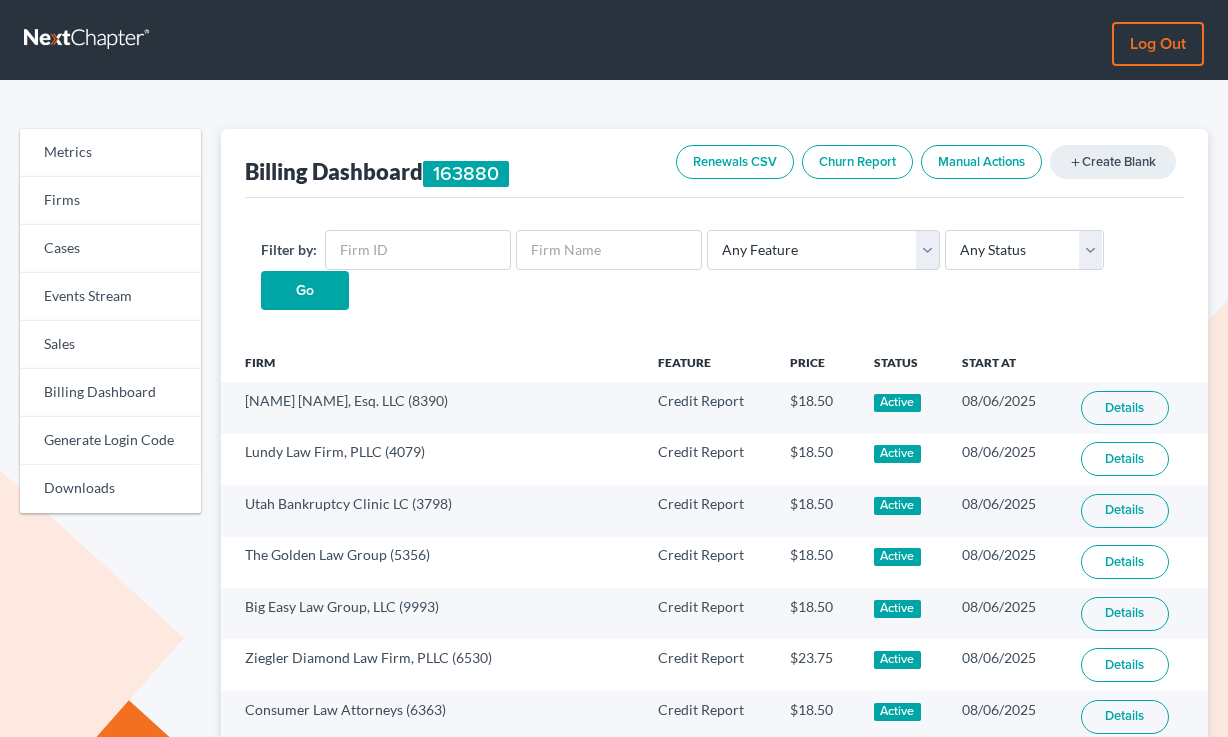 scroll, scrollTop: 0, scrollLeft: 0, axis: both 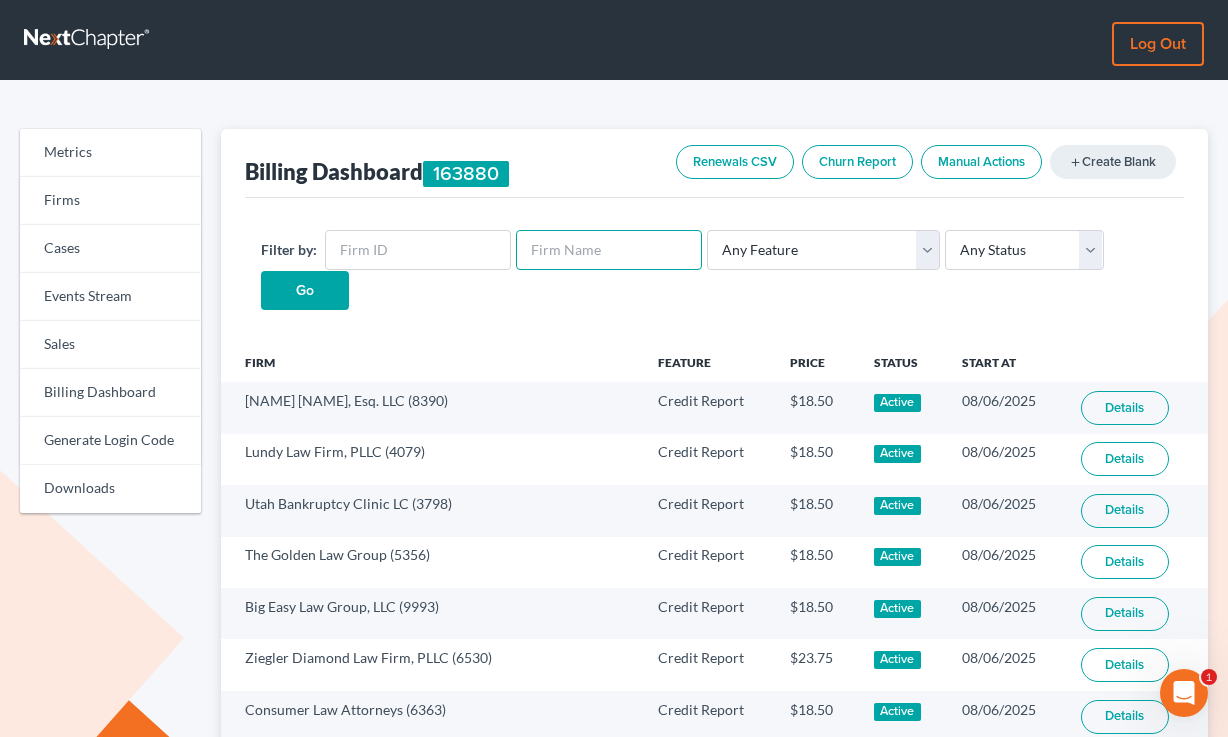 click at bounding box center (609, 250) 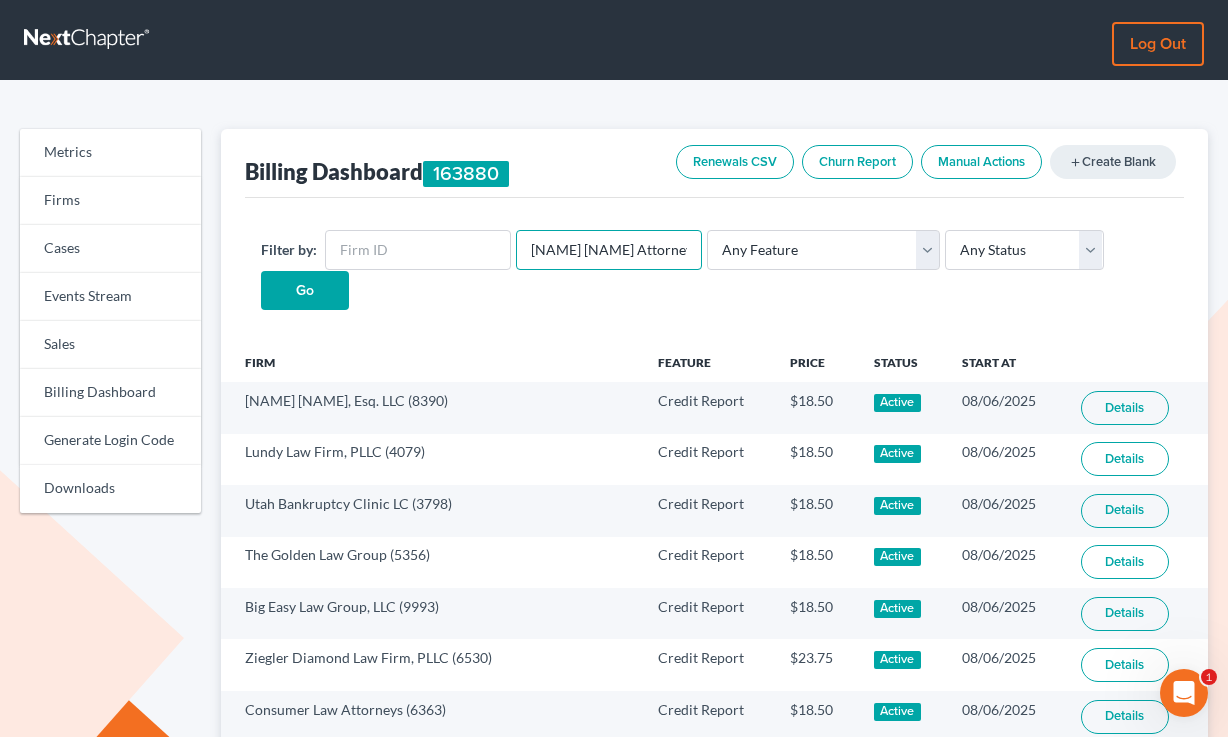 scroll, scrollTop: 0, scrollLeft: 102, axis: horizontal 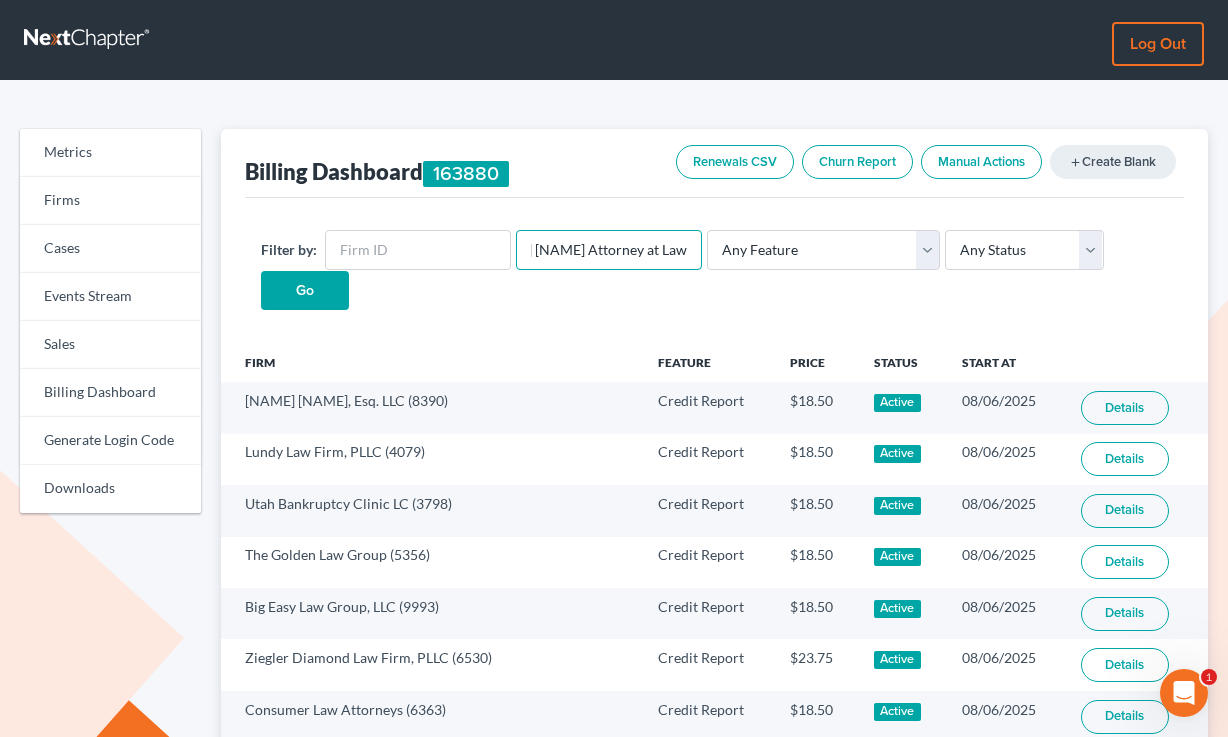 type on "[NAME] [NAME] Attorney at Law" 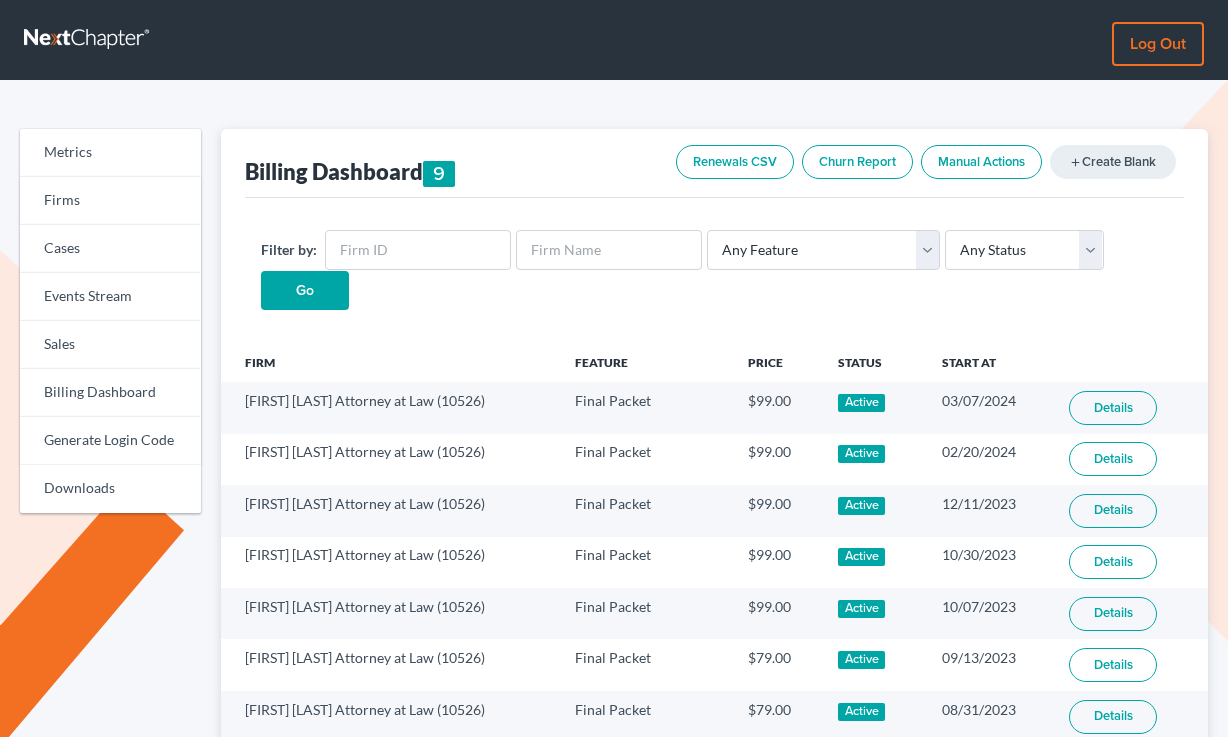scroll, scrollTop: 0, scrollLeft: 0, axis: both 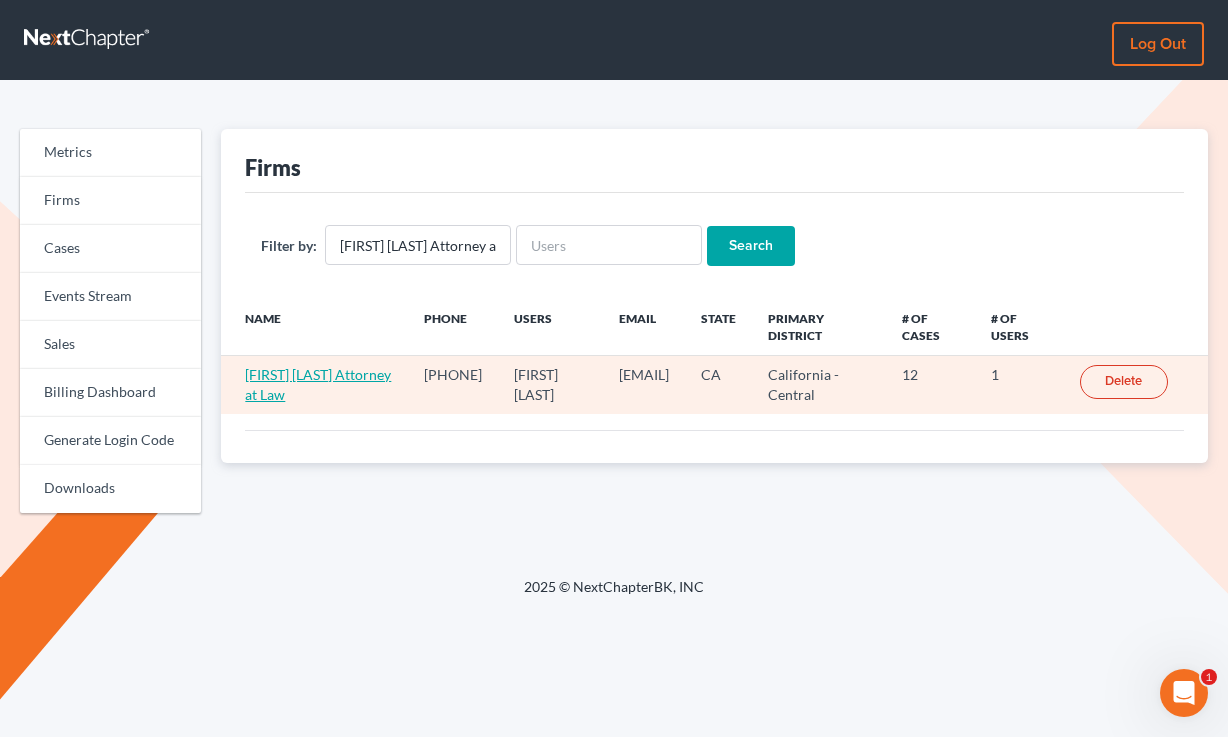 click on "[FIRST] [LAST] Attorney at Law" at bounding box center [318, 384] 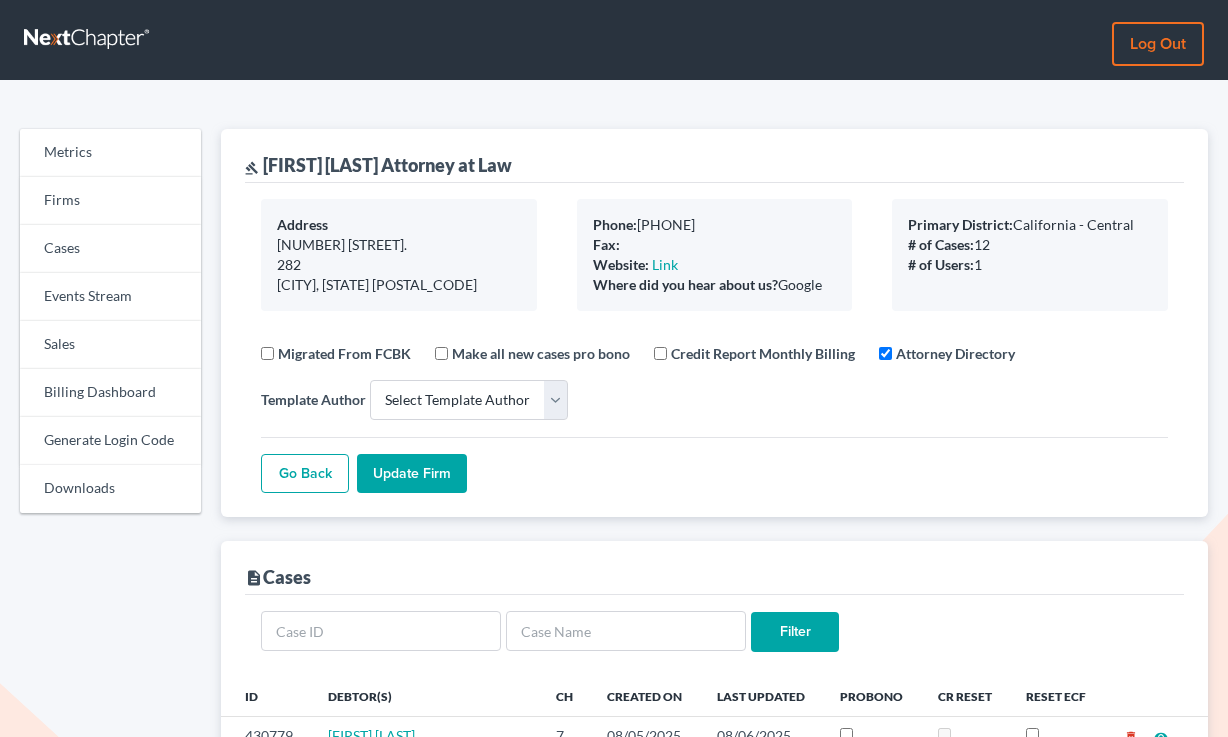 select 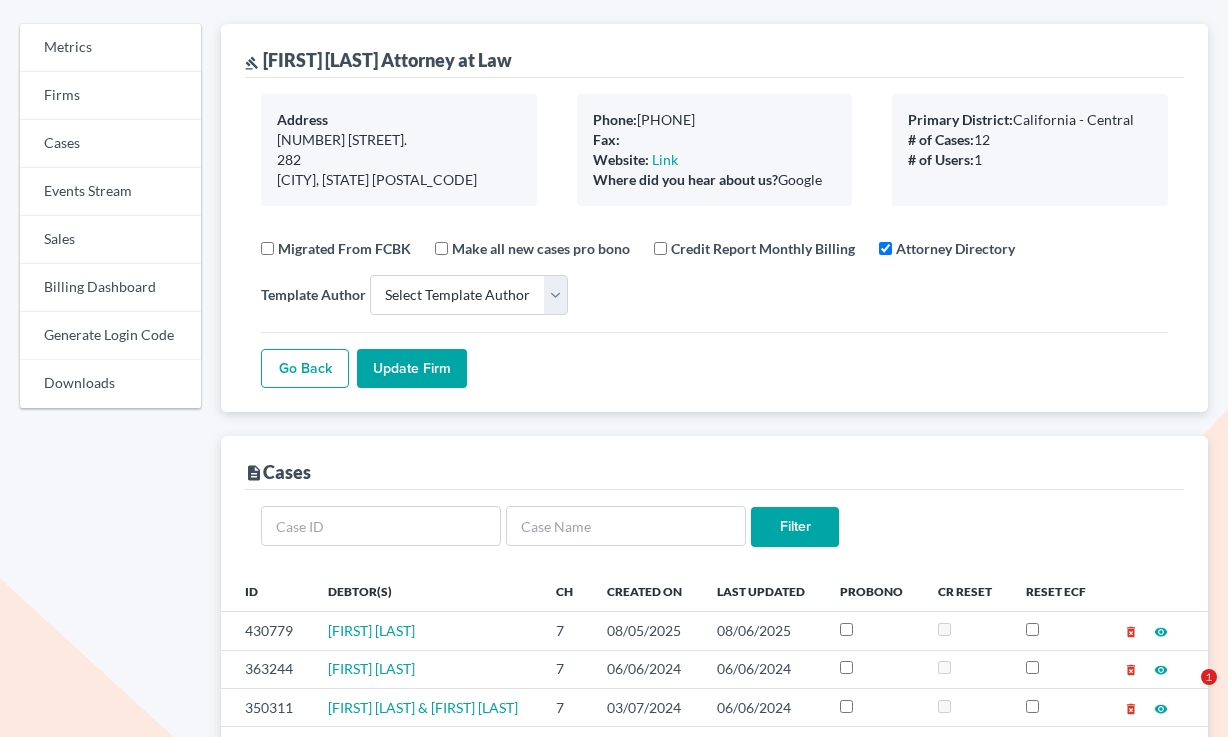 scroll, scrollTop: 326, scrollLeft: 0, axis: vertical 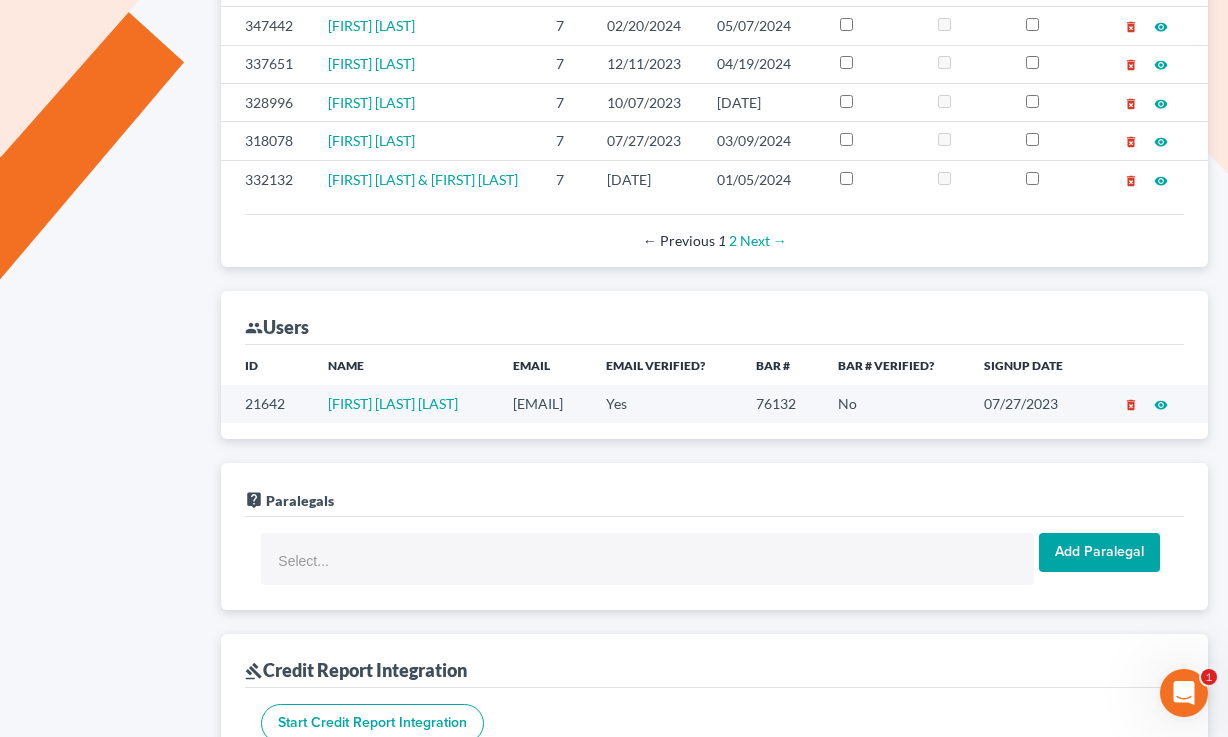 click on "[EMAIL]" at bounding box center [543, 403] 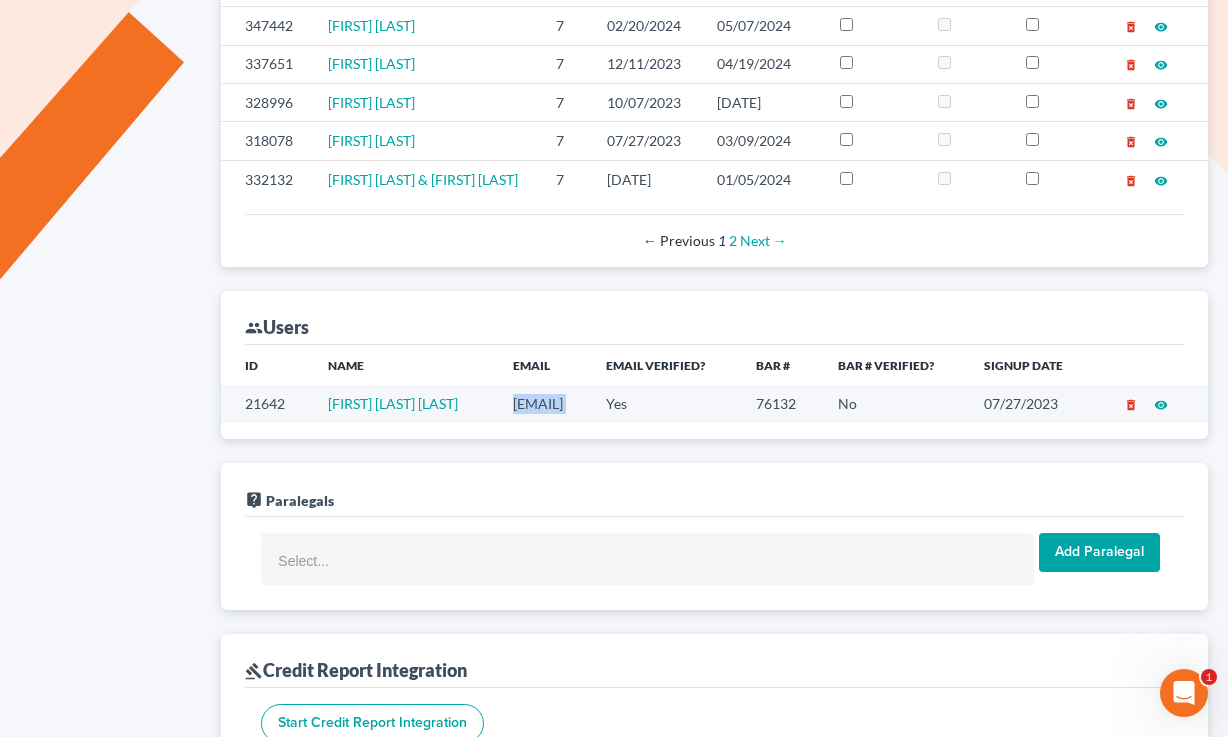 click on "martha@bankruptcysage.com" at bounding box center [543, 403] 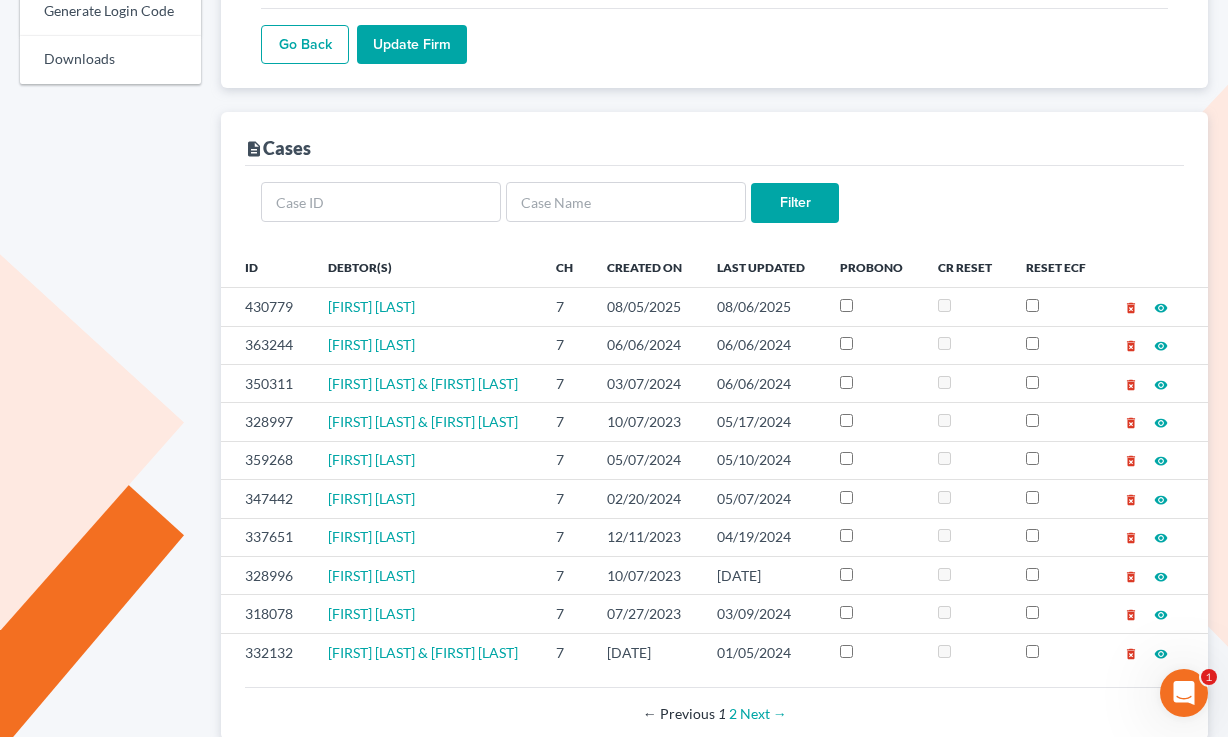 scroll, scrollTop: 0, scrollLeft: 0, axis: both 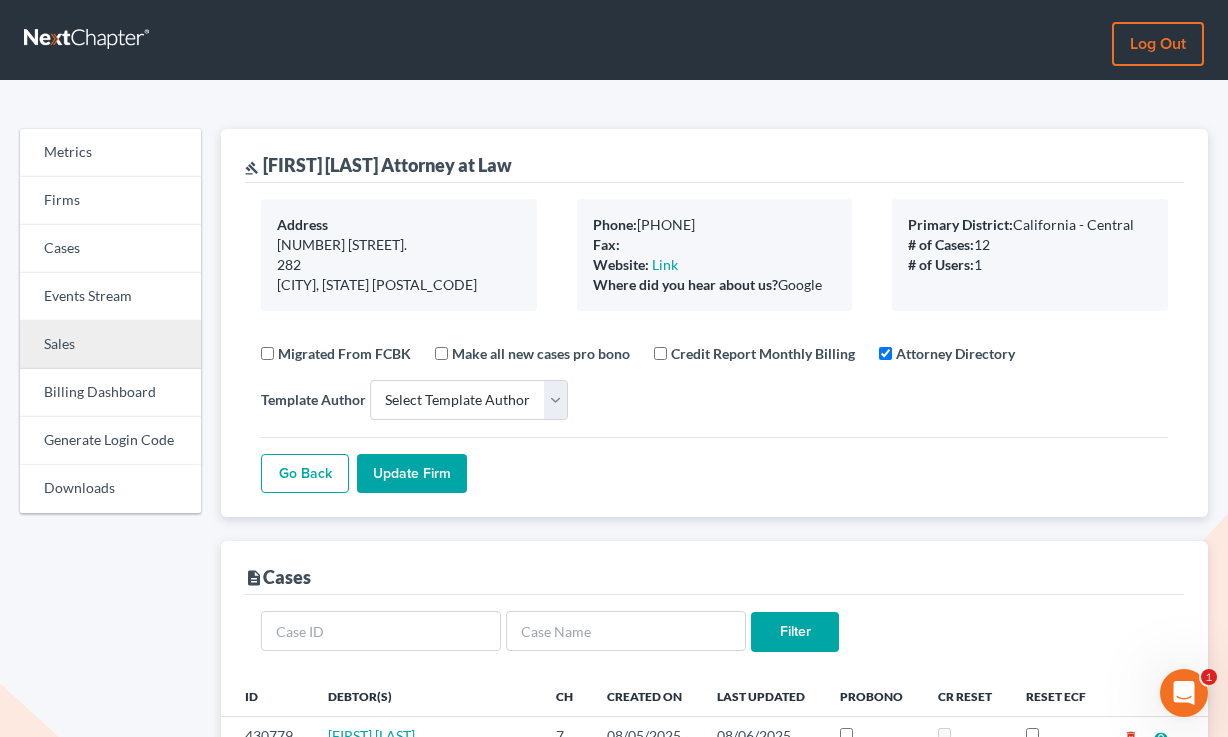 click on "Sales" at bounding box center (110, 345) 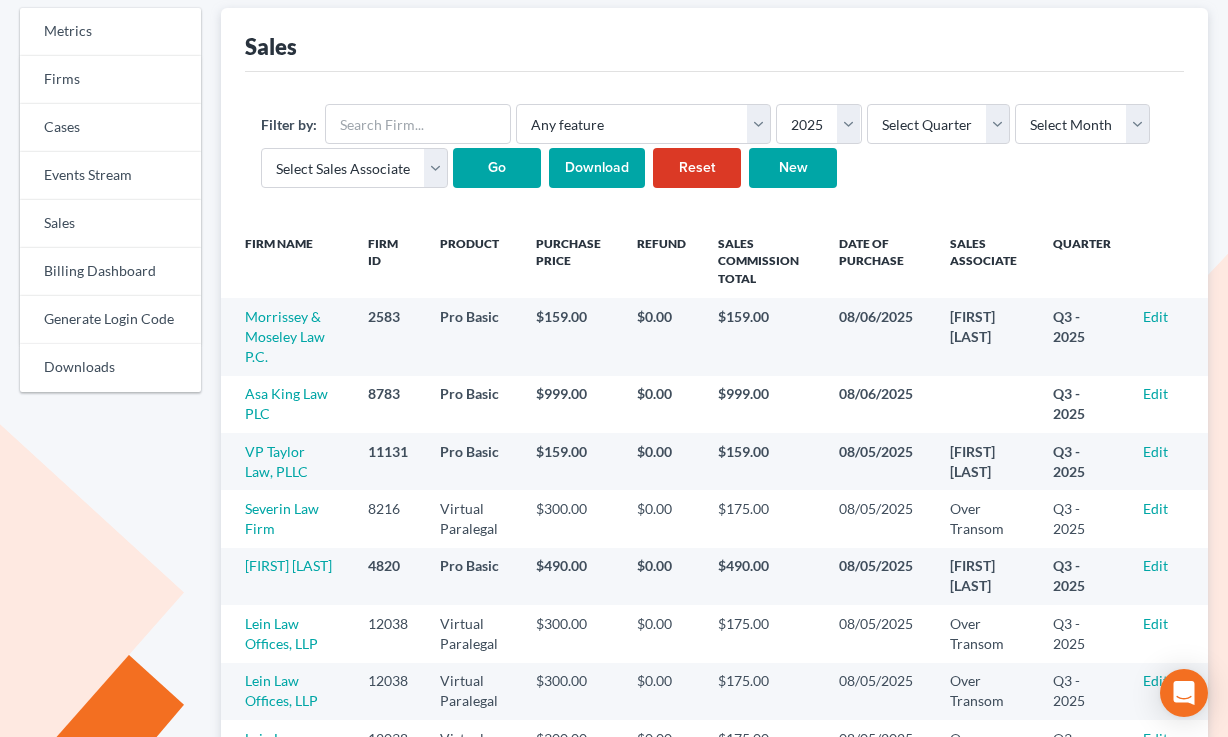 scroll, scrollTop: 246, scrollLeft: 0, axis: vertical 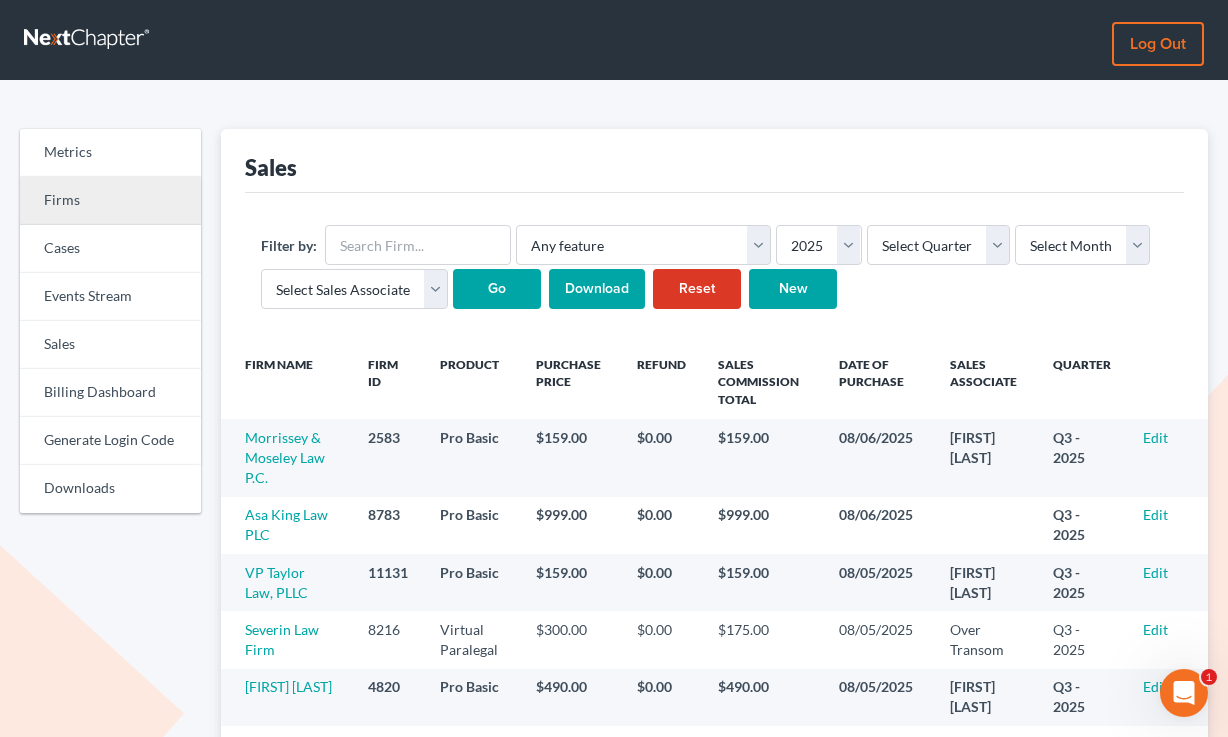 click on "Firms" at bounding box center (110, 201) 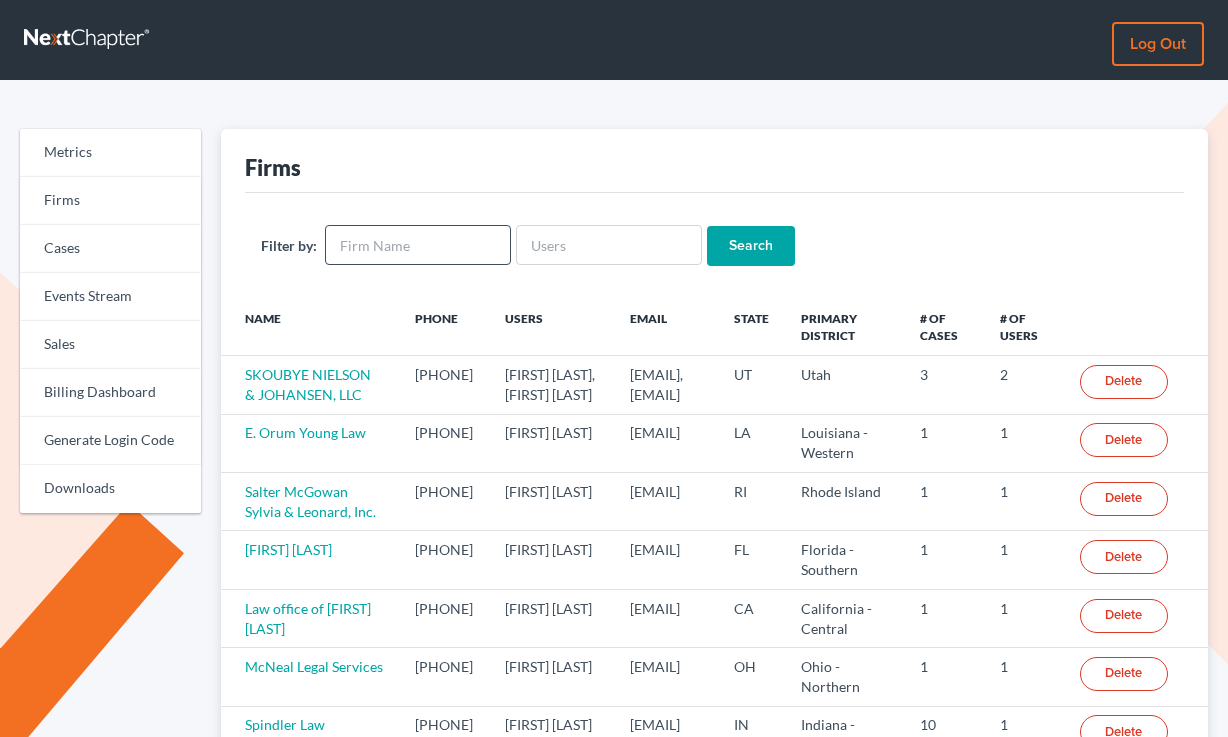 scroll, scrollTop: 0, scrollLeft: 0, axis: both 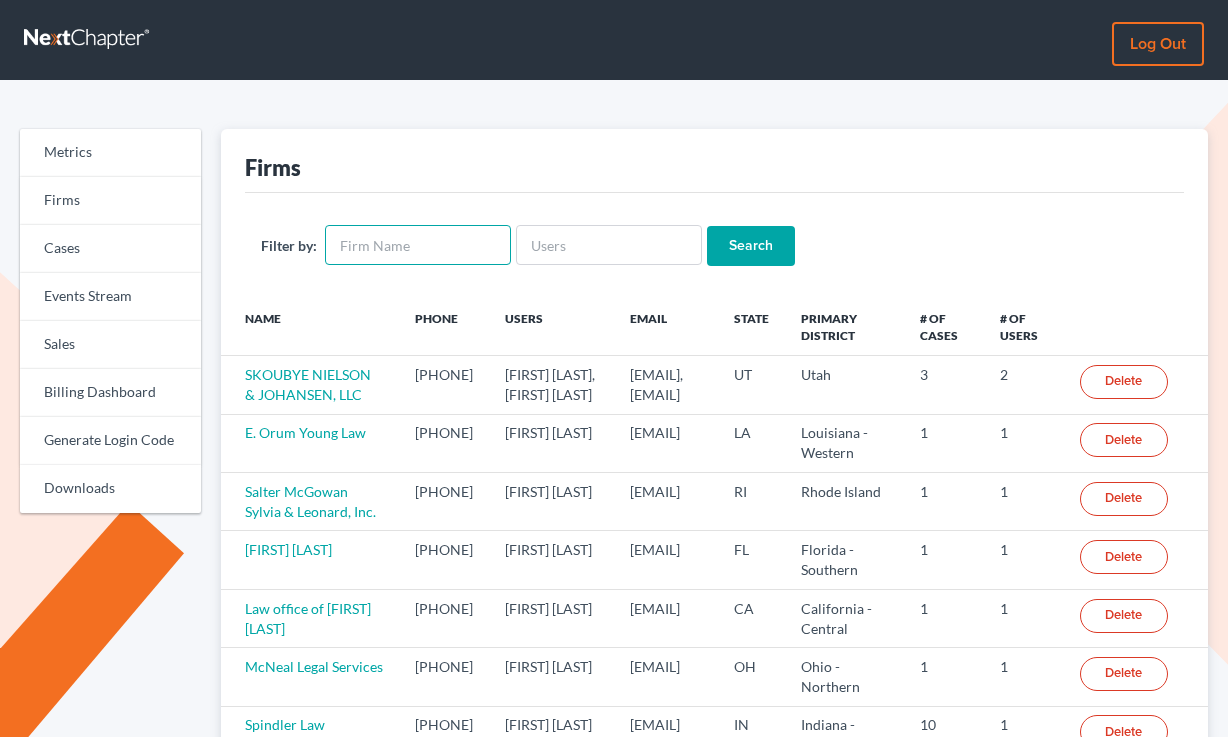 click at bounding box center [418, 245] 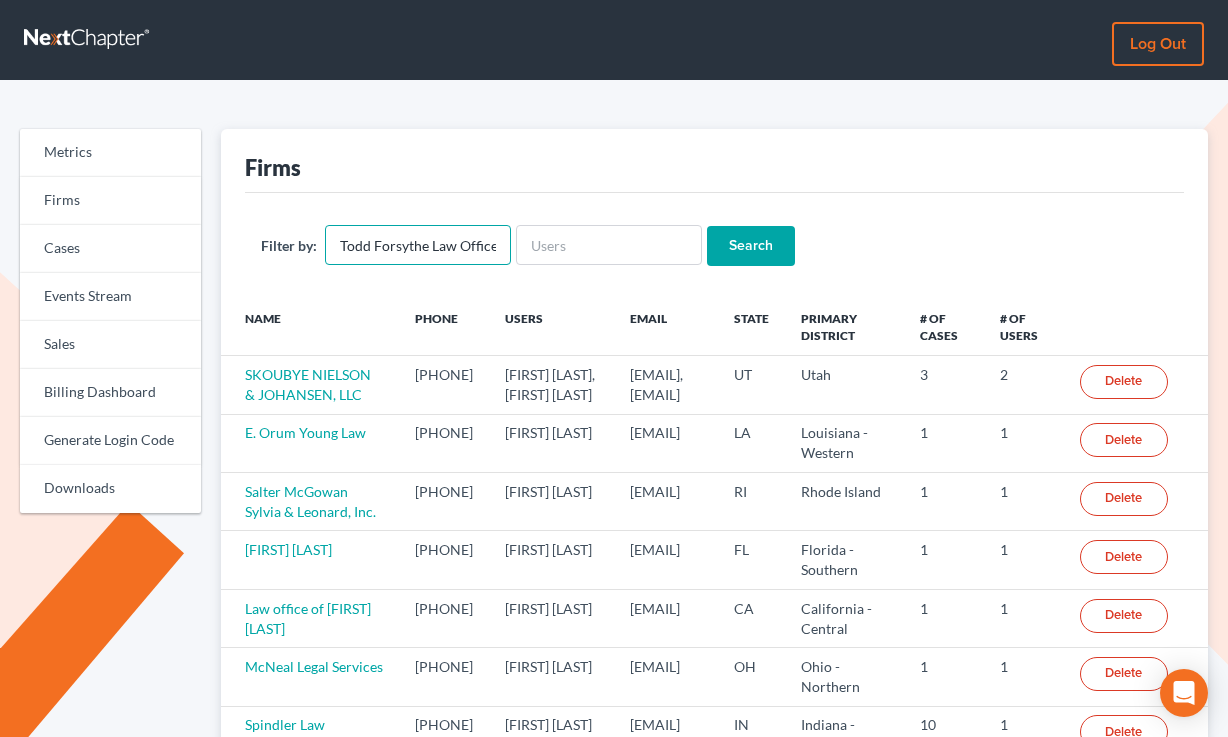 scroll, scrollTop: 0, scrollLeft: 7, axis: horizontal 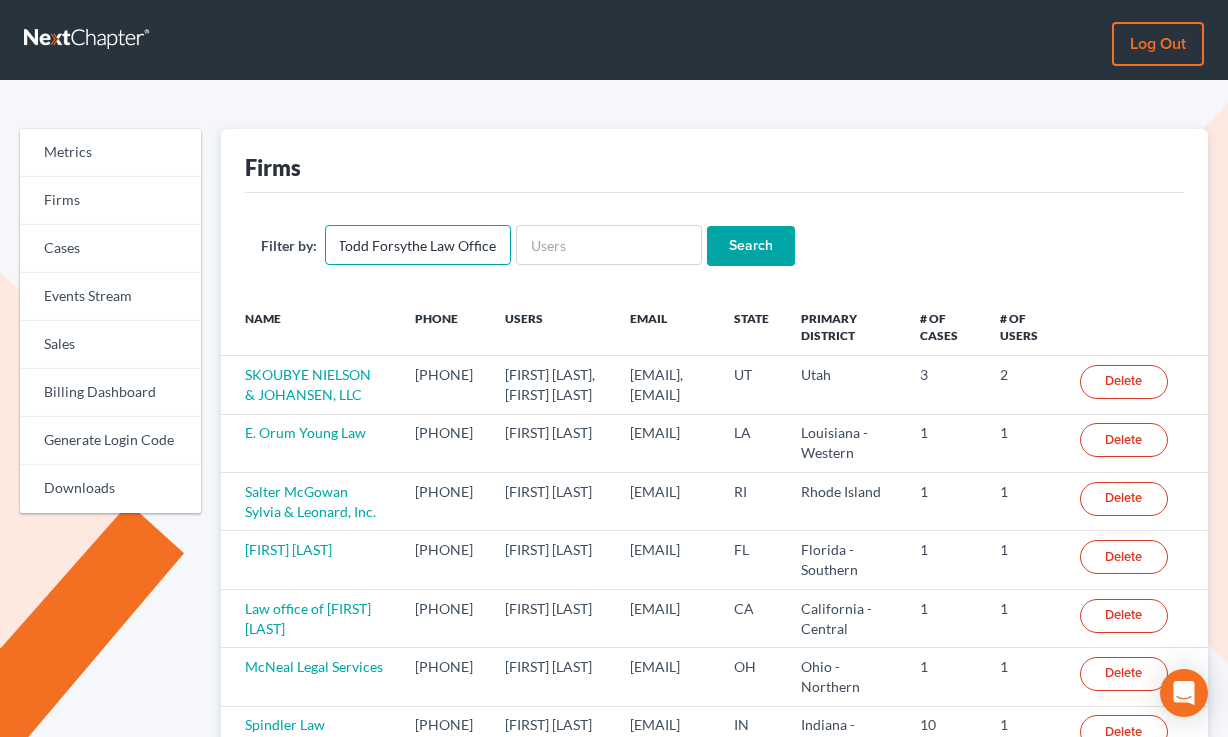 type on "Todd Forsythe Law Office" 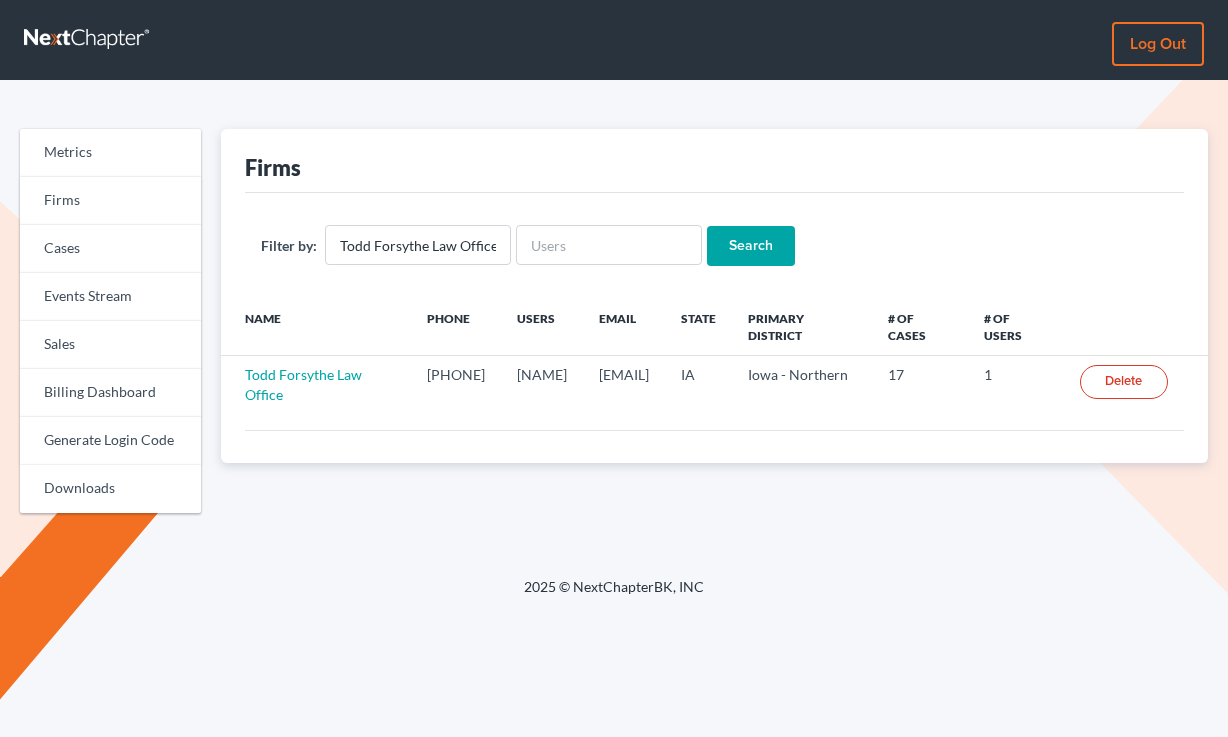 scroll, scrollTop: 0, scrollLeft: 0, axis: both 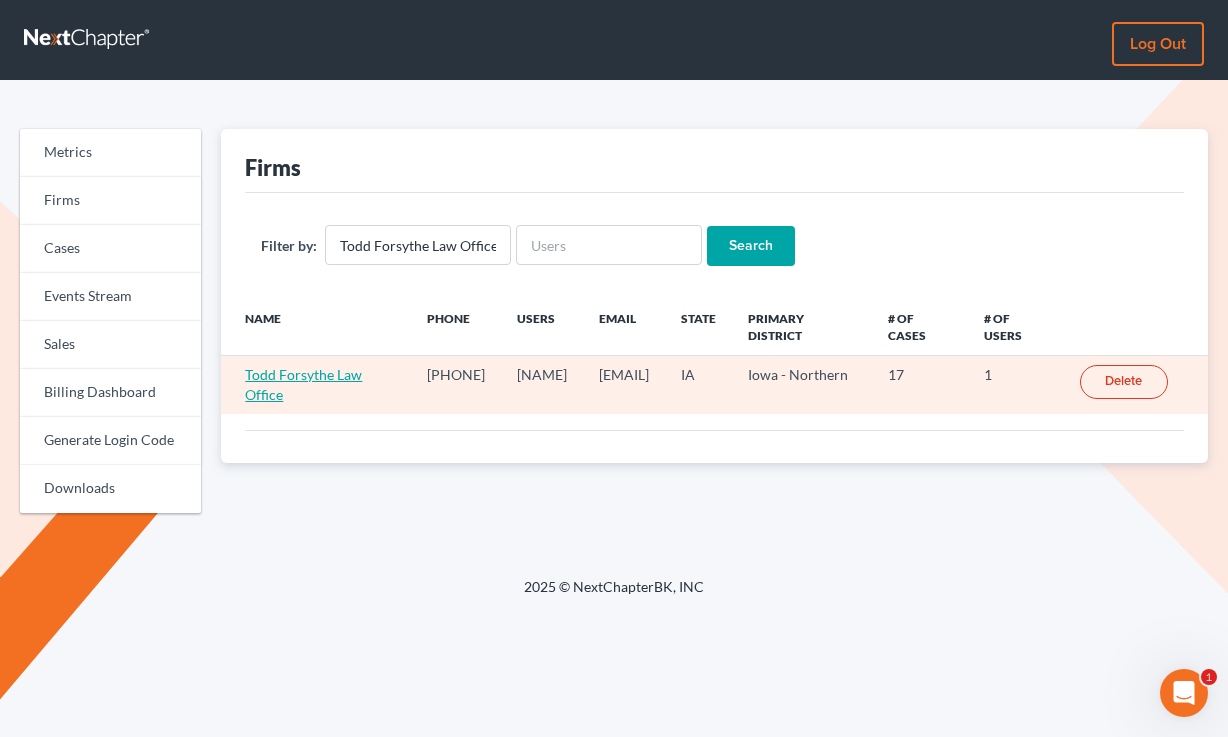 click on "Todd Forsythe Law Office" at bounding box center (303, 384) 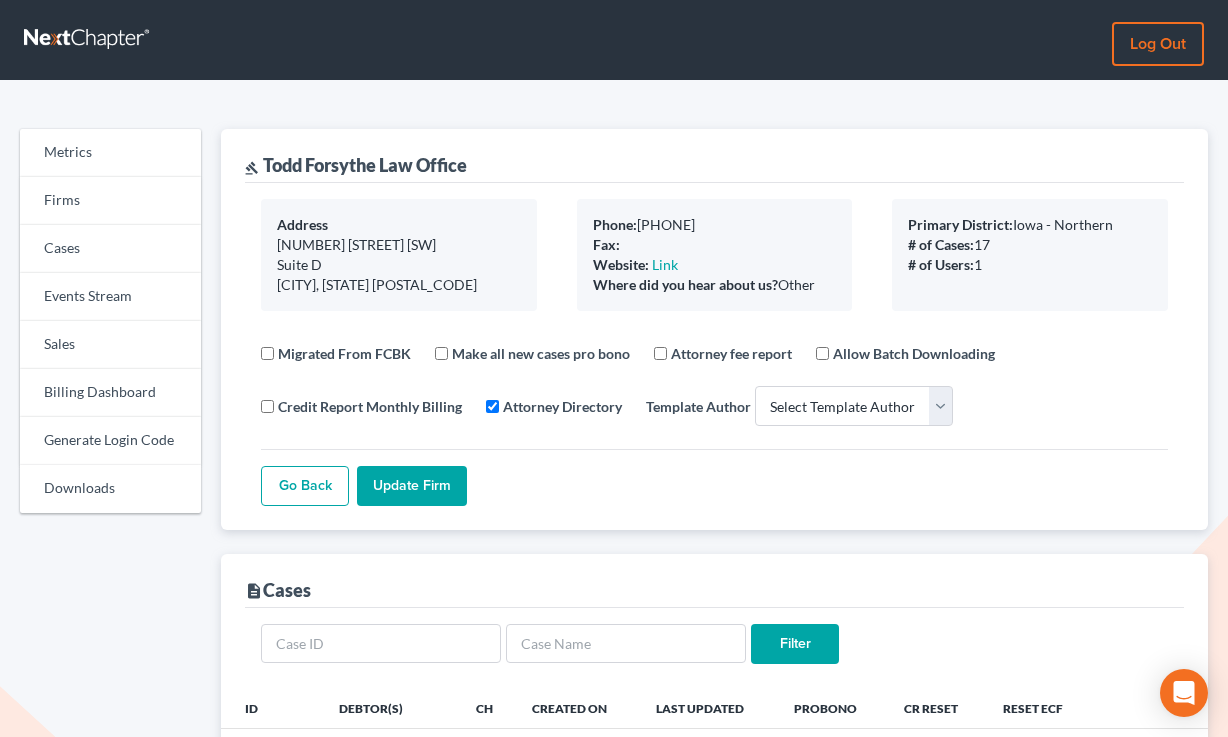 select 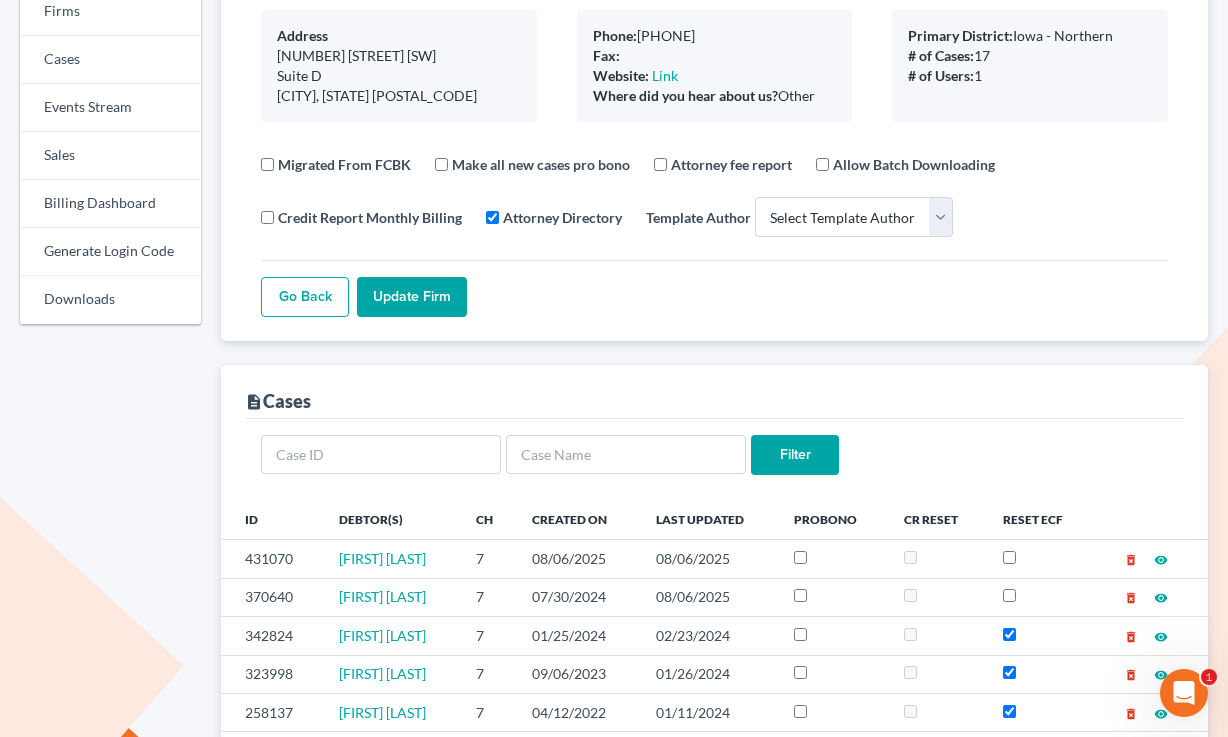 scroll, scrollTop: 0, scrollLeft: 0, axis: both 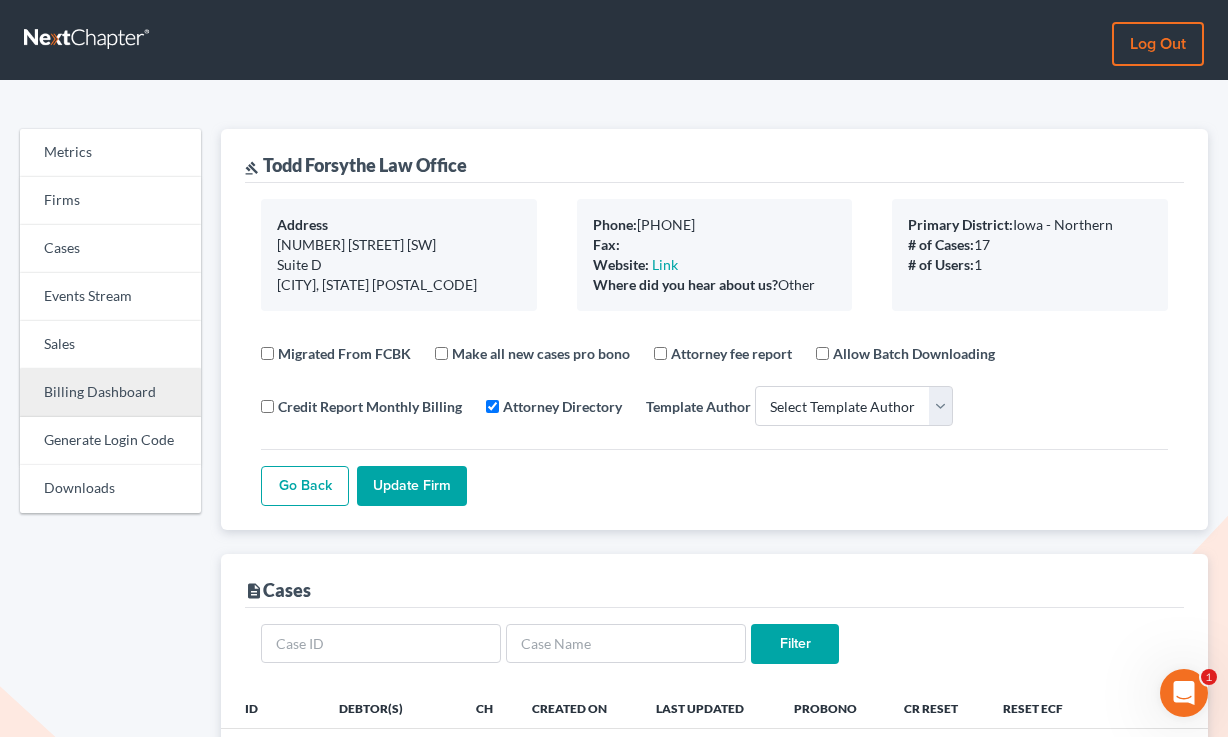 click on "Billing Dashboard" at bounding box center [110, 393] 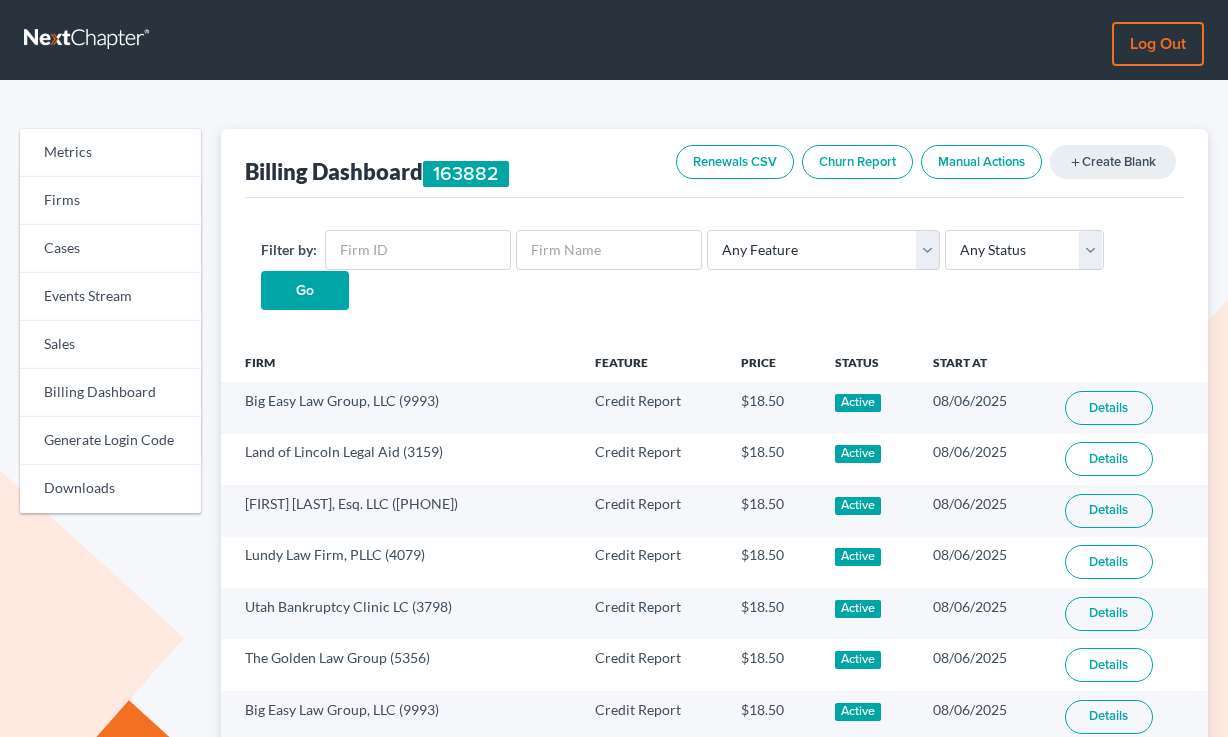 scroll, scrollTop: 0, scrollLeft: 0, axis: both 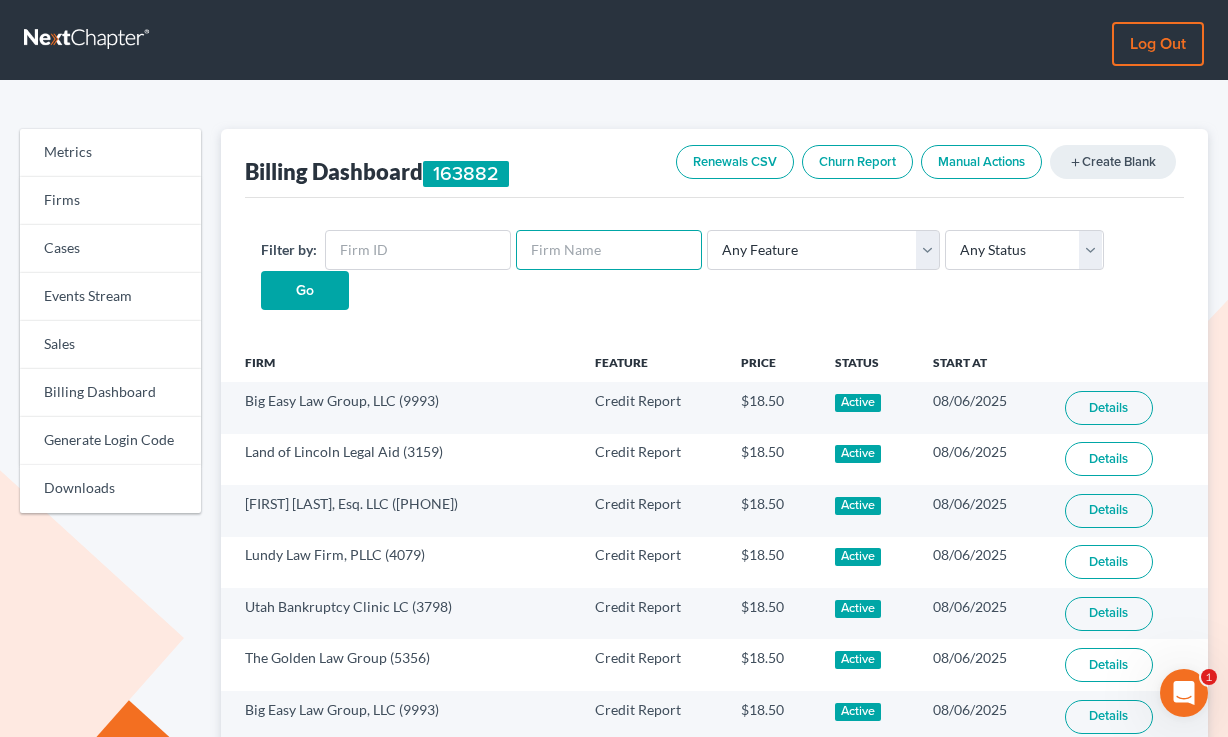 click at bounding box center [609, 250] 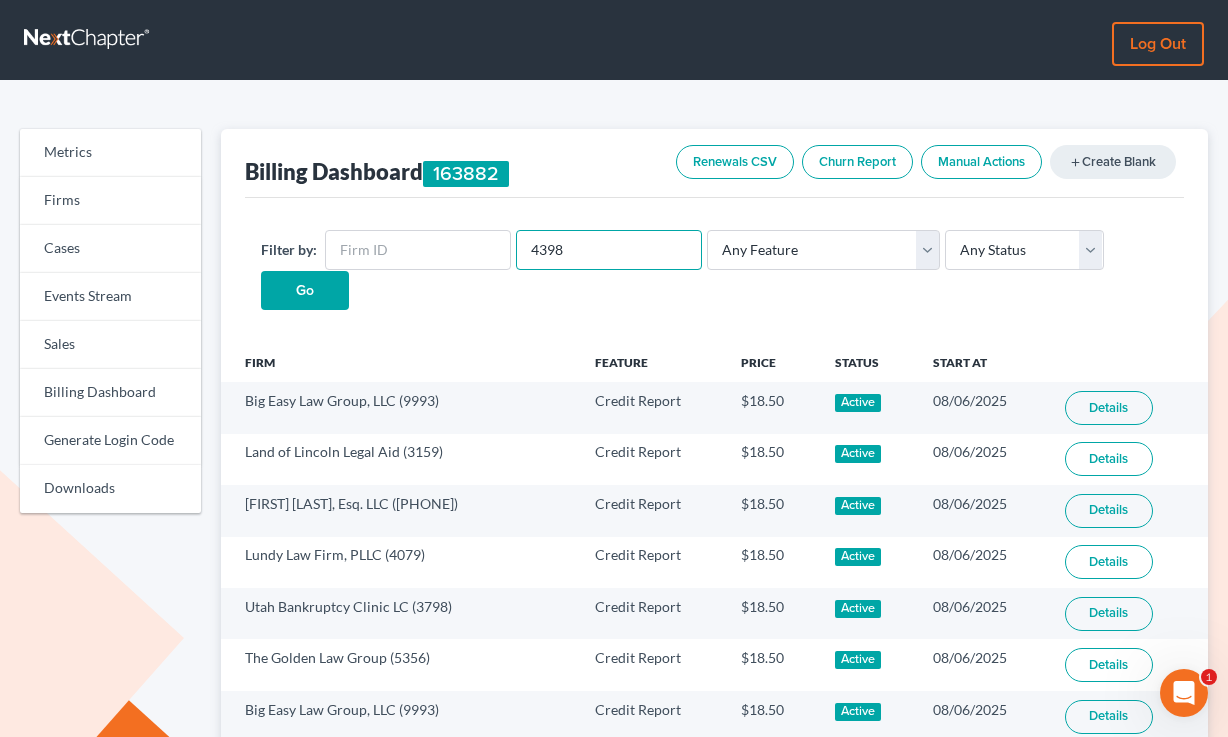 click on "4398" at bounding box center [609, 250] 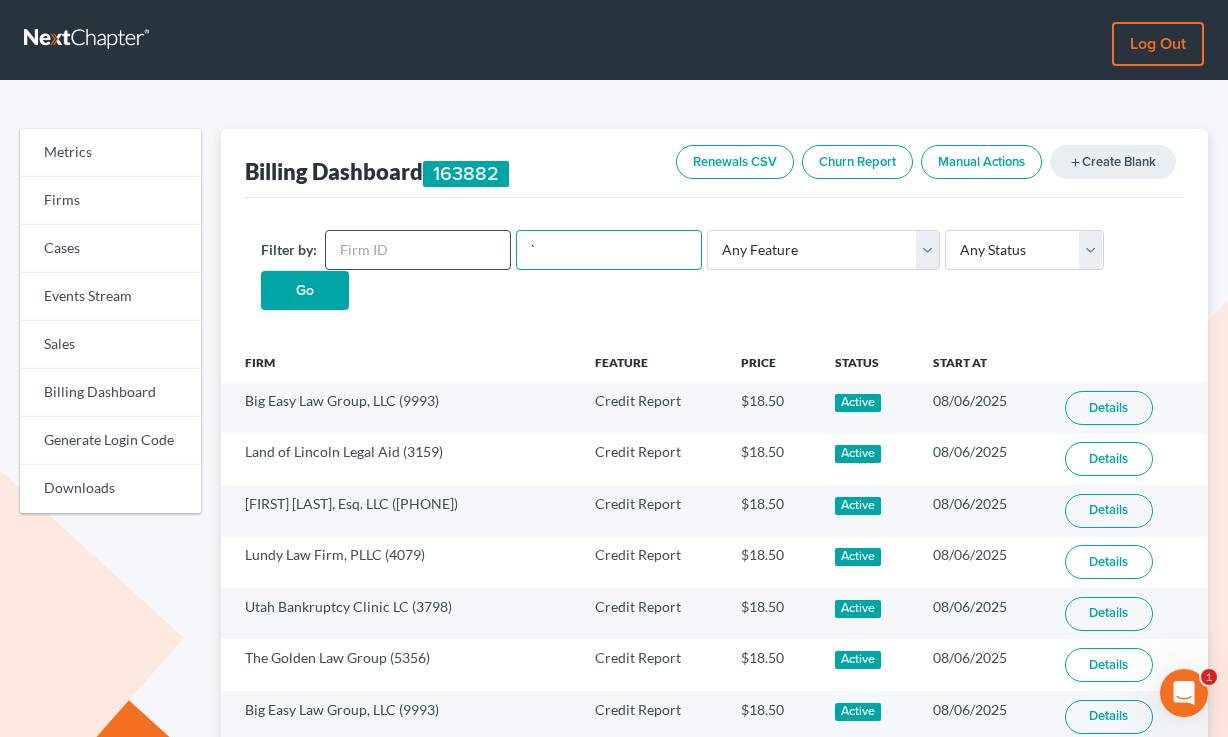type on "`" 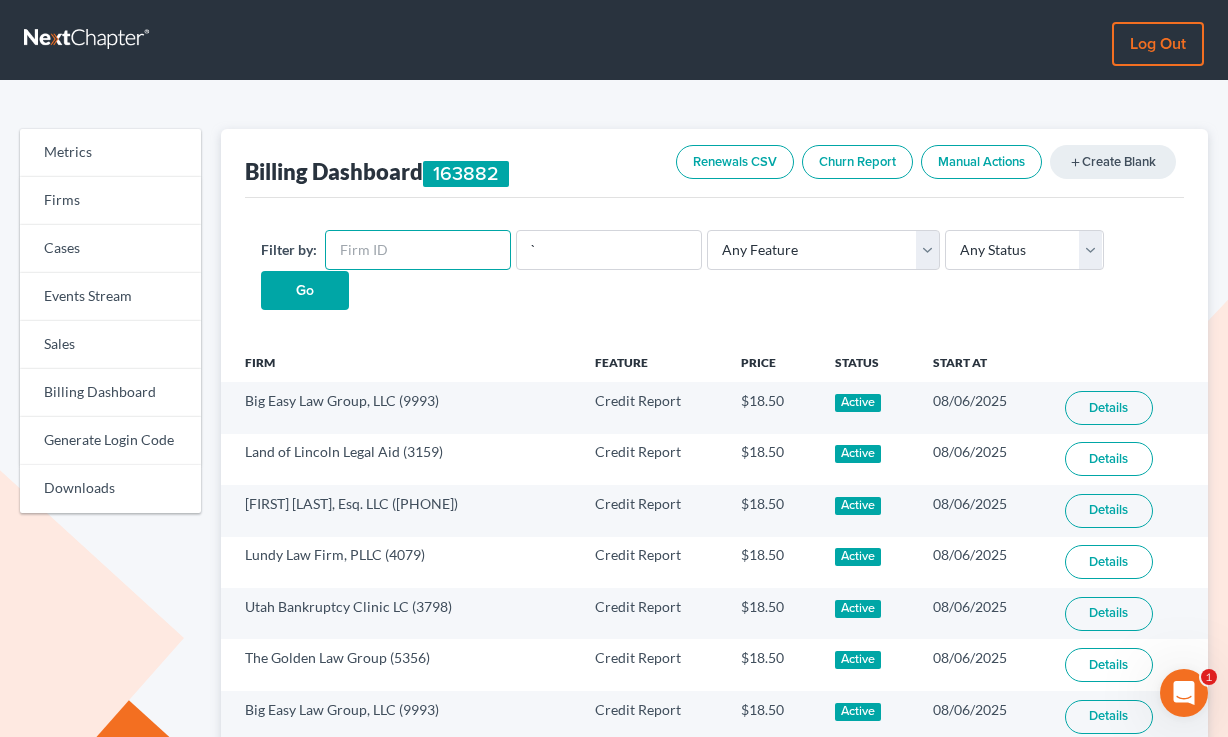 click at bounding box center (418, 250) 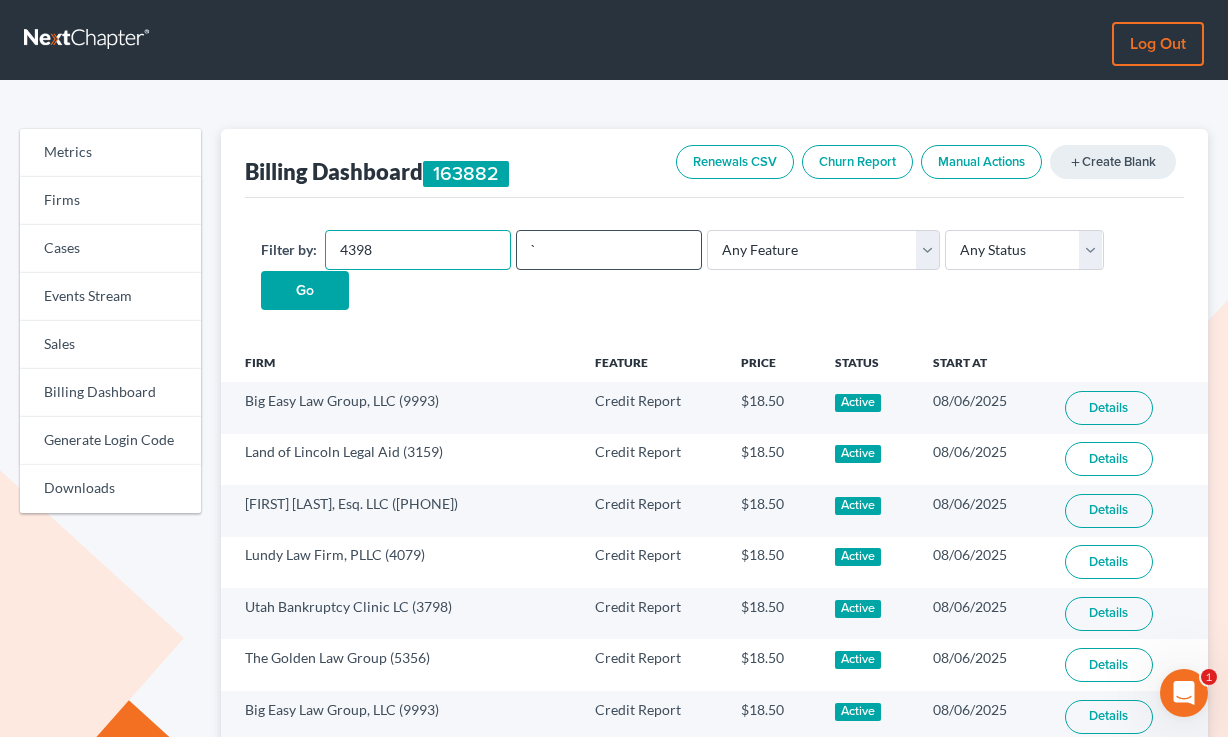 type on "4398" 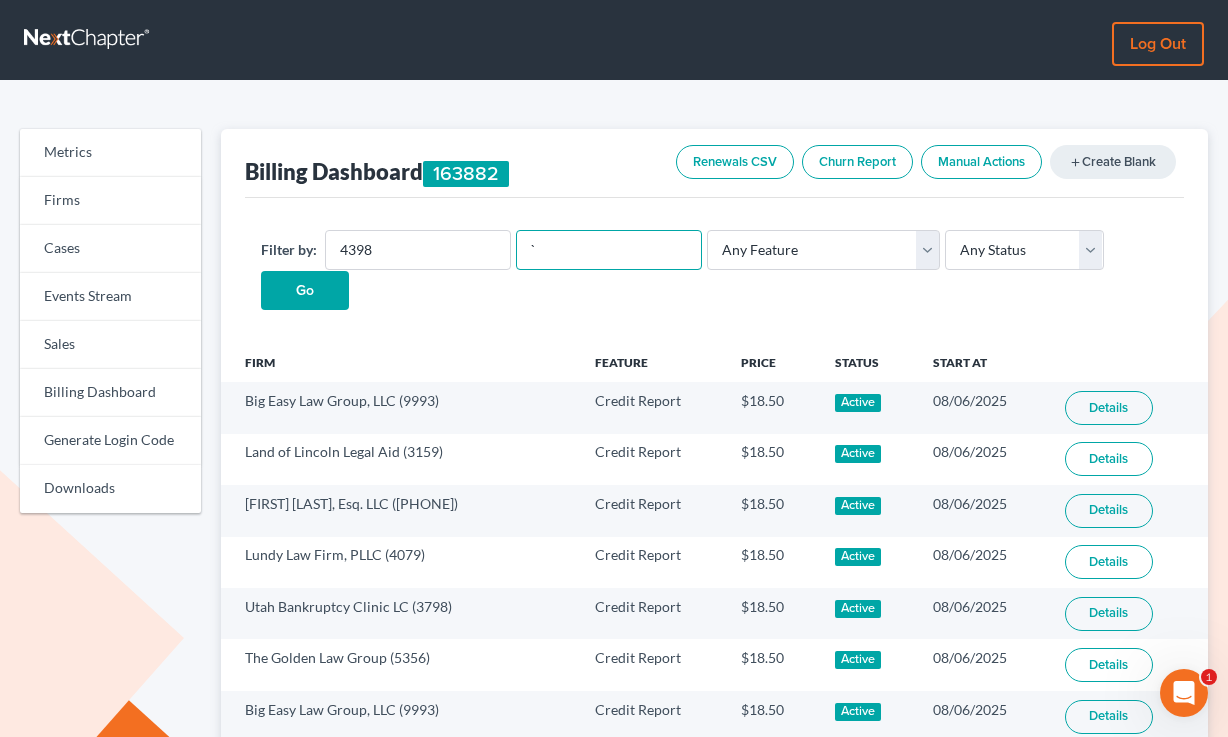 click on "`" at bounding box center [609, 250] 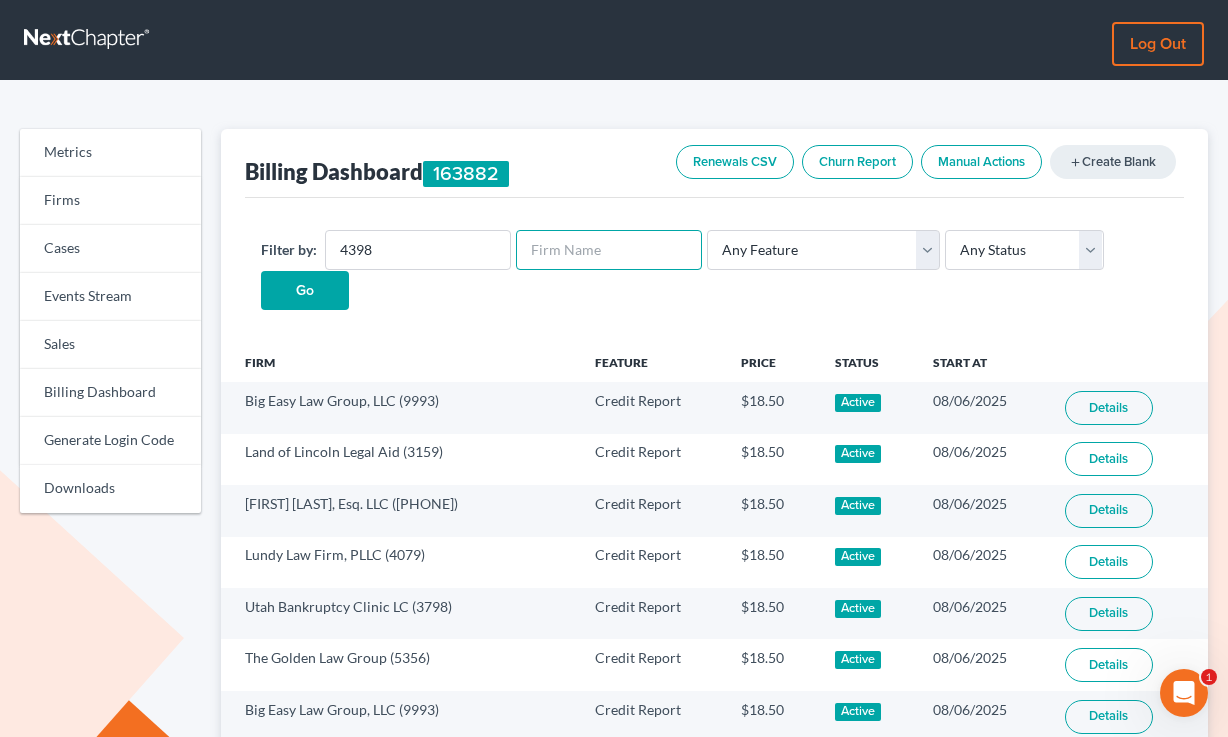 type 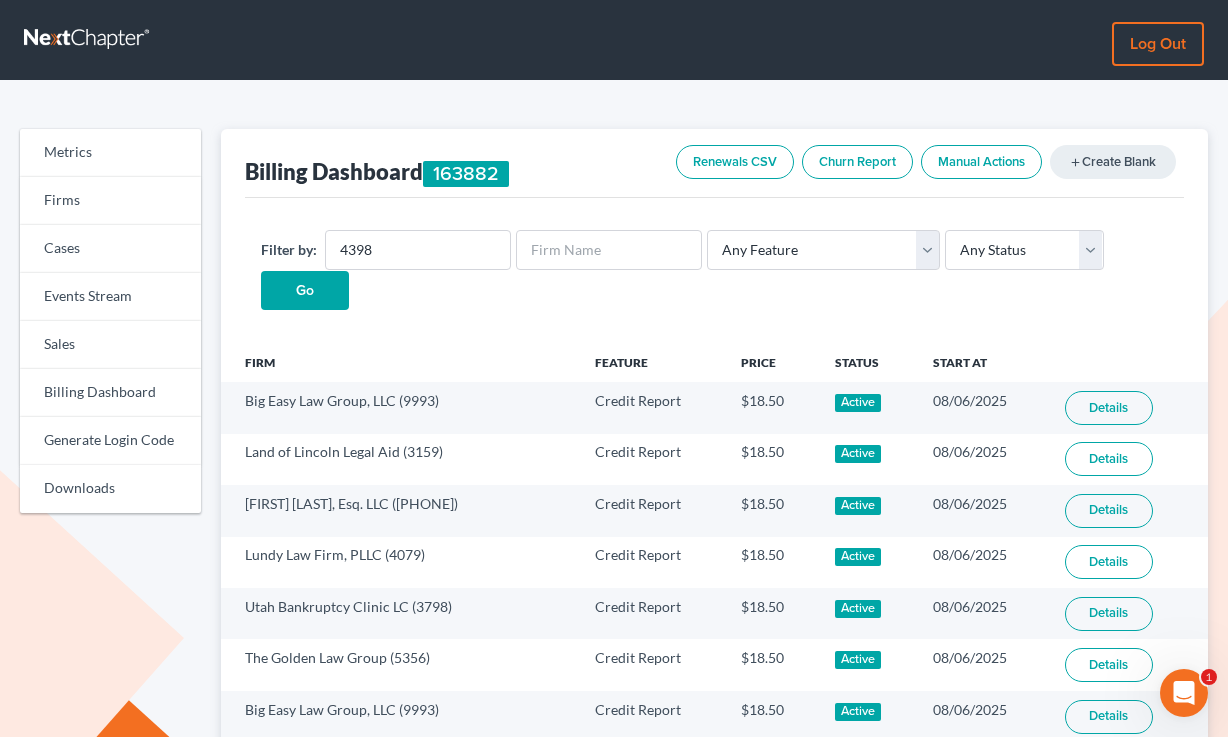 click on "Go" at bounding box center (305, 291) 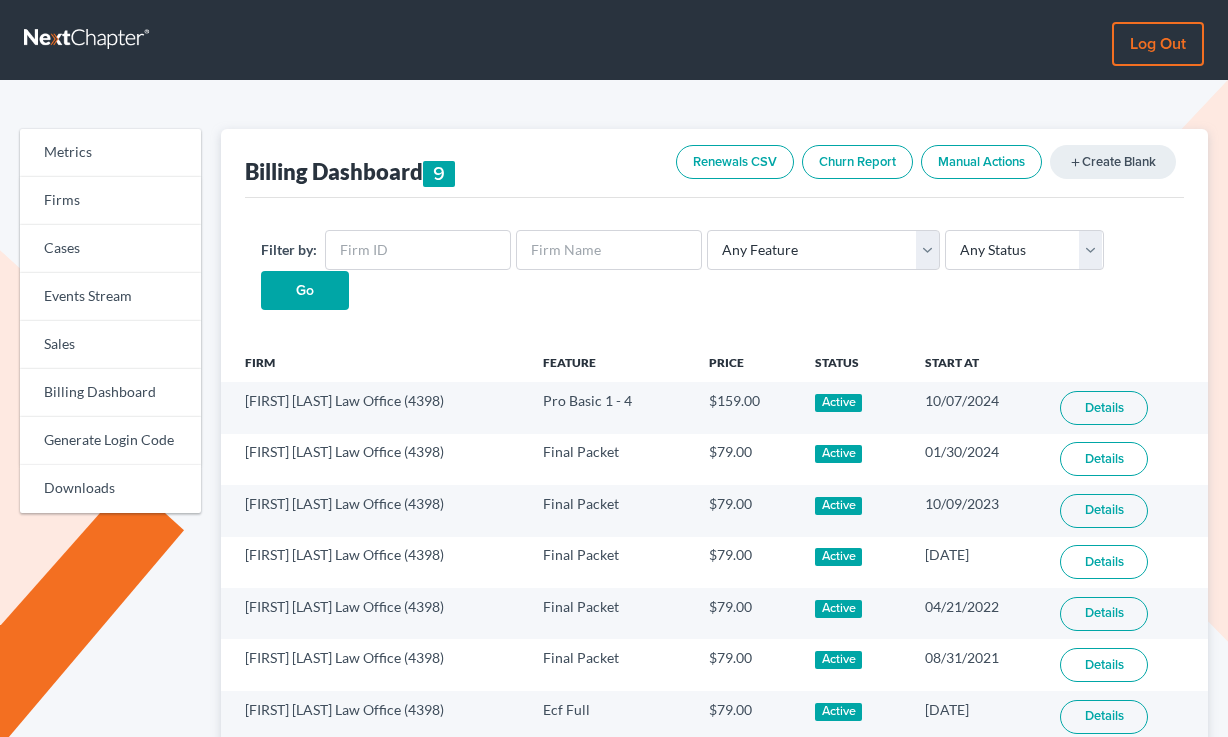 scroll, scrollTop: 0, scrollLeft: 0, axis: both 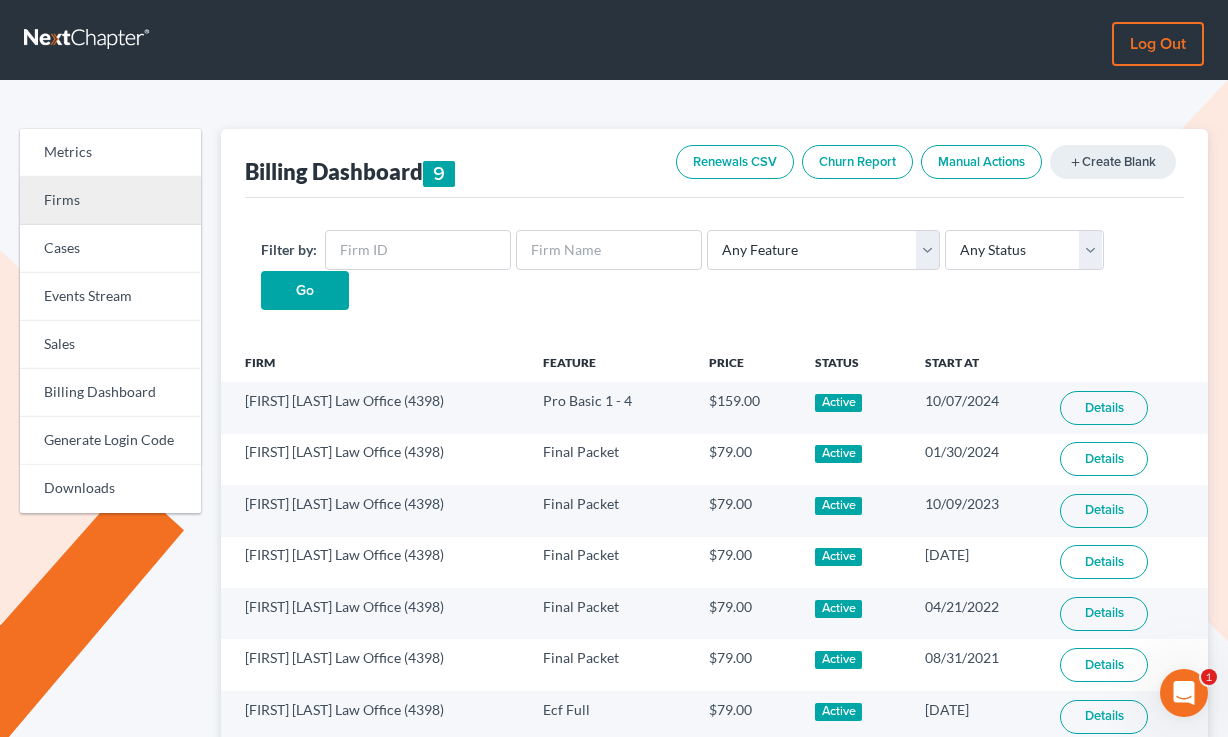 click on "Firms" at bounding box center (110, 201) 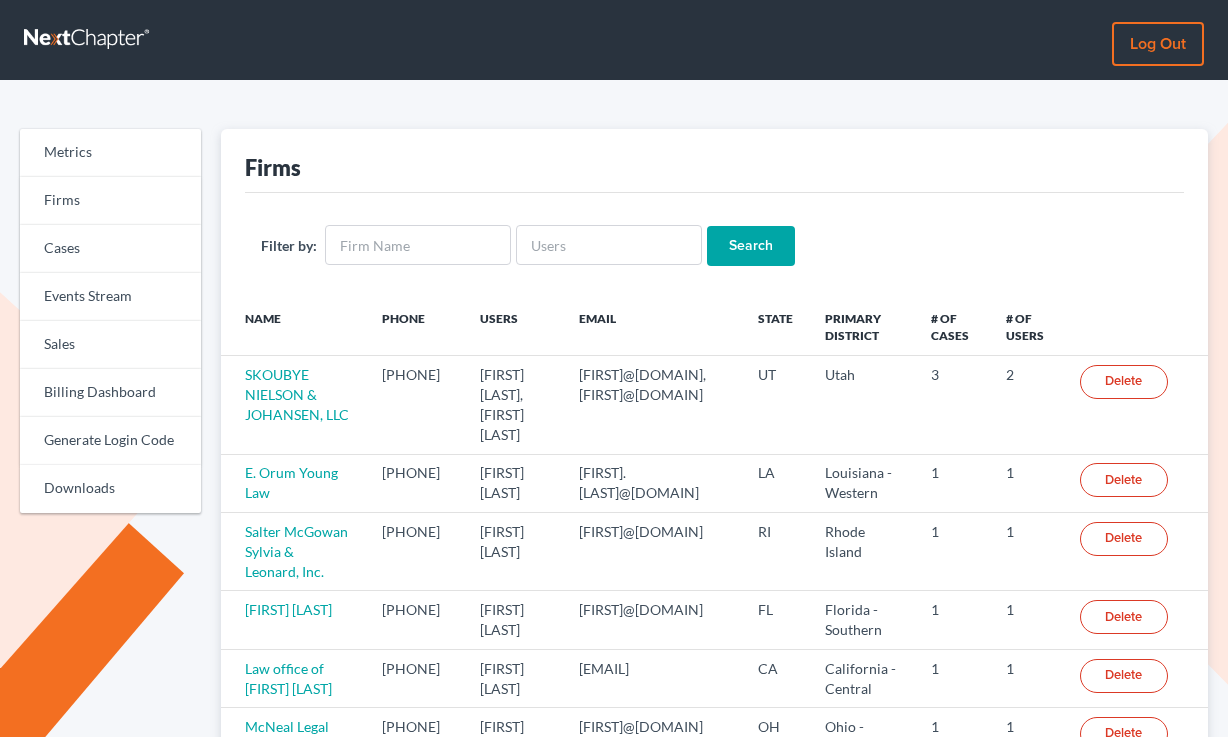 scroll, scrollTop: 0, scrollLeft: 0, axis: both 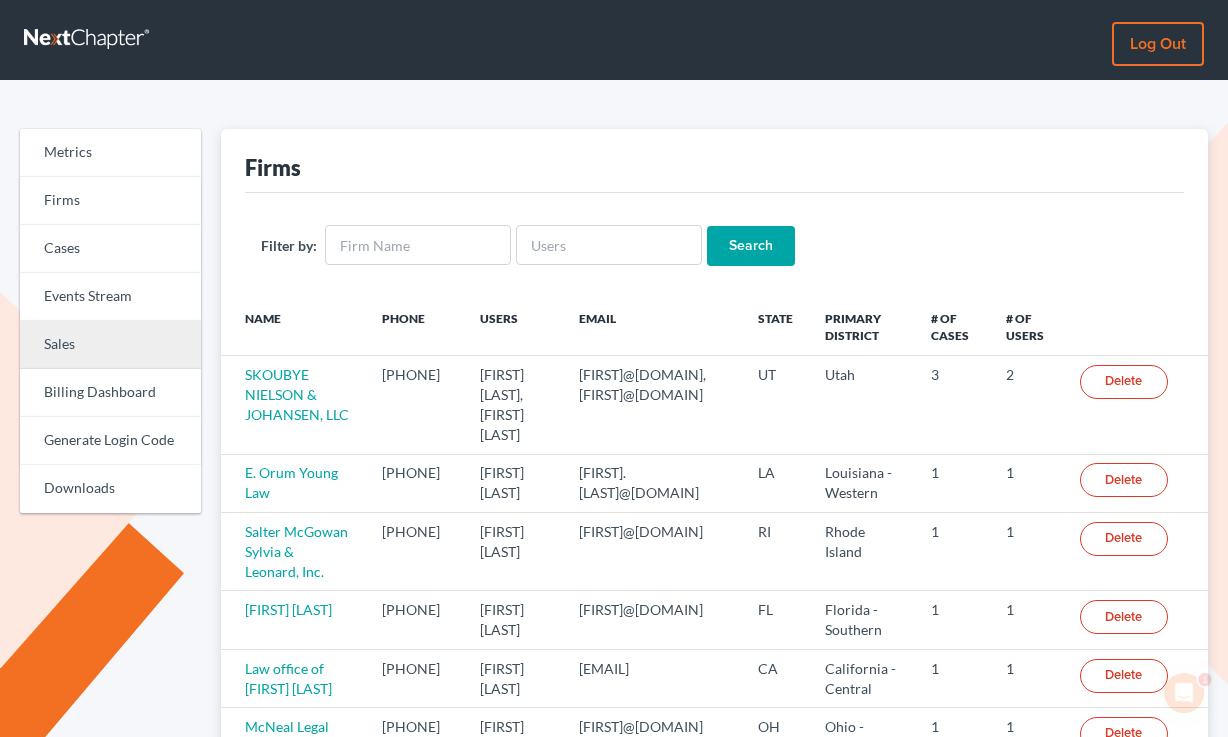 click on "Sales" at bounding box center [110, 345] 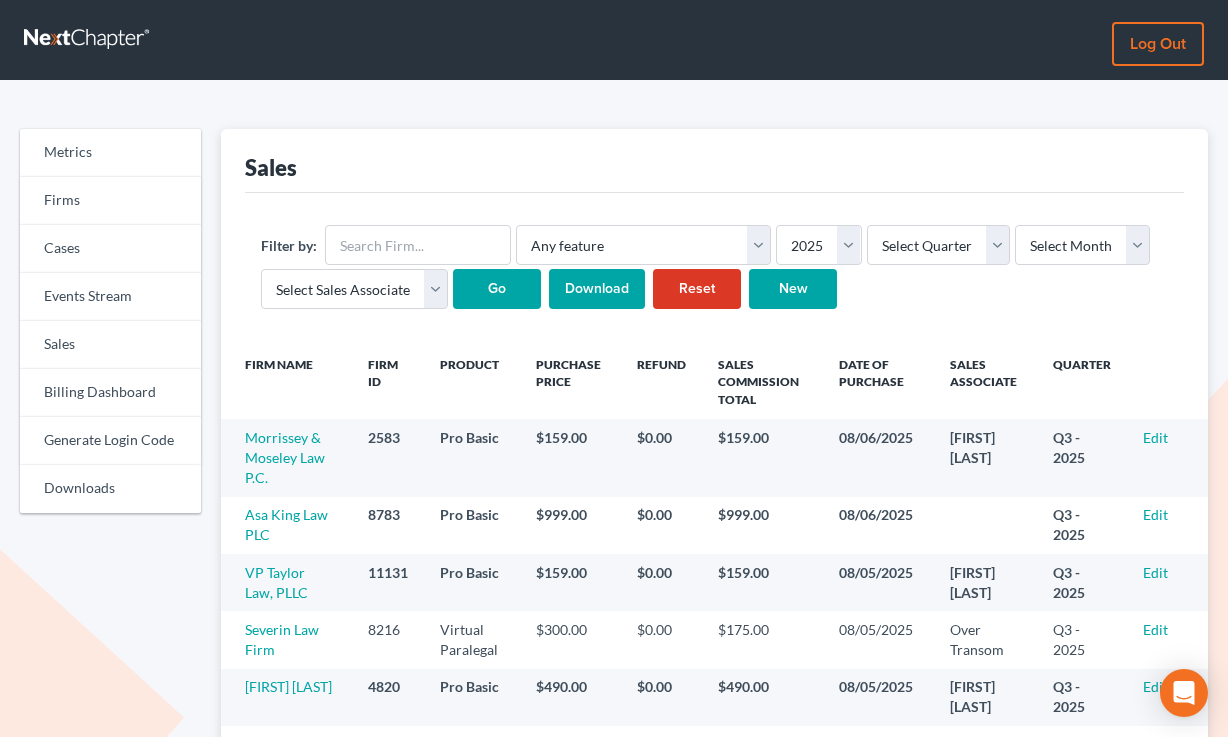 scroll, scrollTop: 0, scrollLeft: 0, axis: both 